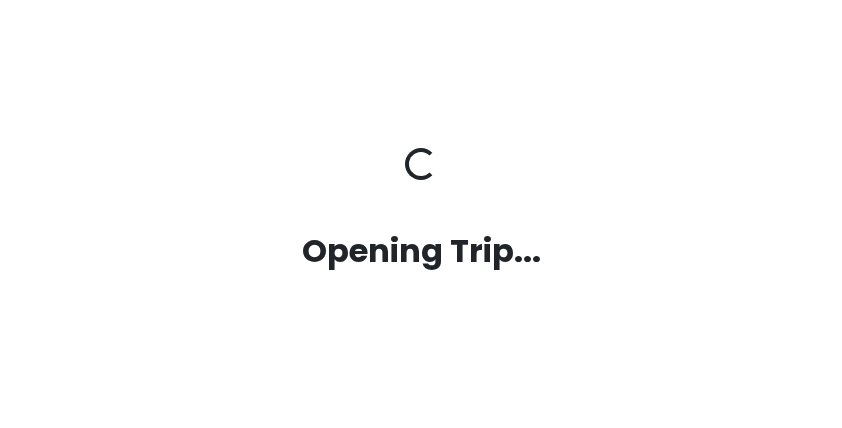 scroll, scrollTop: 0, scrollLeft: 0, axis: both 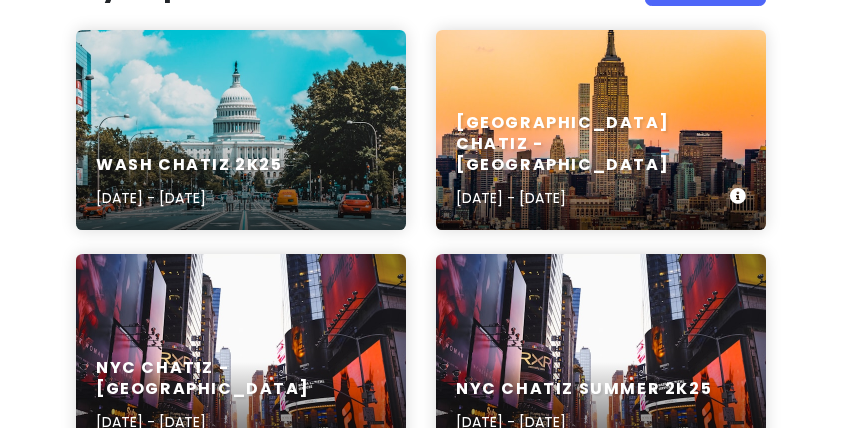 click on "NYC CHATIZ - CENTRAL PARK Aug 28, 2025 - Sep 1, 2025" at bounding box center [601, 161] 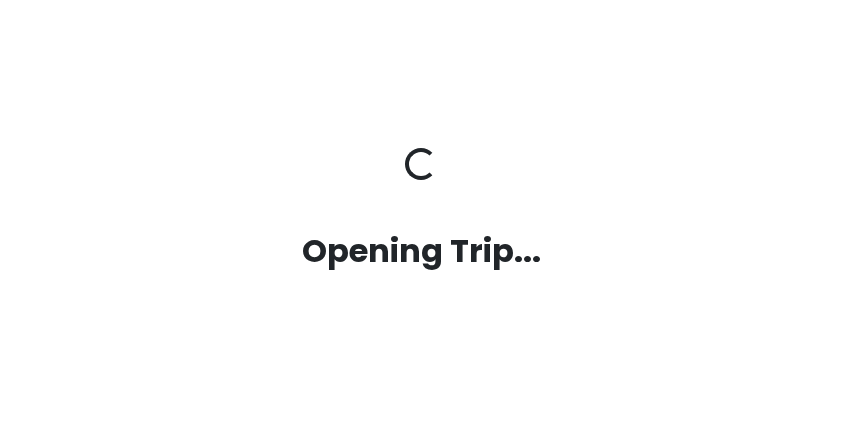 scroll, scrollTop: 0, scrollLeft: 0, axis: both 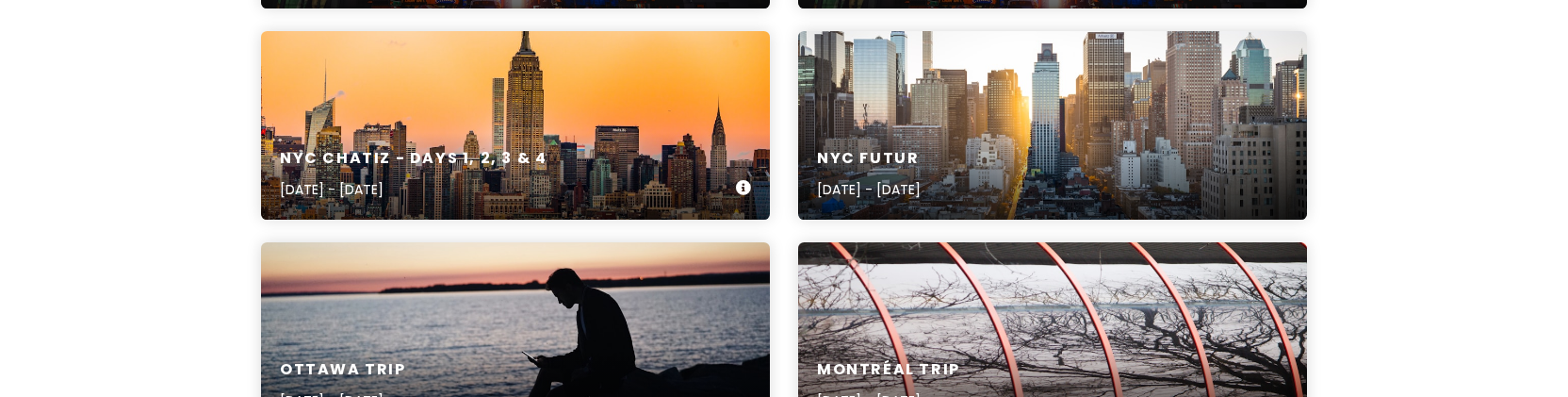 click on "NYC CHATIZ - DAYS 1, 2, 3 & 4 Aug 27, 2025 - Aug 30, 2025" at bounding box center (515, 174) 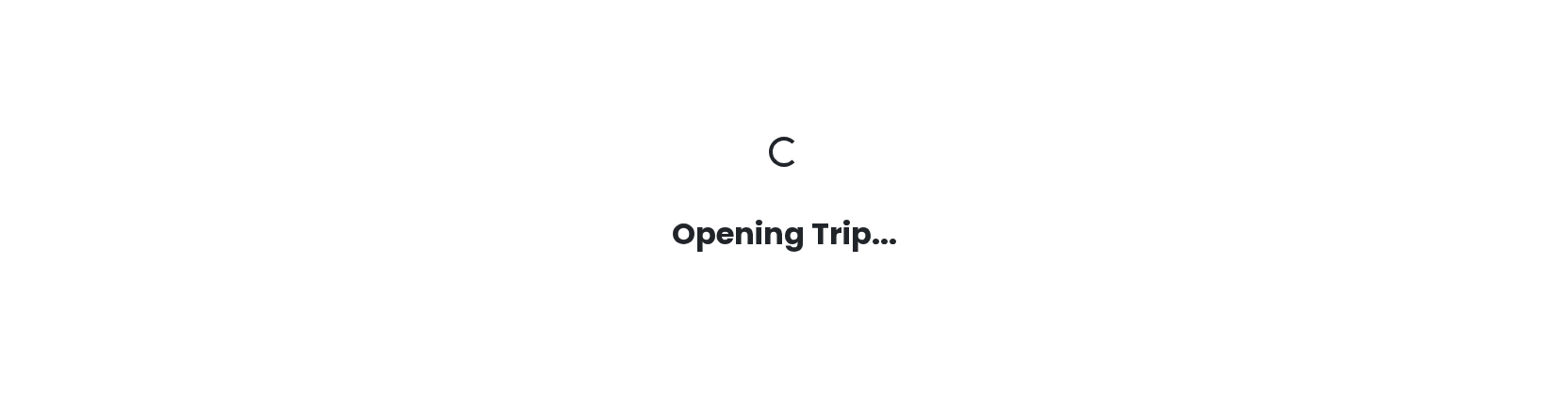 scroll, scrollTop: 0, scrollLeft: 0, axis: both 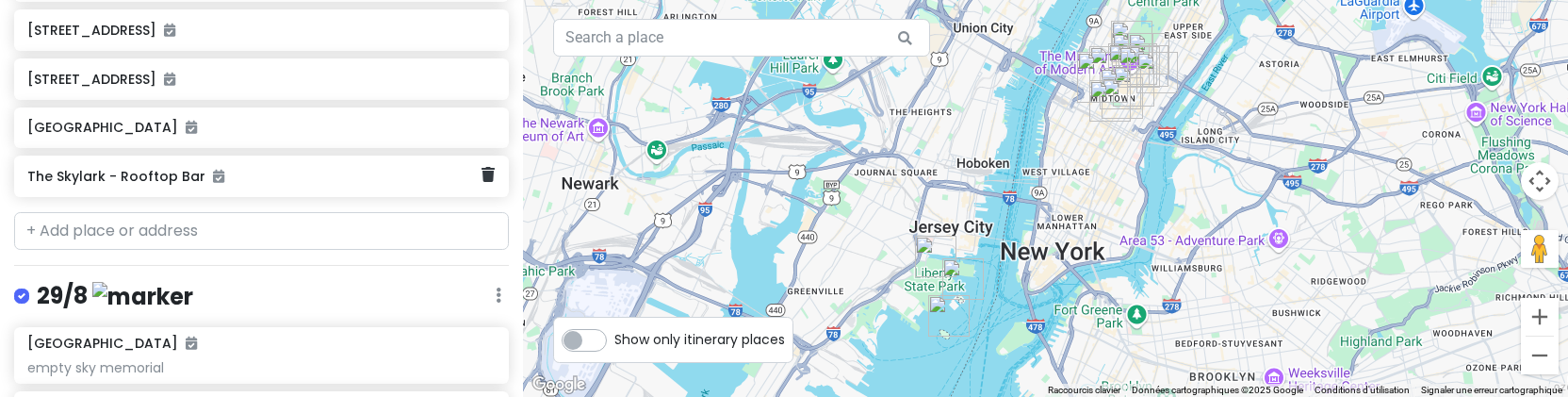click on "The Skylark - Rooftop Bar" 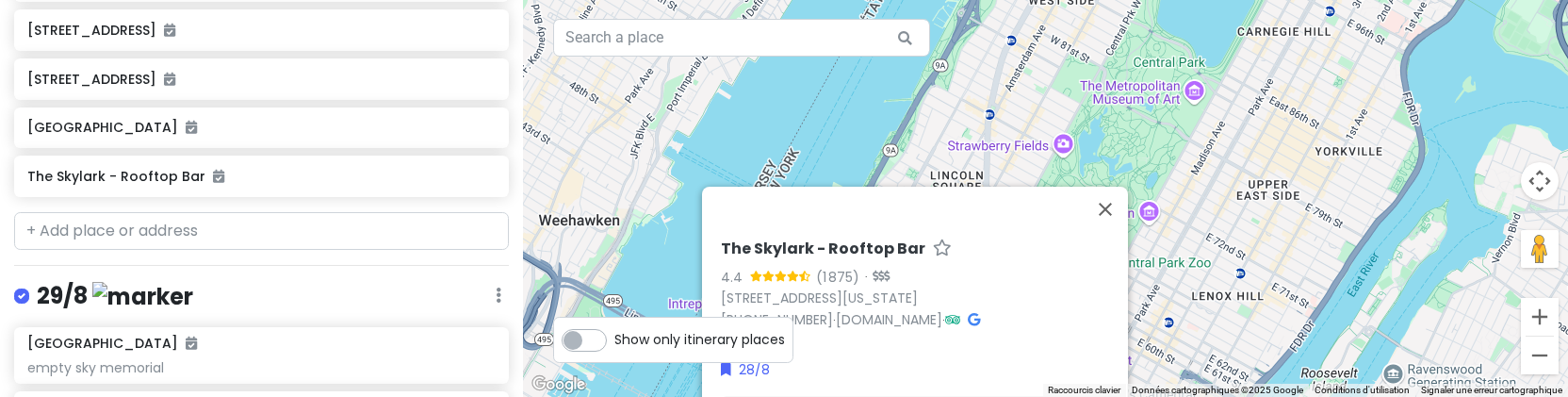 click on "Pour naviguer, appuyez sur les touches fléchées. The Skylark - Rooftop Bar 4.4        (1 875)    ·    200 W 39th St, New York, NY 10018, États-Unis (212) 257-4577   ·   theskylarknyc.com   ·   Hours lundi  17:00 – 00:00 mardi  17:00 – 00:00 mercredi  17:00 – 01:00 jeudi  17:00 – 01:00 vendredi  17:00 – 01:00 samedi  Fermé dimanche  Fermé 28/8 Add notes... Added to  Thu 8/28" at bounding box center (1045, 198) 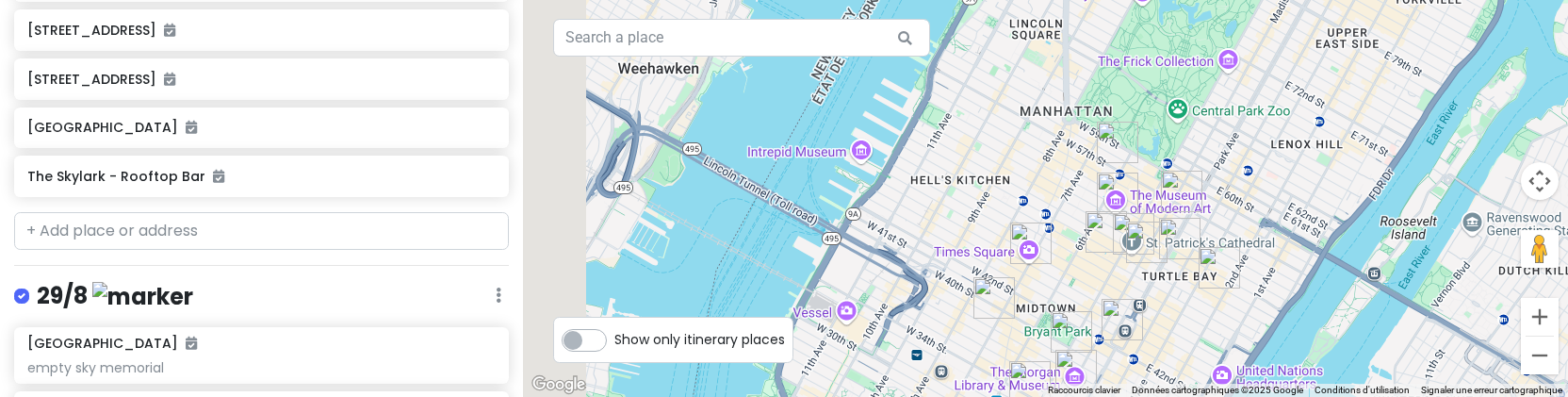 drag, startPoint x: 1246, startPoint y: 284, endPoint x: 1344, endPoint y: 109, distance: 200.57168 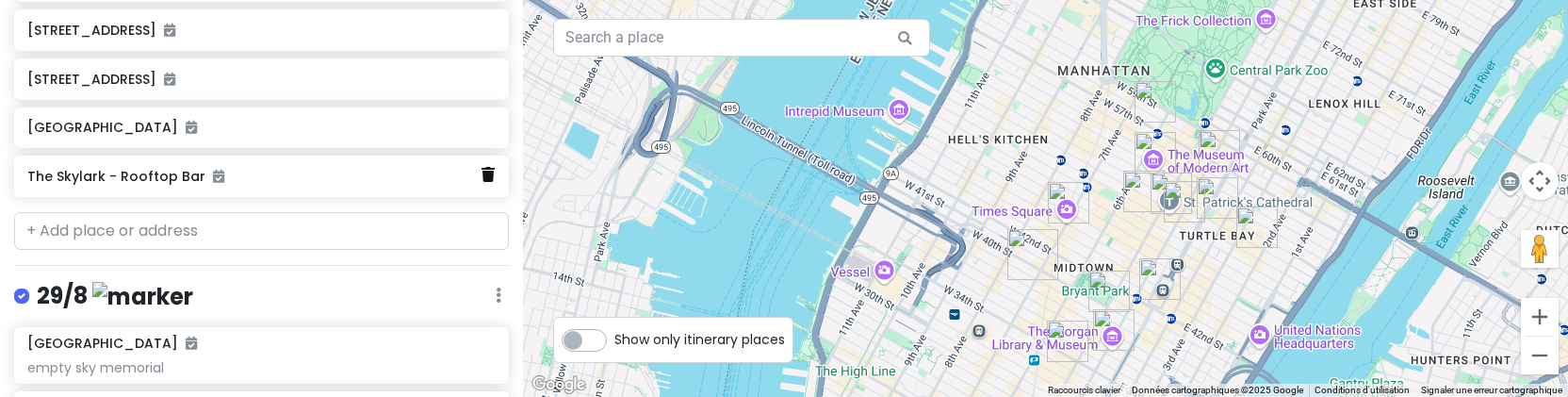 click at bounding box center [488, 174] 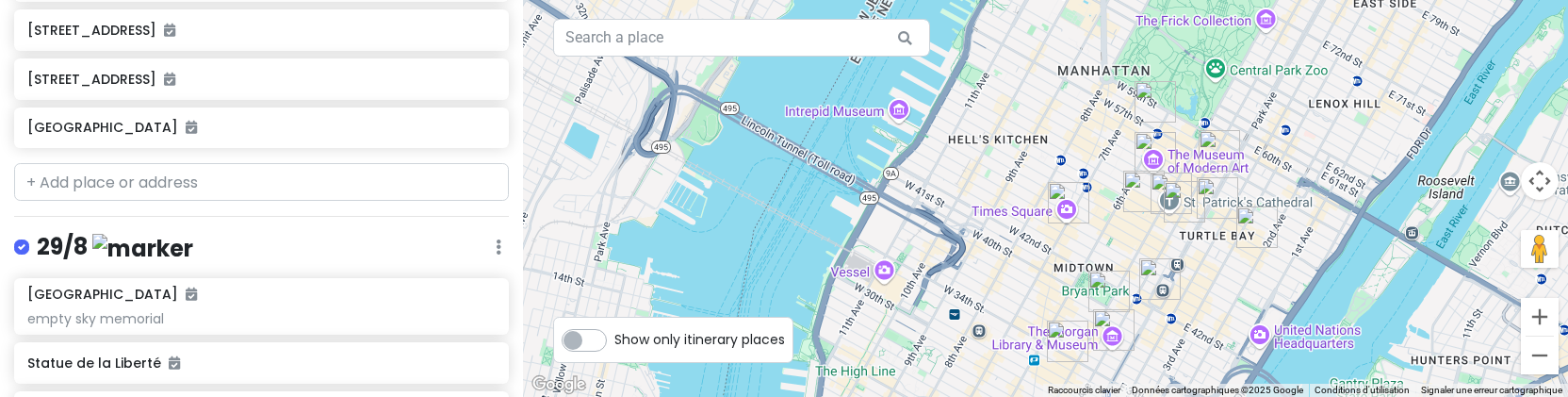scroll, scrollTop: 903, scrollLeft: 0, axis: vertical 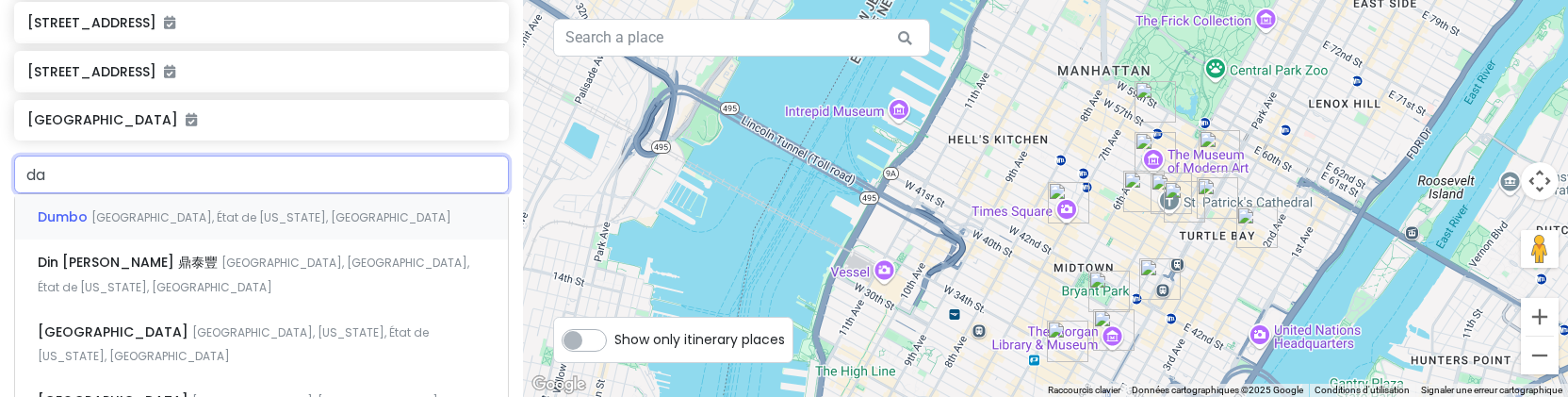 type on "dar" 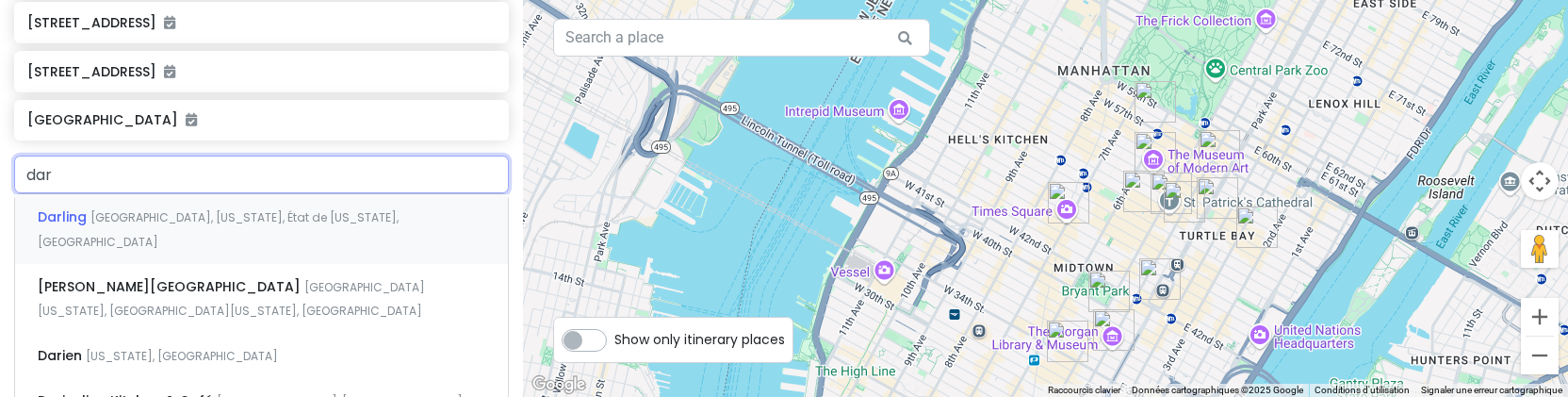 click on "Darling   Central Park South, New York, État de New York, États-Unis" at bounding box center (261, 229) 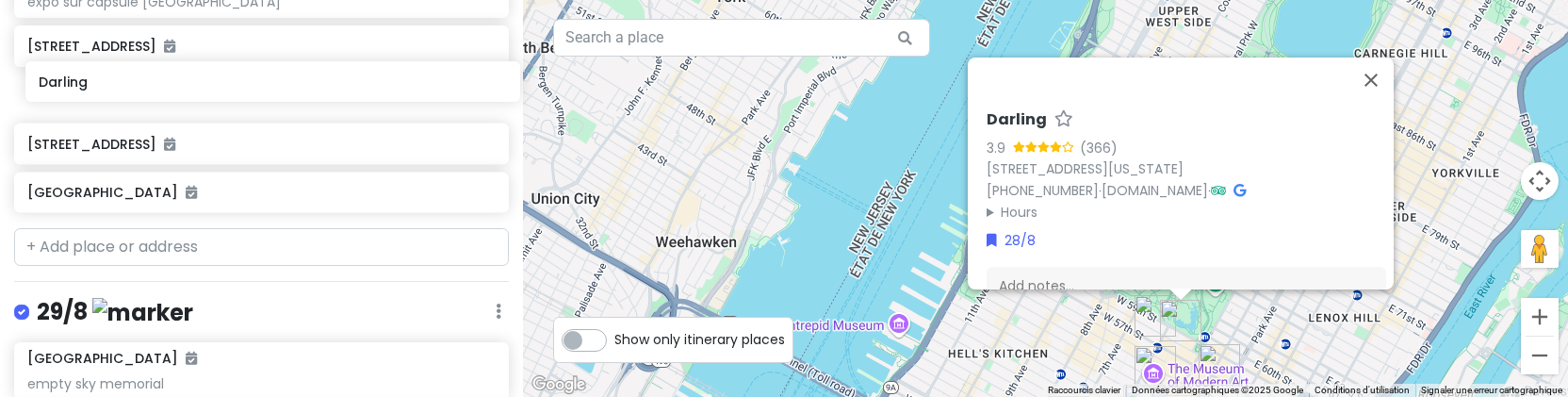 scroll, scrollTop: 861, scrollLeft: 0, axis: vertical 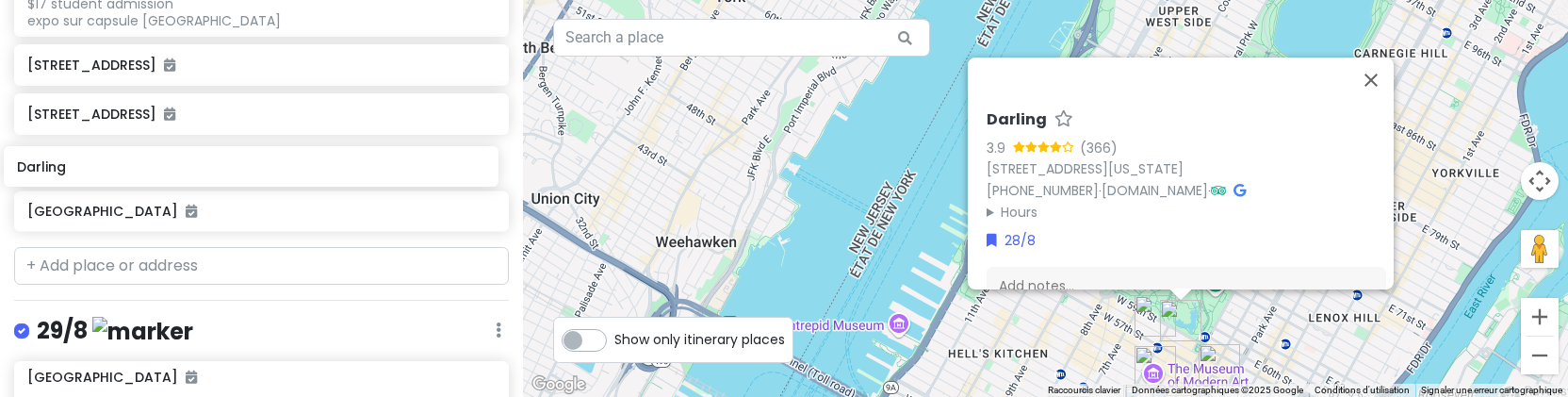 click on "Empire State Building Morgan Library and Museum Stavros Niarchos Foundation Library Grand Central Terminal Rockefeller Guest House by Philip Johnson Seagram Building The New York Palace Hotel gossip girl serena van der woodsen Cathédrale Saint Patrick Rockefeller Center Museum of Modern Art $17 student admission
expo sur capsule tower tokyo 432 Park Ave 111 W 57th St Times Square Darling" at bounding box center [261, -126] 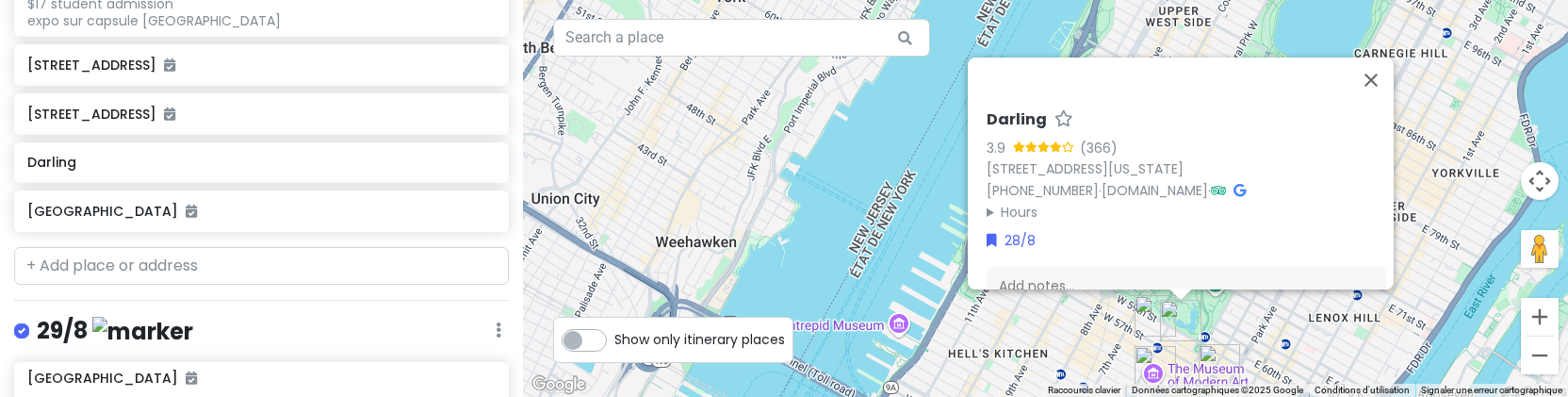 click on "Pour naviguer, appuyez sur les touches fléchées. Darling 3.9        (366) 36 Central Park S, New York, NY 10019, États-Unis (212) 371-4000   ·   www.darlingrooftop.com   ·   Hours lundi  Fermé mardi  17:00 – 00:00 mercredi  17:00 – 00:00 jeudi  17:00 – 00:00 vendredi  17:00 – 01:00 samedi  17:00 – 01:00 dimanche  Fermé 28/8 Add notes...  Add to itinerary" at bounding box center [1045, 198] 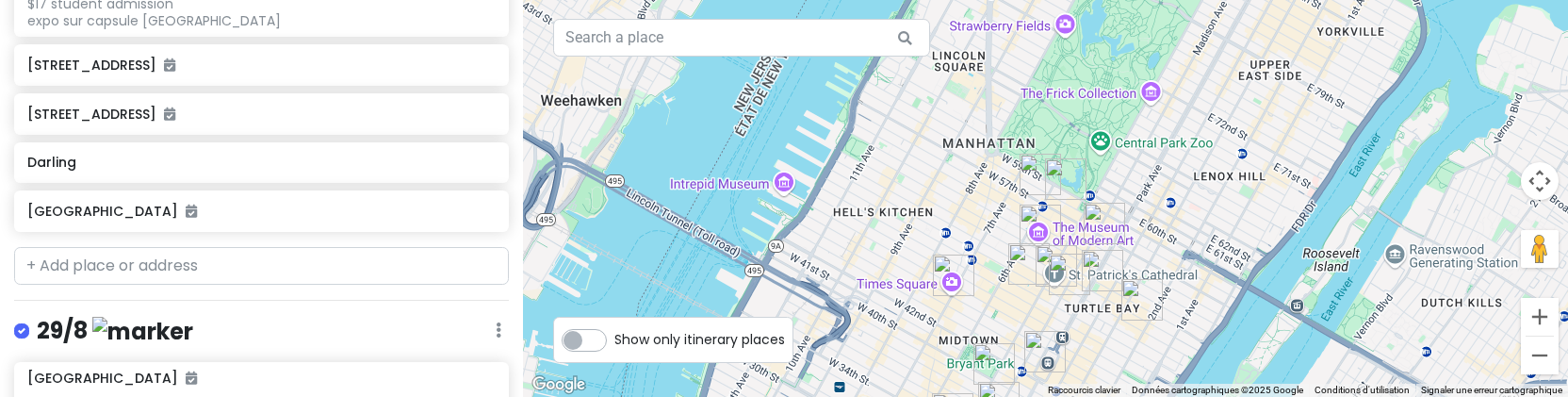 drag, startPoint x: 1156, startPoint y: 272, endPoint x: 1017, endPoint y: 105, distance: 217.27862 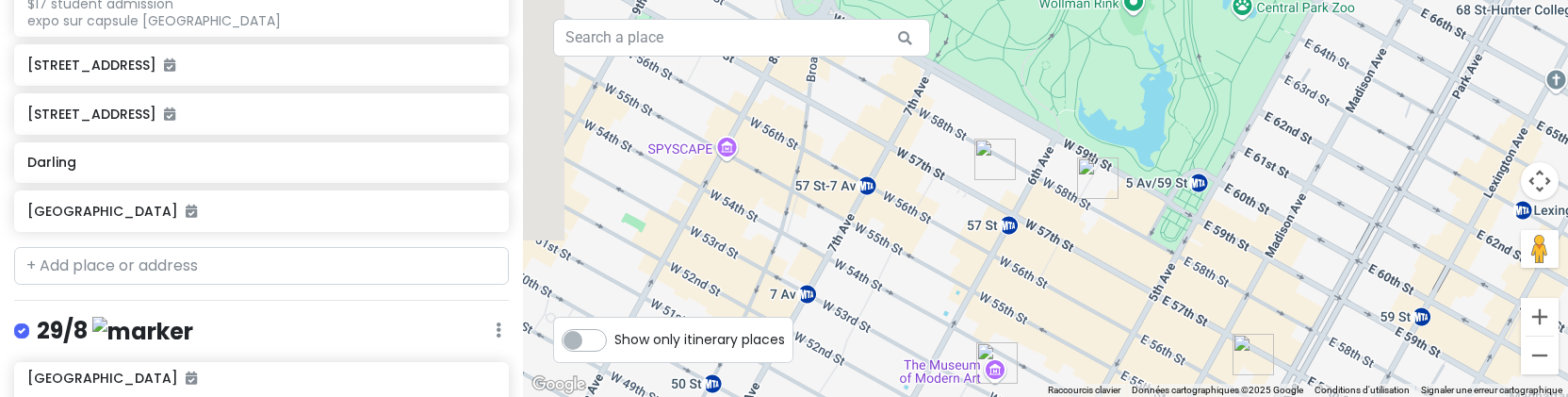 drag, startPoint x: 954, startPoint y: 98, endPoint x: 1124, endPoint y: 181, distance: 189.17981 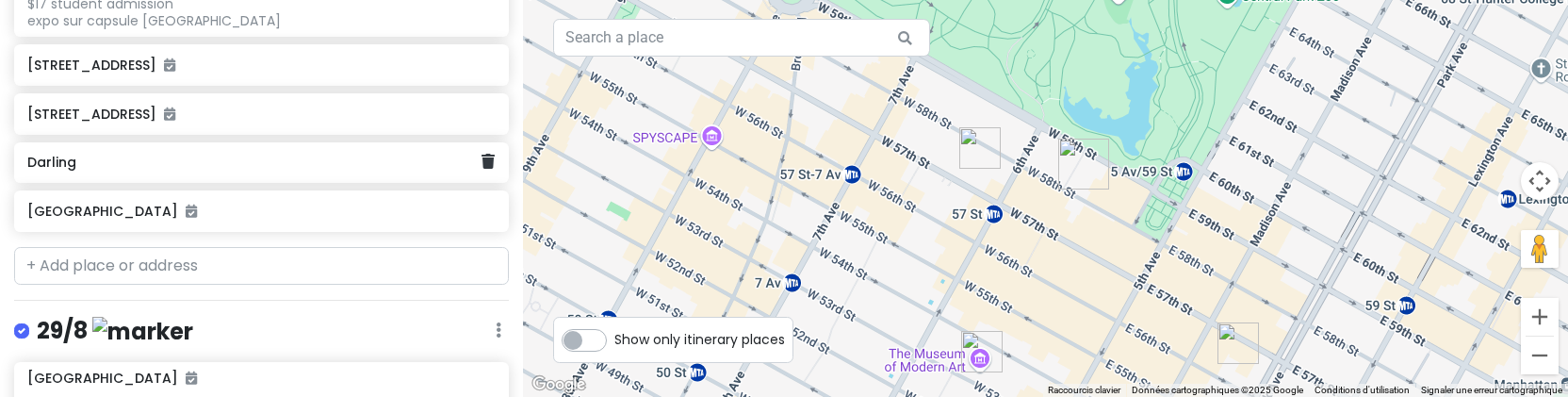 click on "Darling" 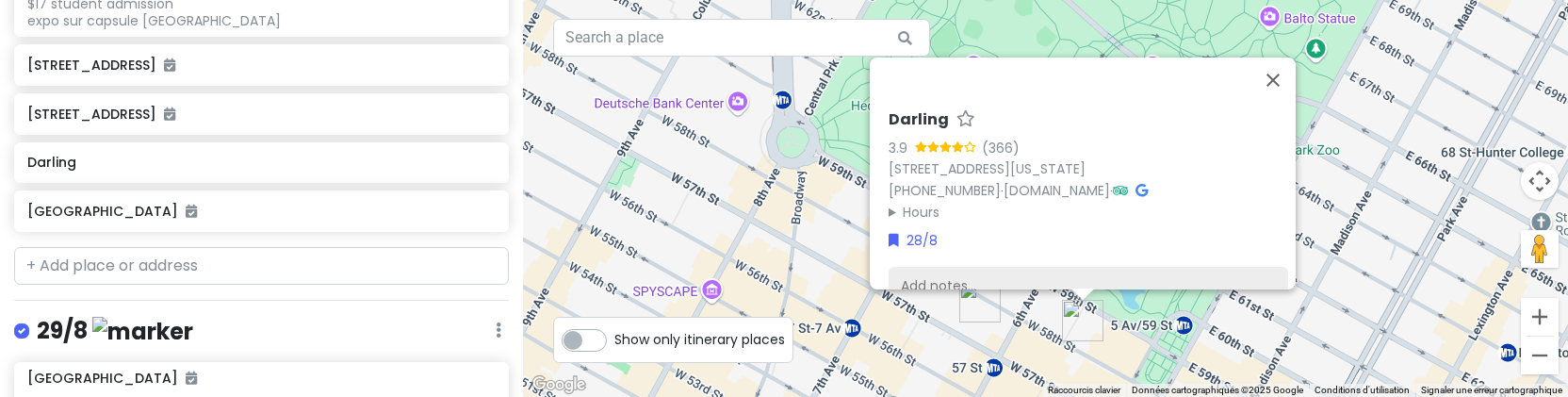 click on "Add notes..." at bounding box center [1088, 286] 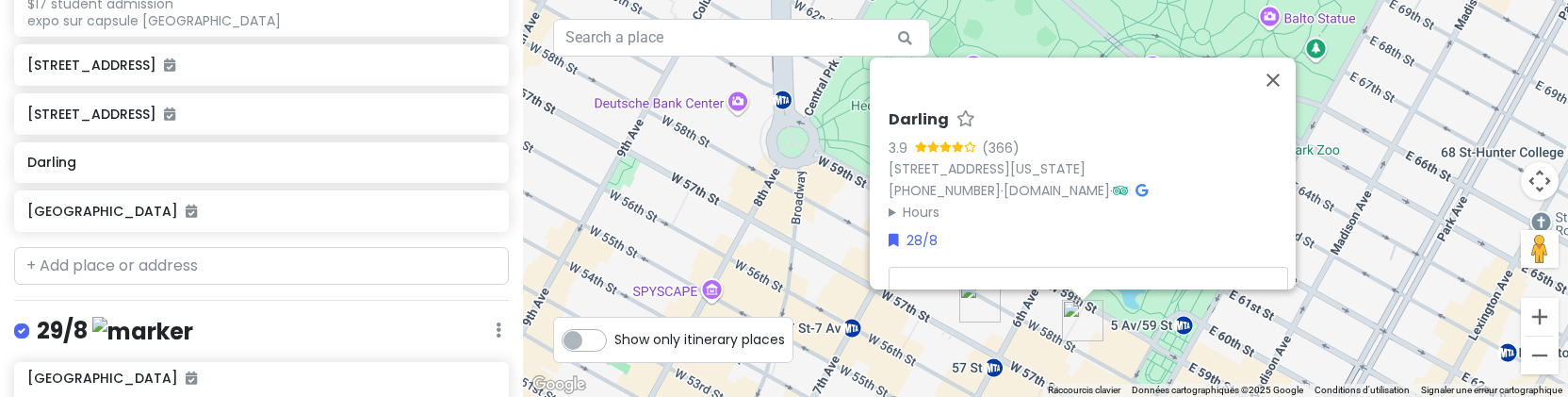 scroll, scrollTop: 10, scrollLeft: 0, axis: vertical 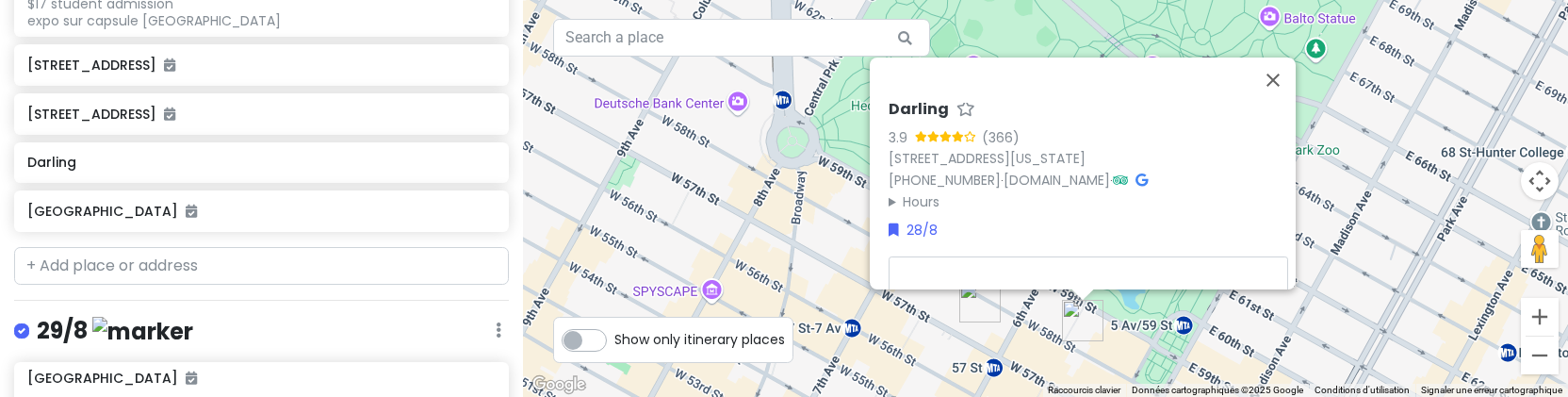 type on "x" 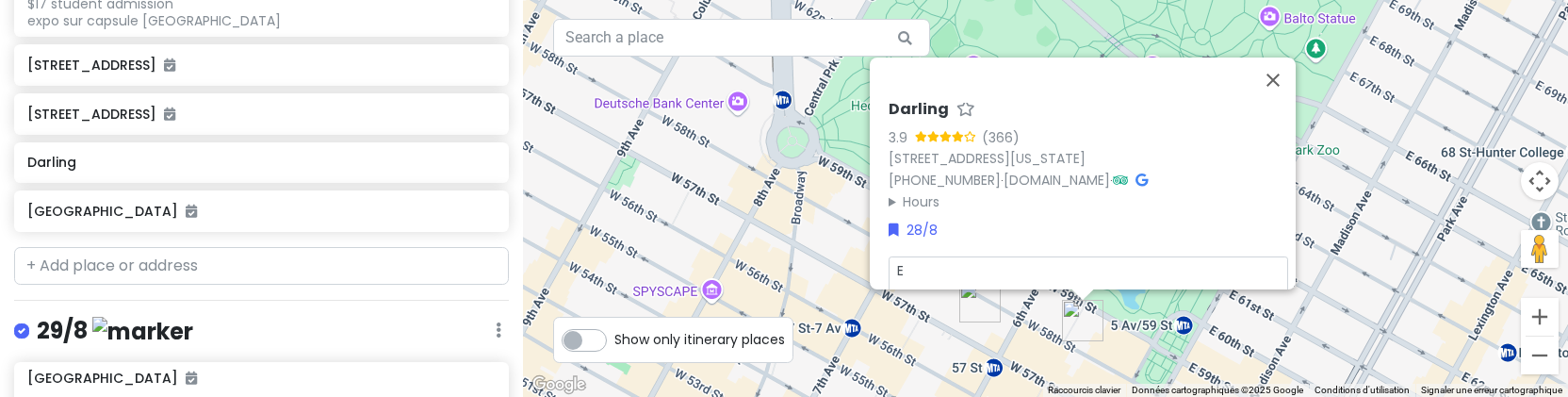 type on "x" 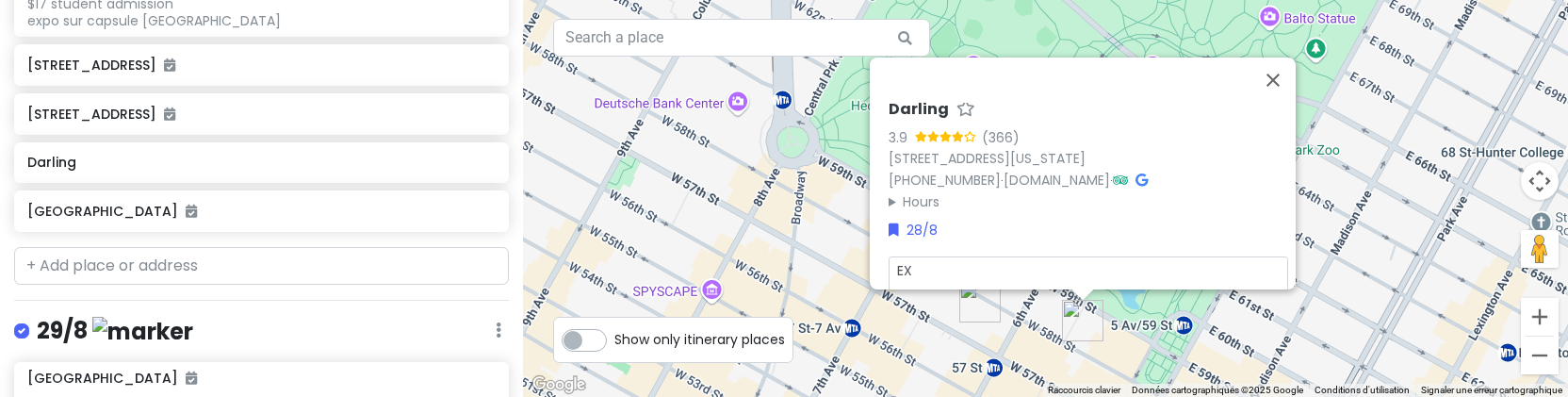 type on "x" 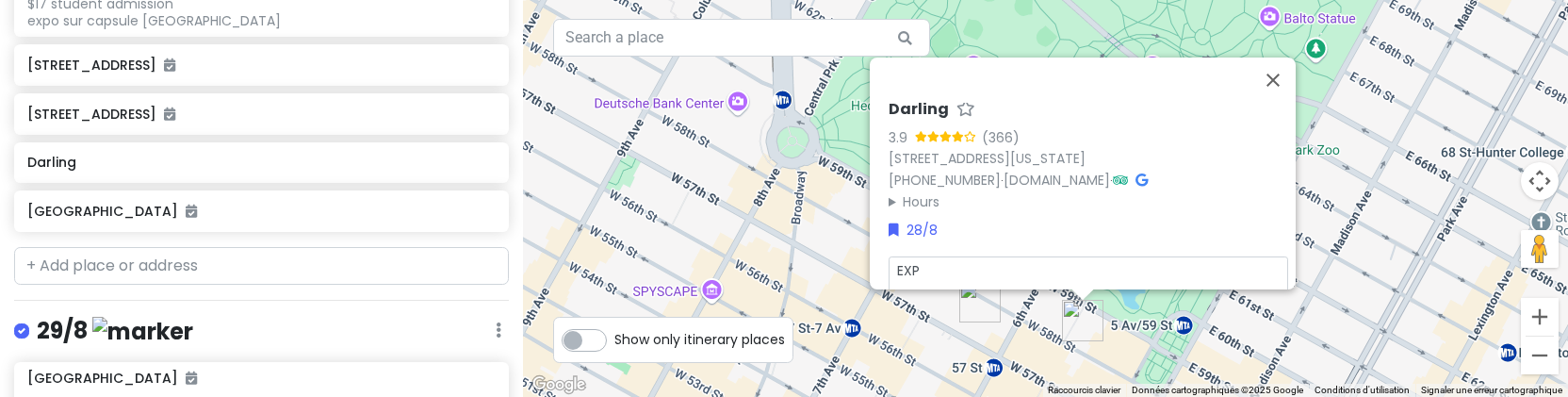 type on "x" 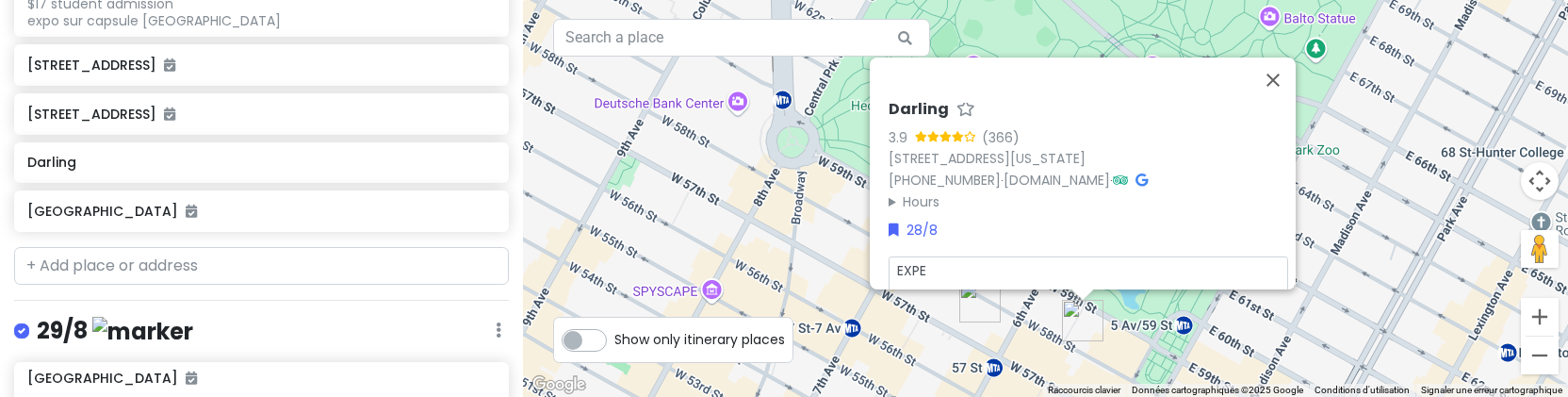 type on "x" 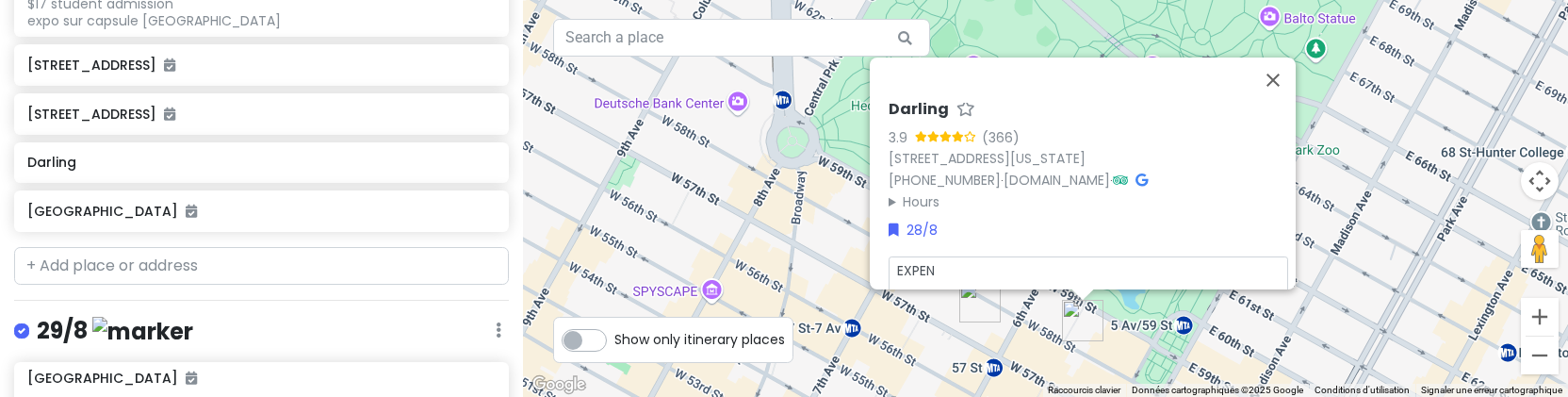 type on "x" 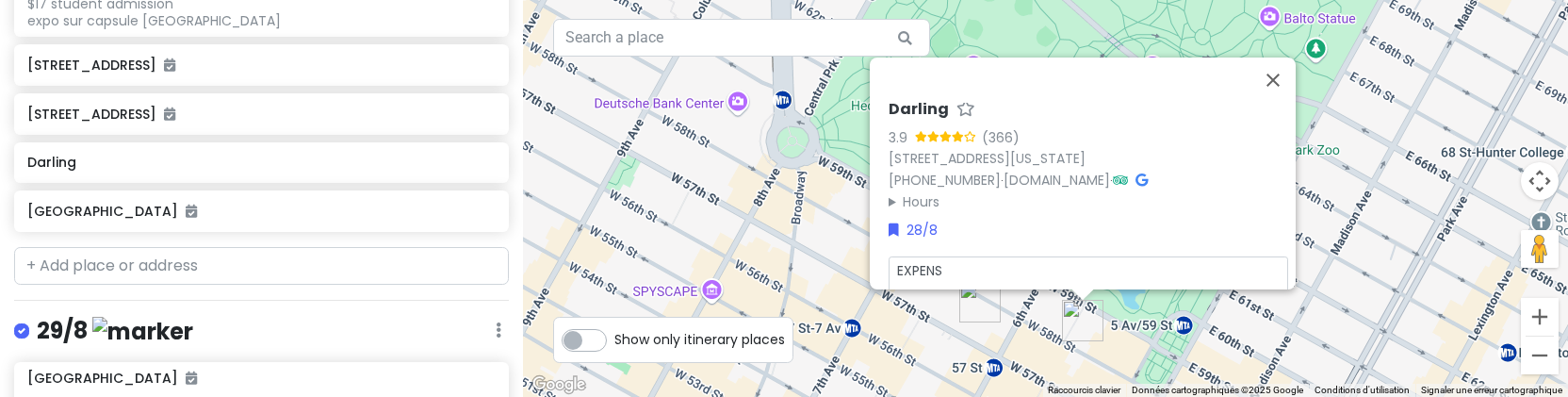 type on "x" 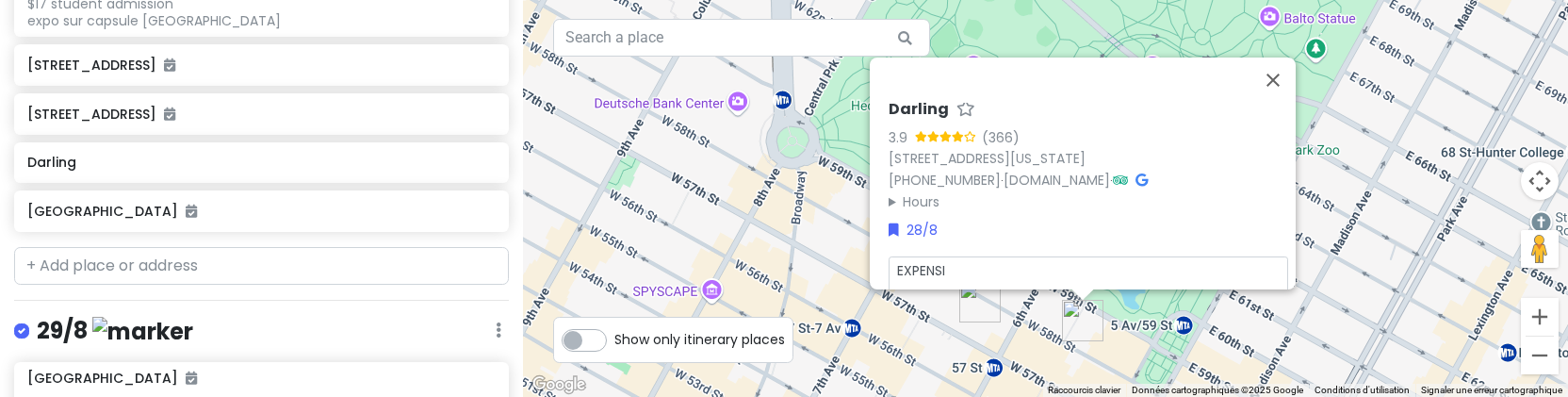 type on "x" 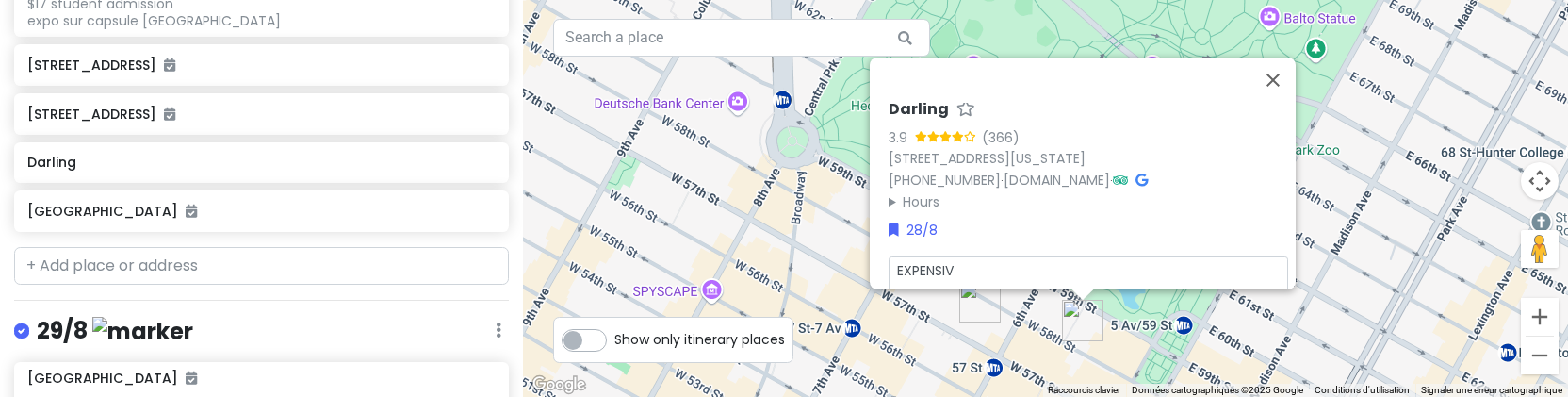 type on "x" 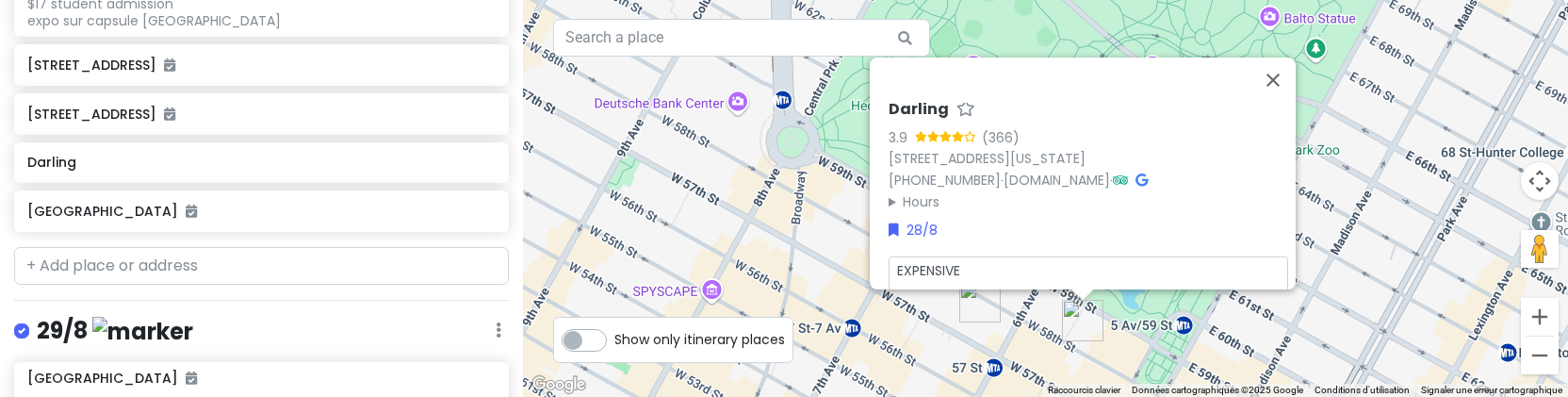 type on "x" 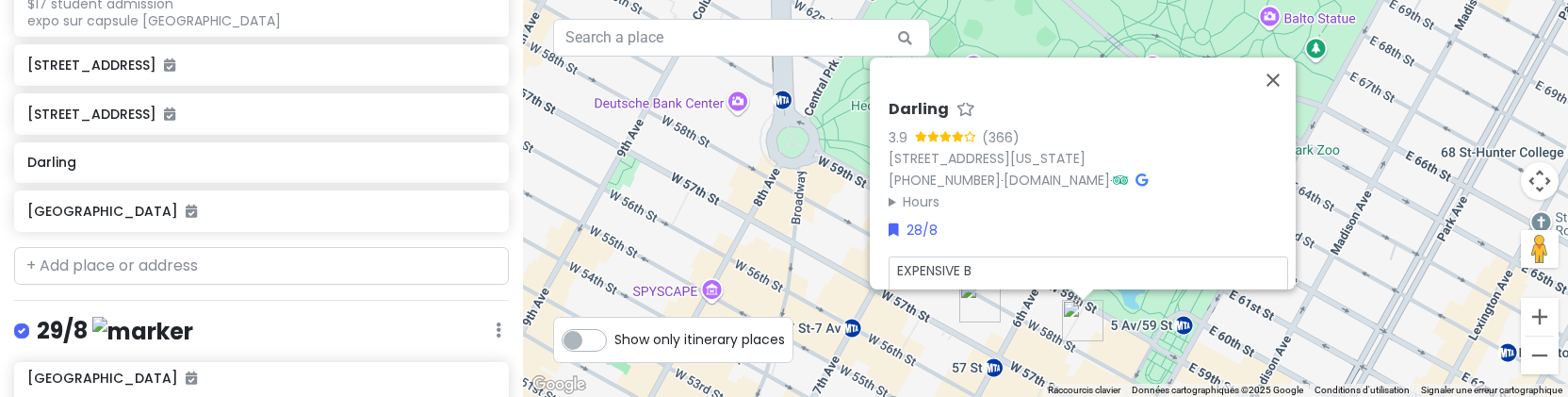 type on "x" 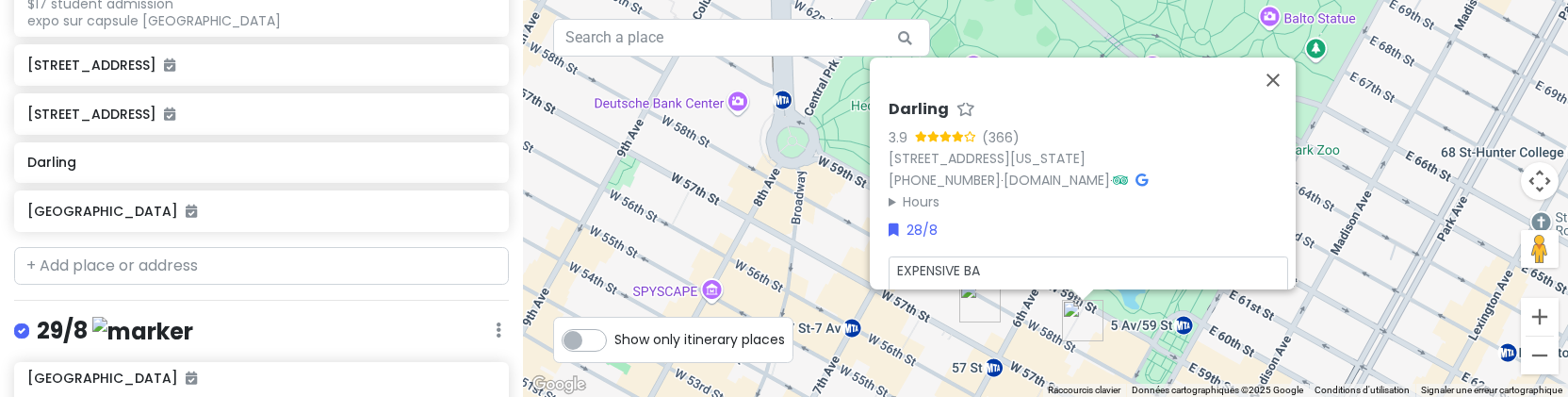 type on "x" 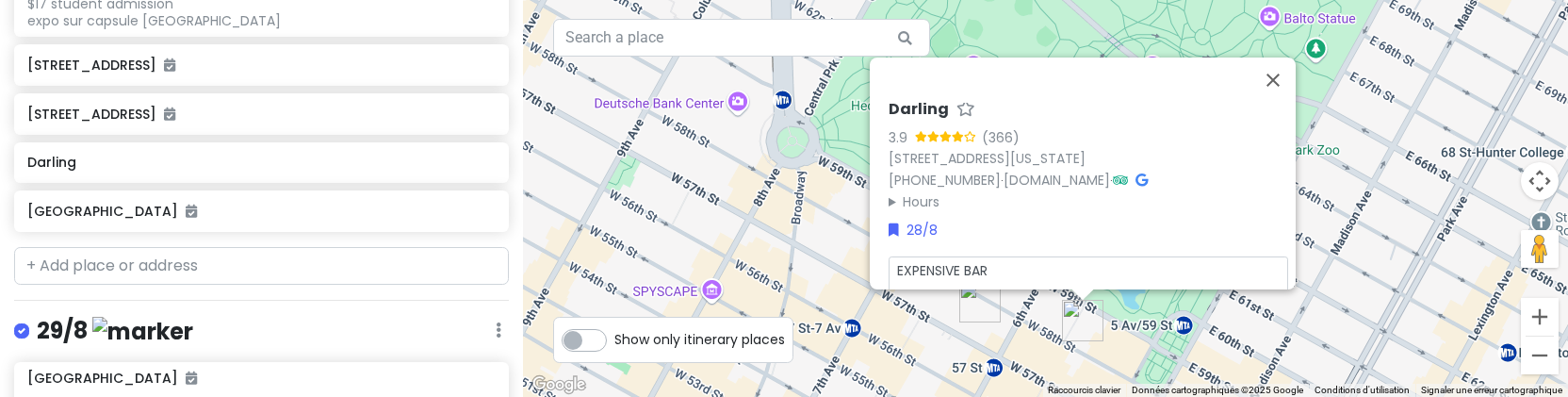 type on "x" 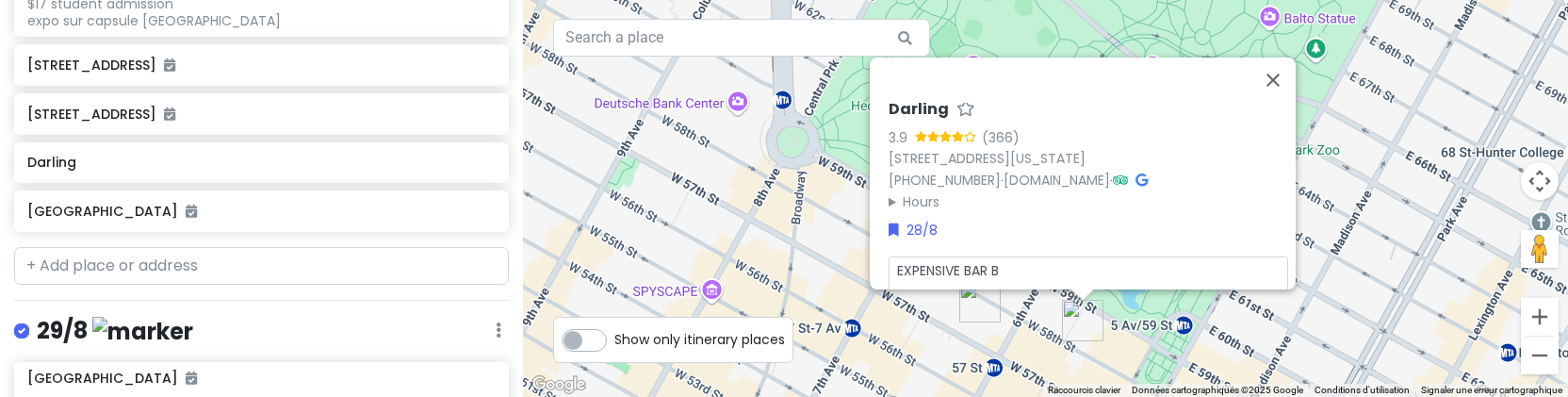 type on "x" 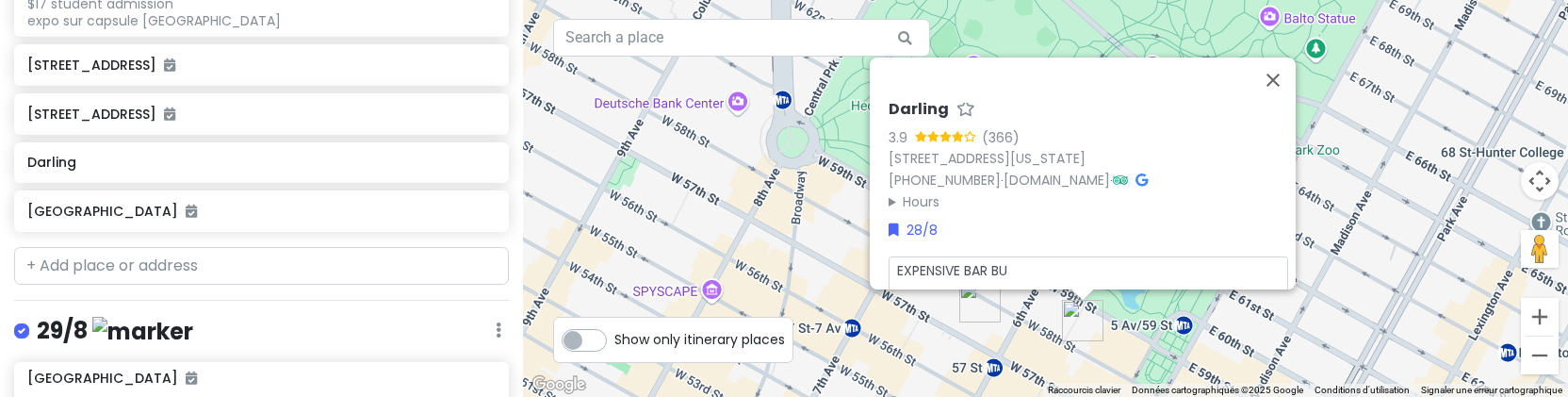 type on "x" 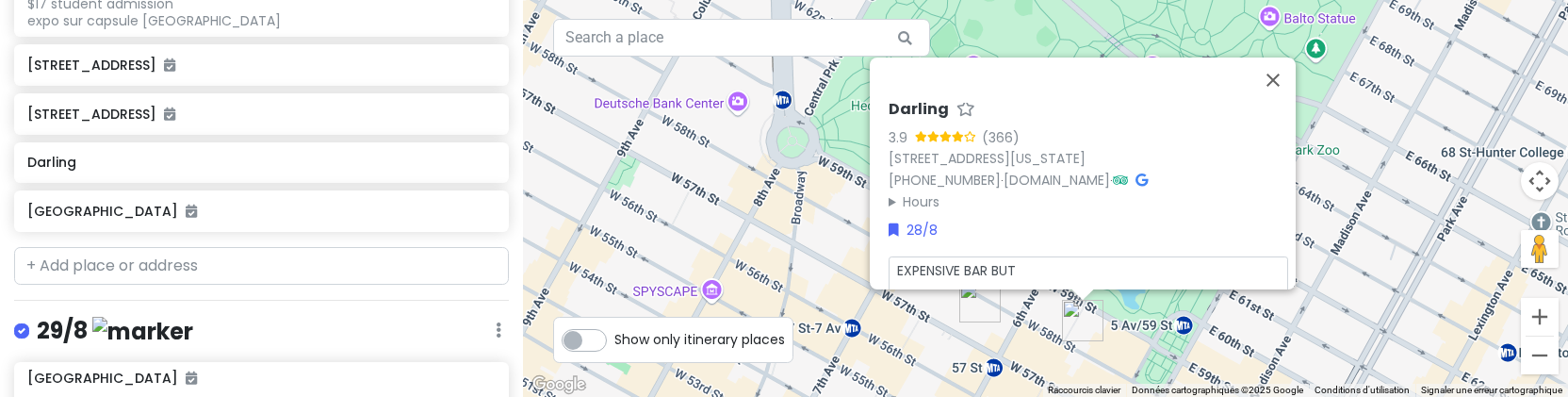 type on "x" 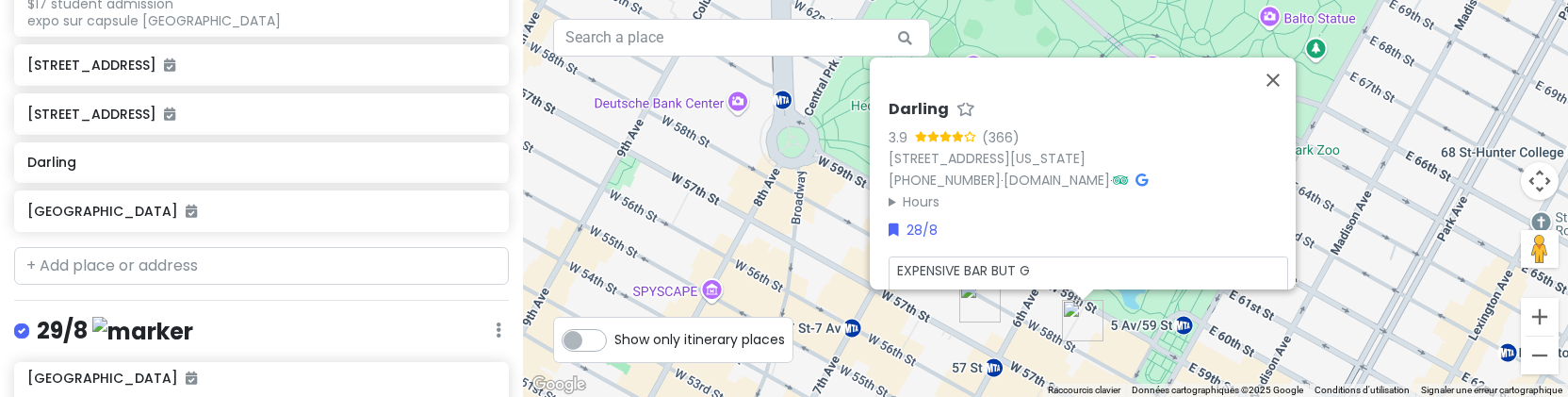 type on "x" 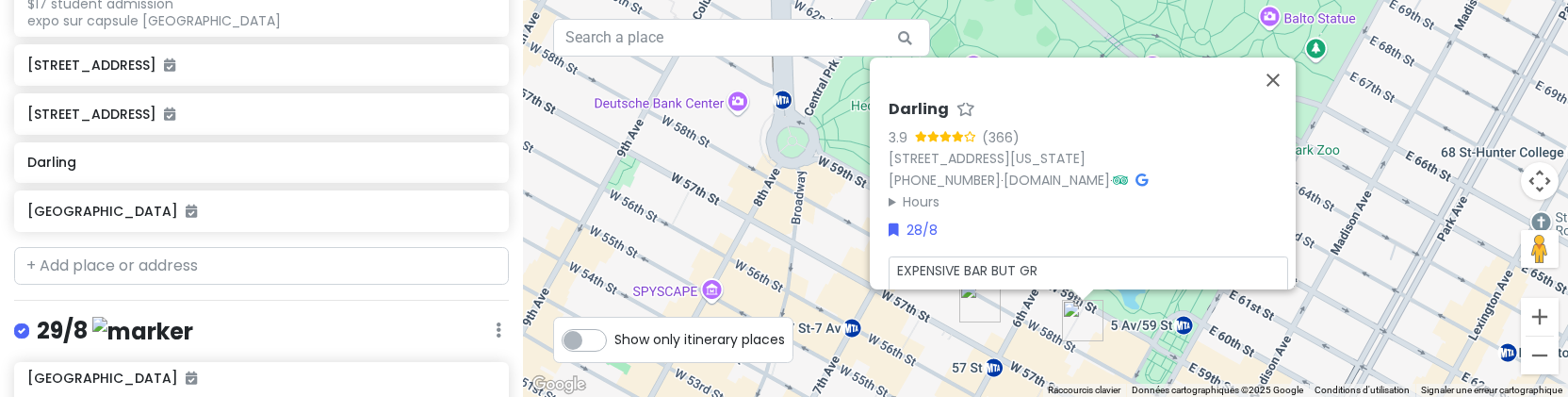 type on "x" 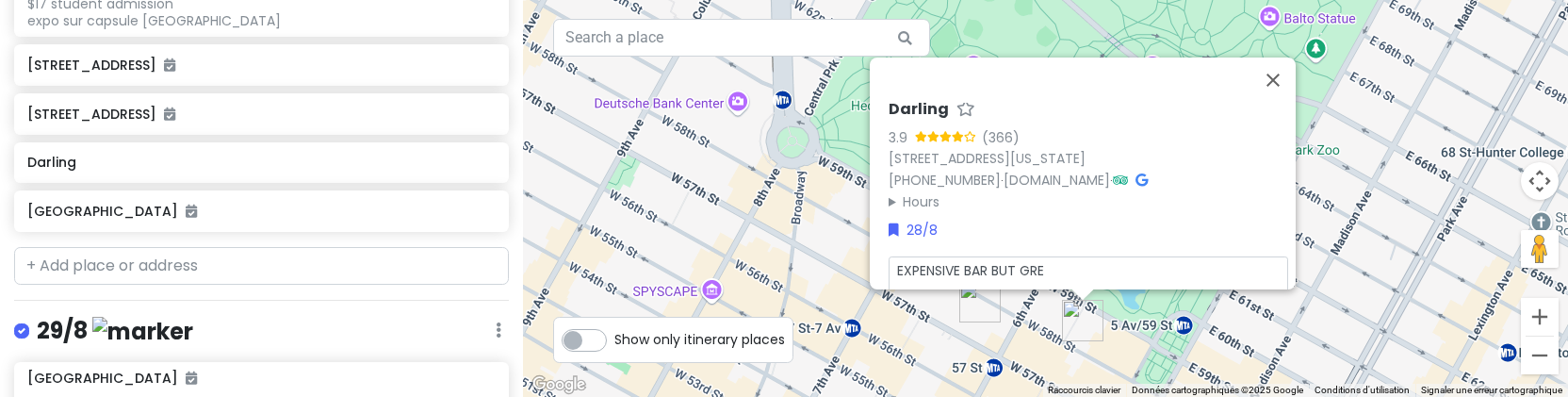 type on "x" 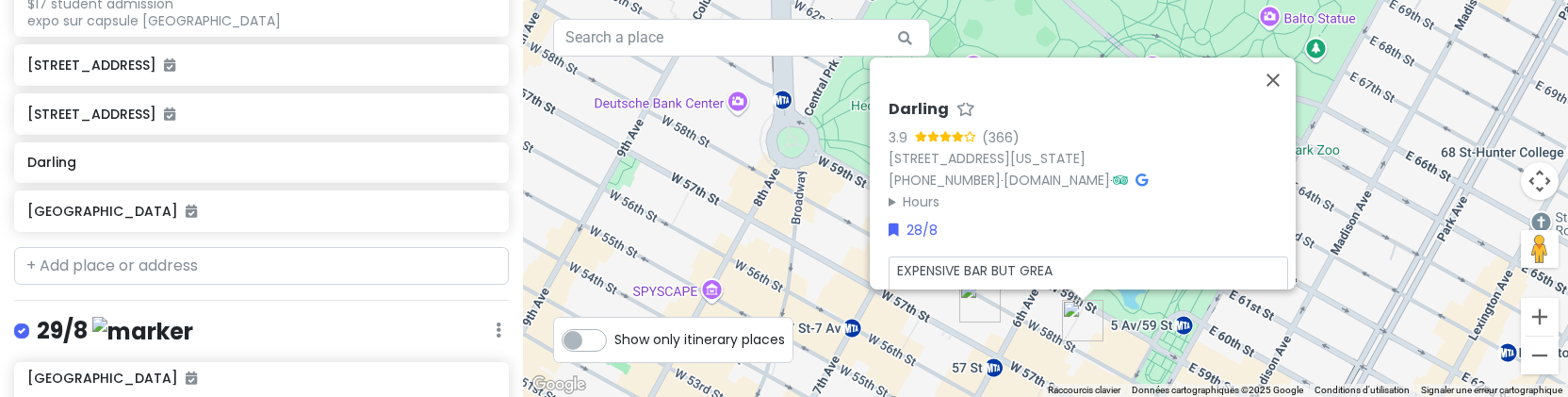 type on "x" 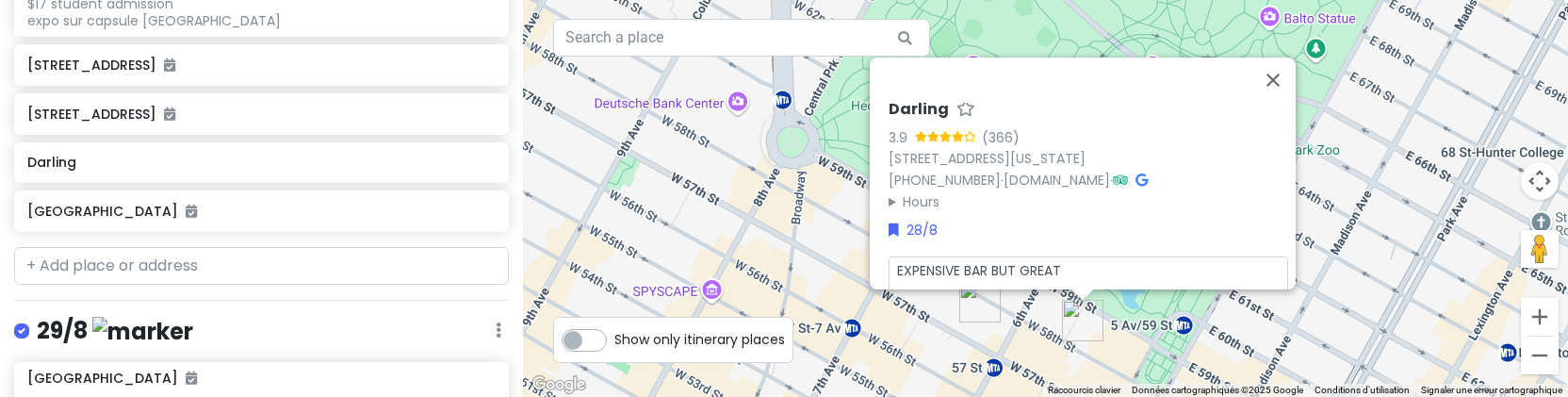 type on "x" 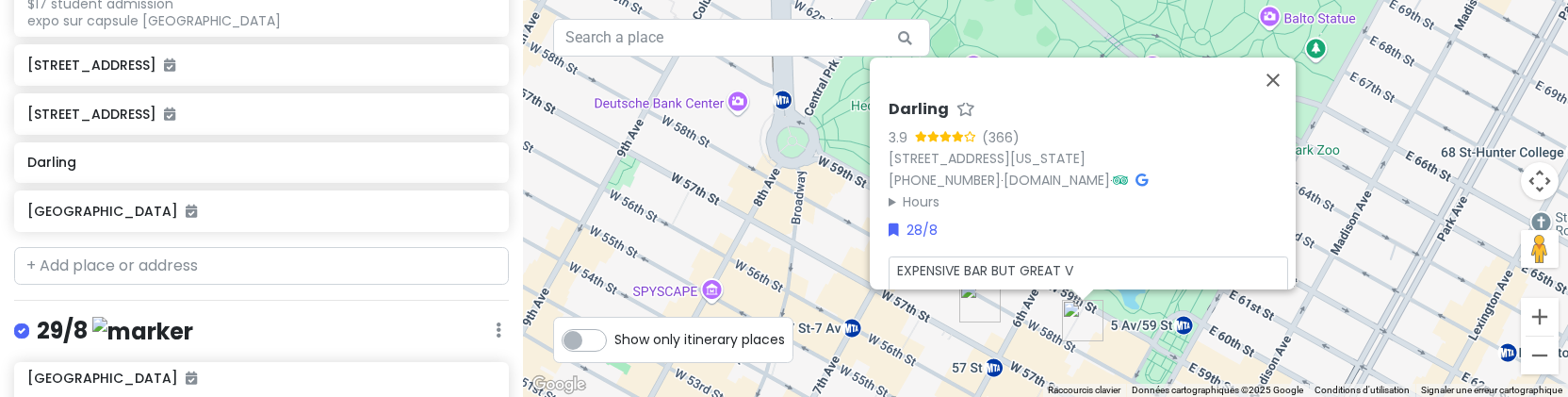 type on "x" 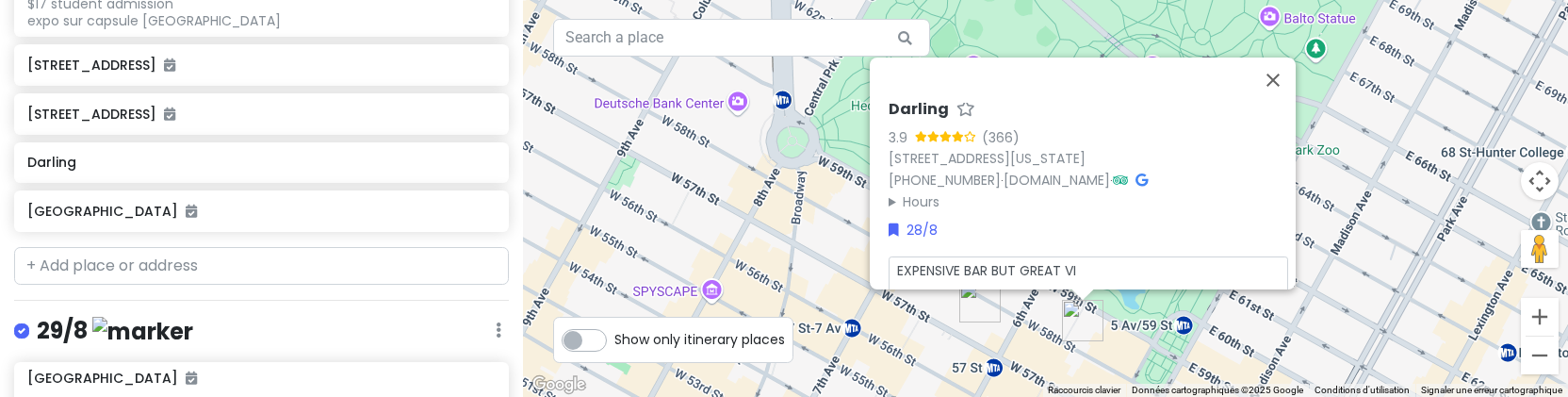 type on "x" 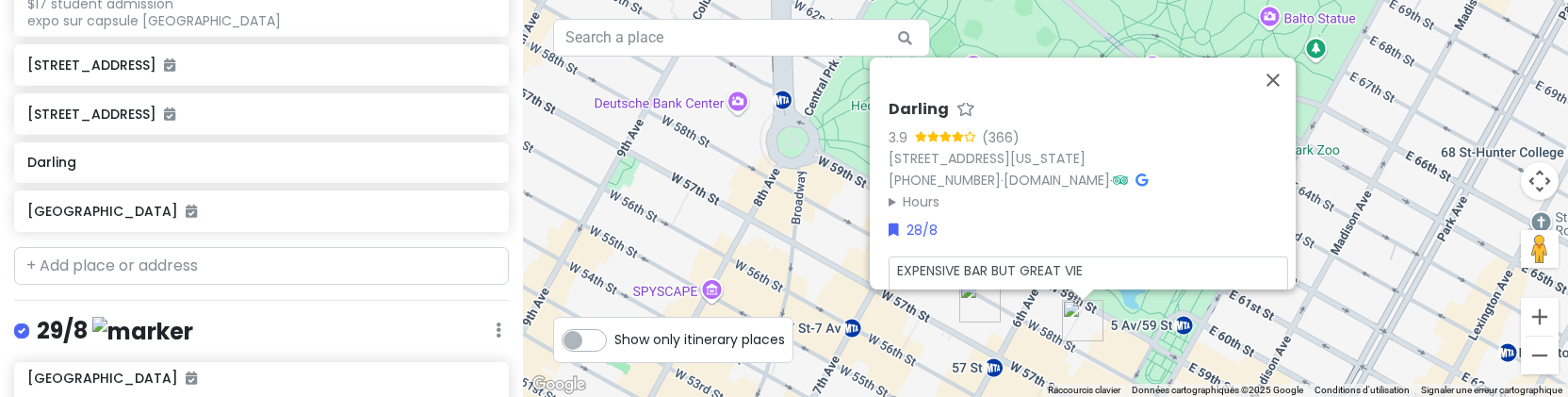 type on "x" 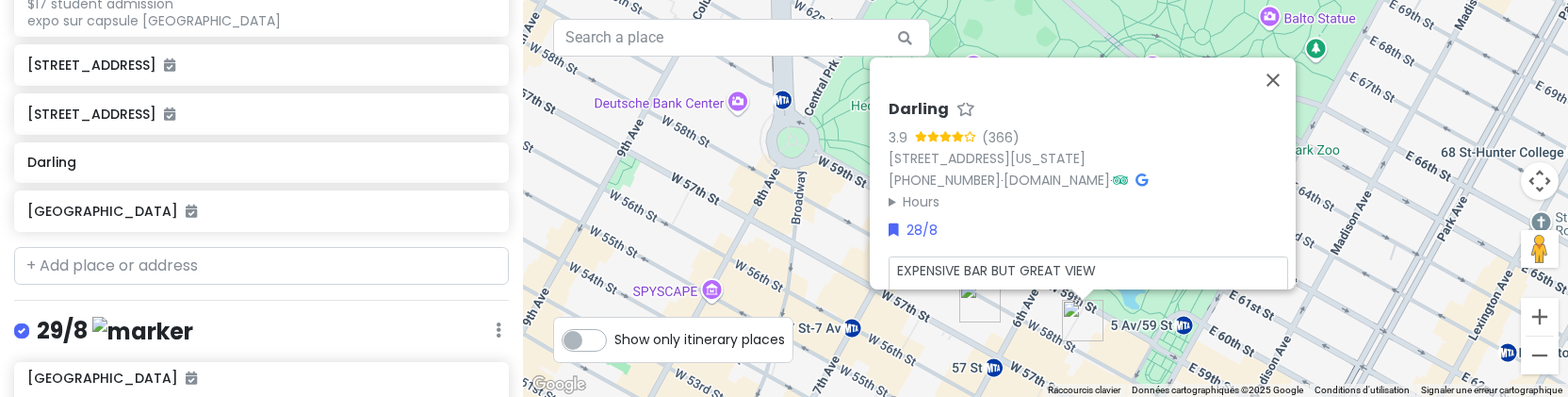 click on "Pour naviguer, appuyez sur les touches fléchées. Darling 3.9        (366) 36 Central Park S, New York, NY 10019, États-Unis (212) 371-4000   ·   www.darlingrooftop.com   ·   Hours lundi  Fermé mardi  17:00 – 00:00 mercredi  17:00 – 00:00 jeudi  17:00 – 00:00 vendredi  17:00 – 01:00 samedi  17:00 – 01:00 dimanche  Fermé 28/8 EXPENSIVE BAR BUT GREAT VIEW Save  Add to itinerary" at bounding box center [1045, 198] 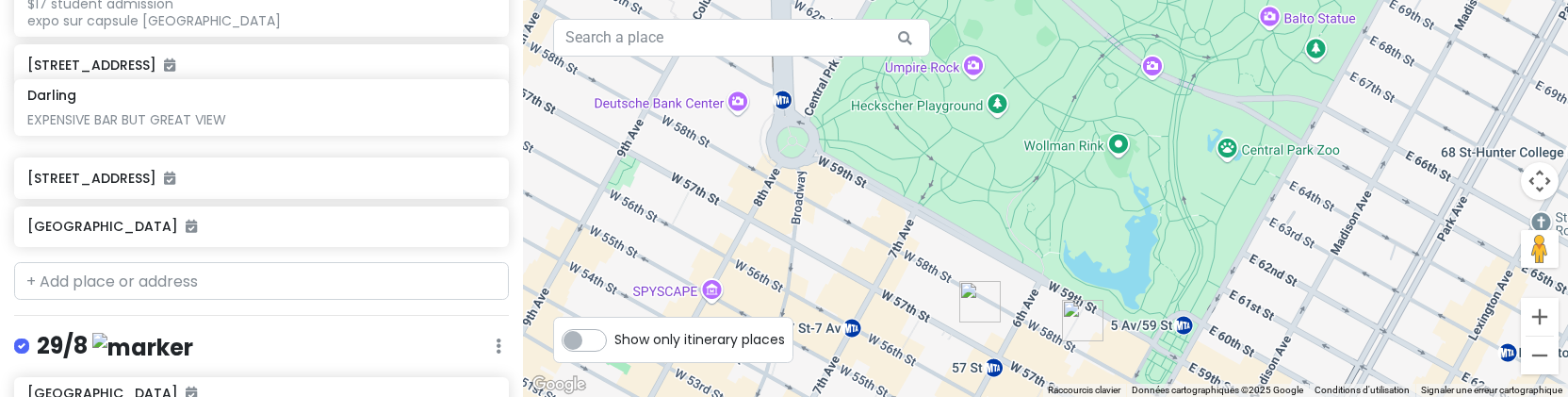drag, startPoint x: 210, startPoint y: 181, endPoint x: 210, endPoint y: 125, distance: 56 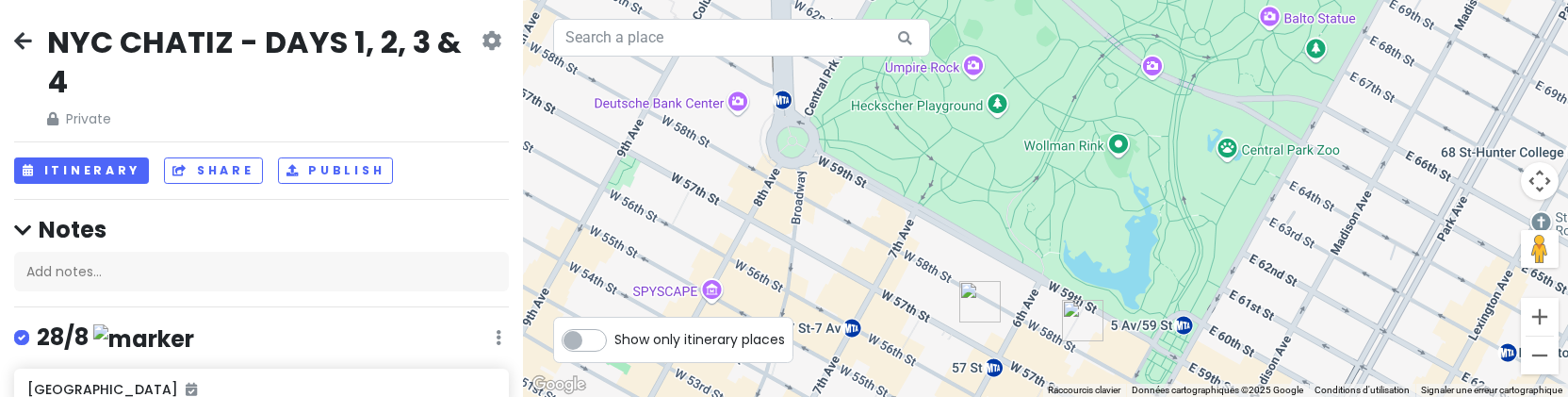 scroll, scrollTop: 0, scrollLeft: 0, axis: both 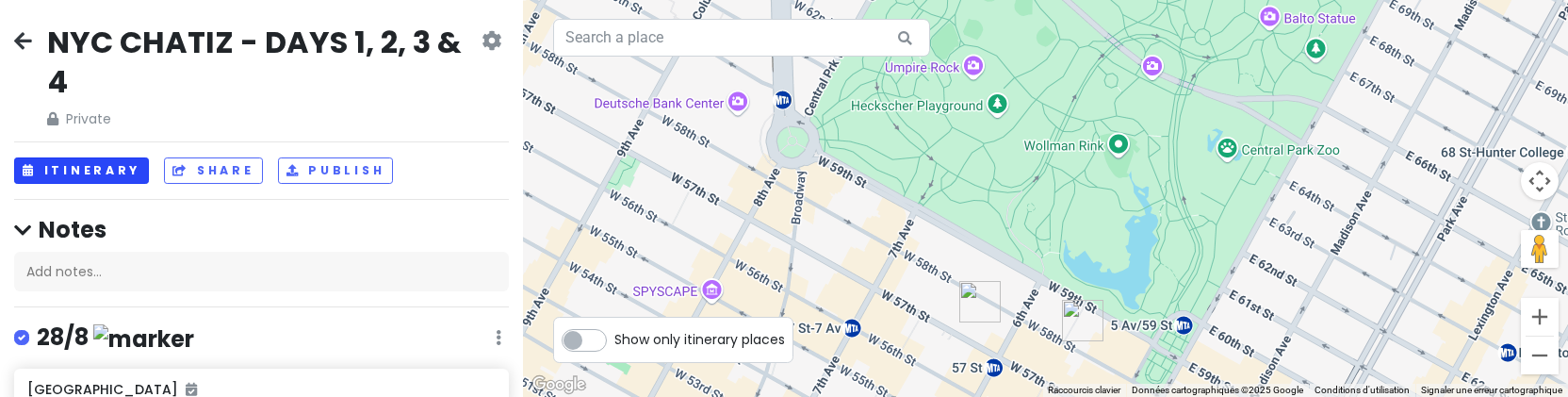 click on "Itinerary" at bounding box center [81, 171] 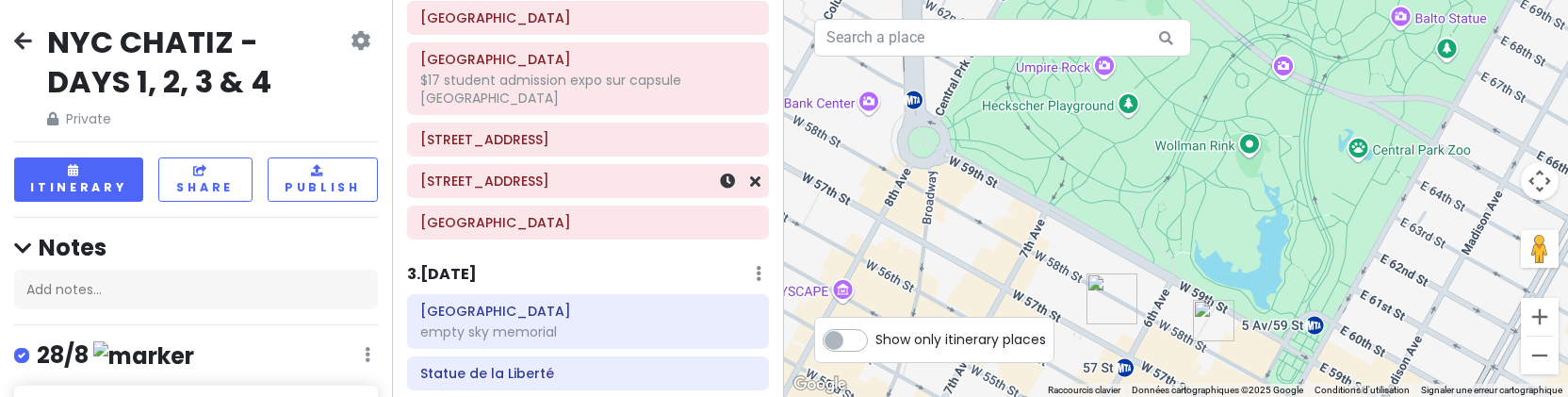 scroll, scrollTop: 569, scrollLeft: 0, axis: vertical 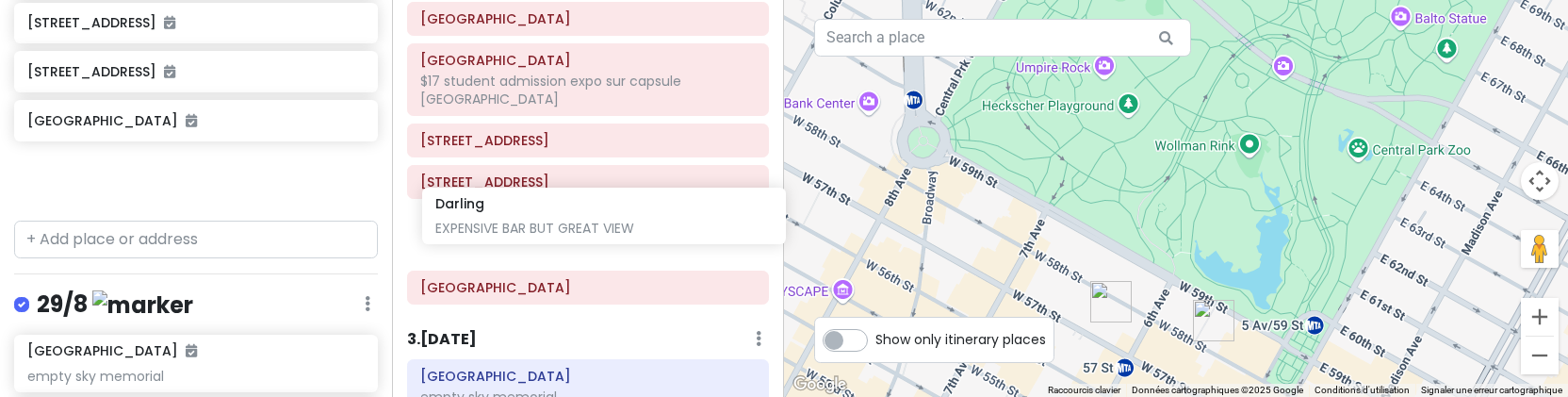 drag, startPoint x: 237, startPoint y: 61, endPoint x: 646, endPoint y: 206, distance: 433.94239 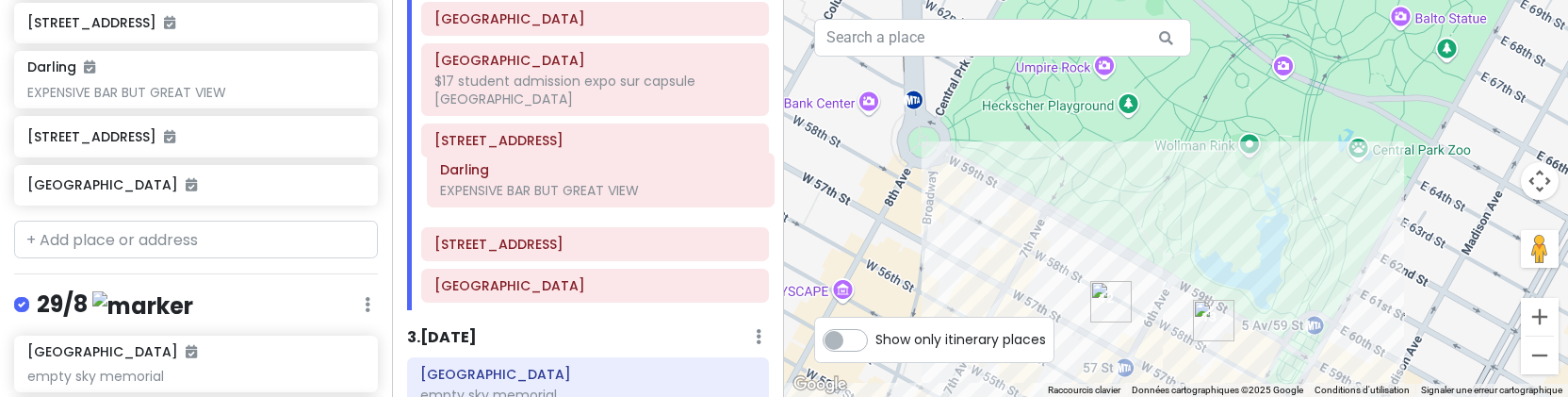 drag, startPoint x: 631, startPoint y: 233, endPoint x: 637, endPoint y: 184, distance: 49.36598 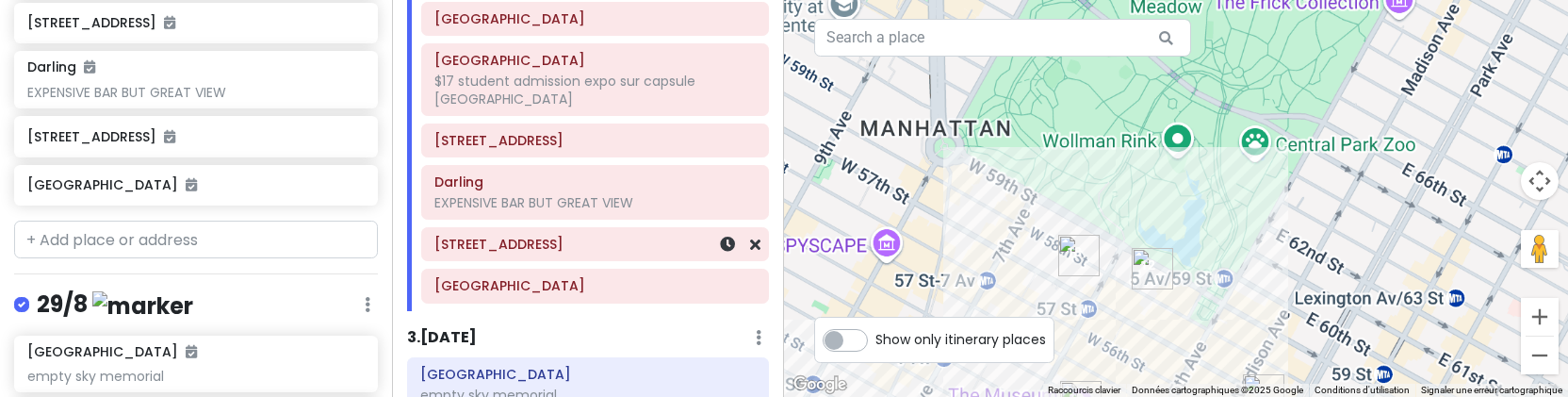 click on "Pour naviguer, appuyez sur les touches fléchées." at bounding box center (1176, 198) 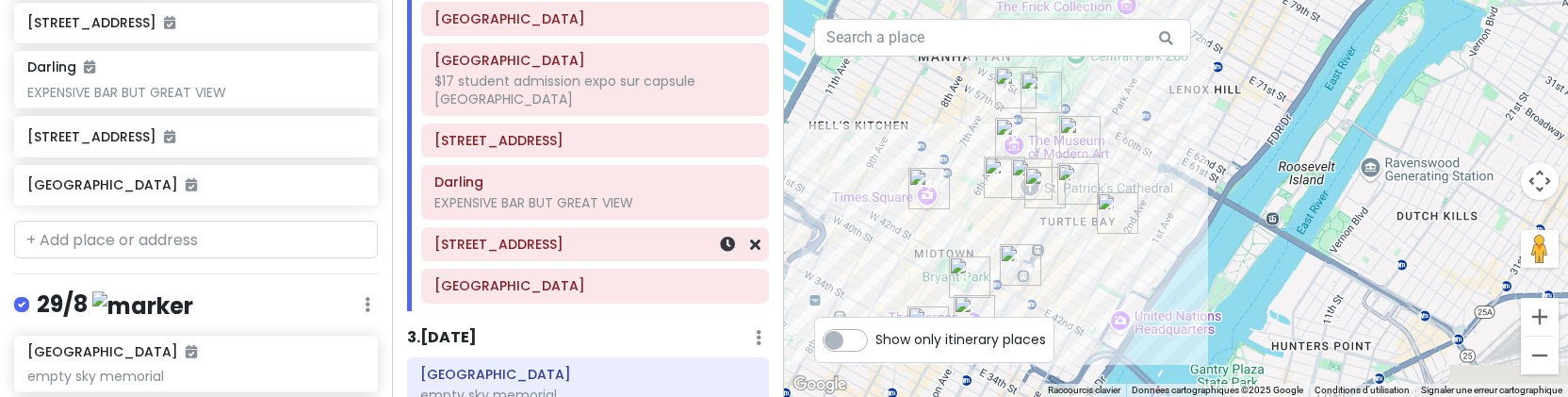 drag, startPoint x: 1005, startPoint y: 194, endPoint x: 998, endPoint y: 91, distance: 103.23759 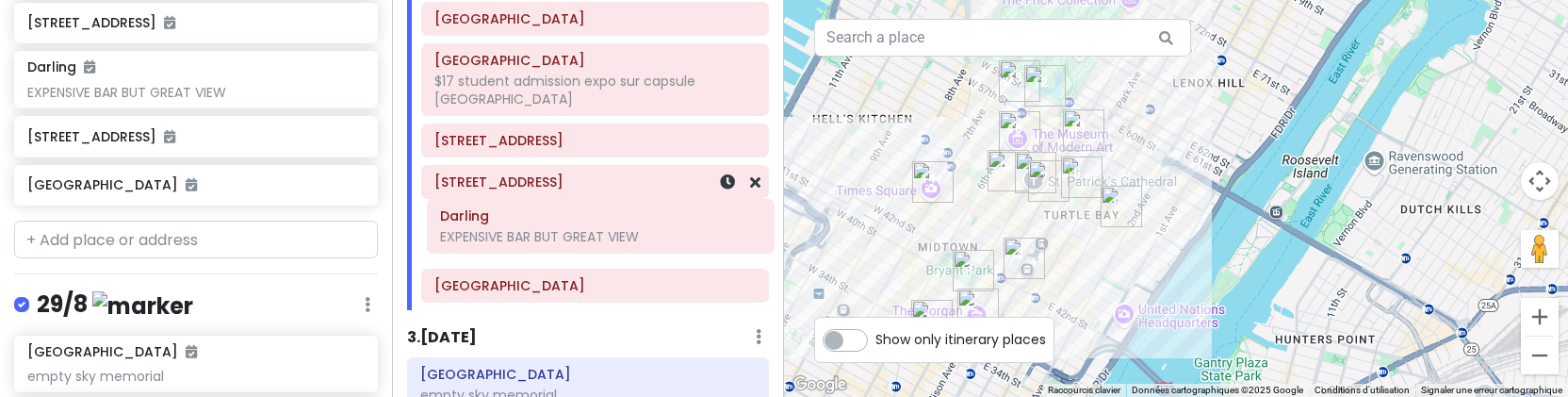 drag, startPoint x: 476, startPoint y: 190, endPoint x: 482, endPoint y: 228, distance: 38.4708 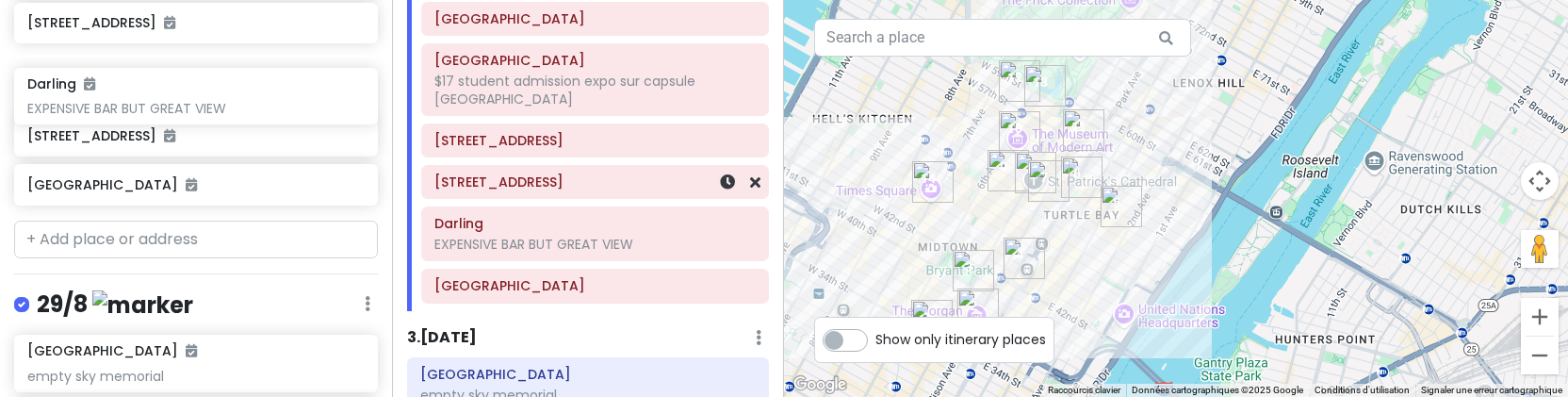 scroll, scrollTop: 916, scrollLeft: 0, axis: vertical 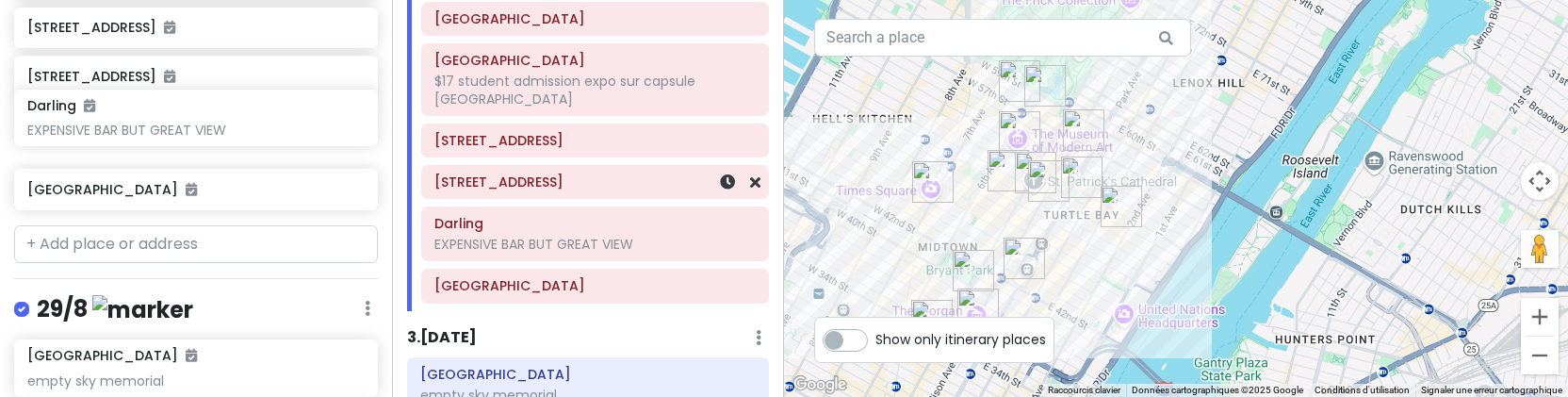 drag, startPoint x: 205, startPoint y: 73, endPoint x: 205, endPoint y: 118, distance: 45 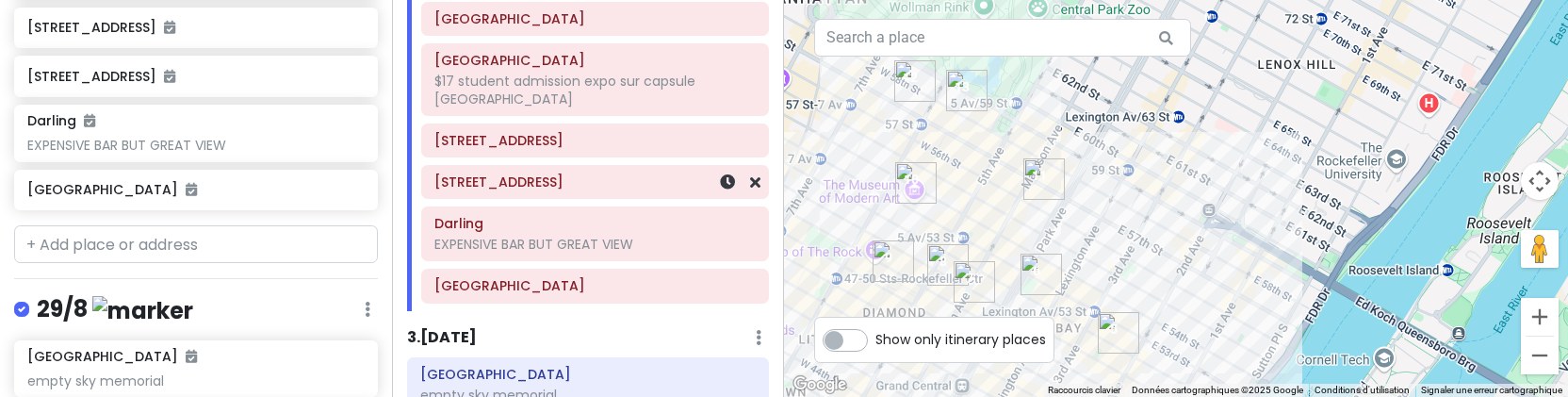 drag, startPoint x: 1120, startPoint y: 133, endPoint x: 1101, endPoint y: 209, distance: 78.339007 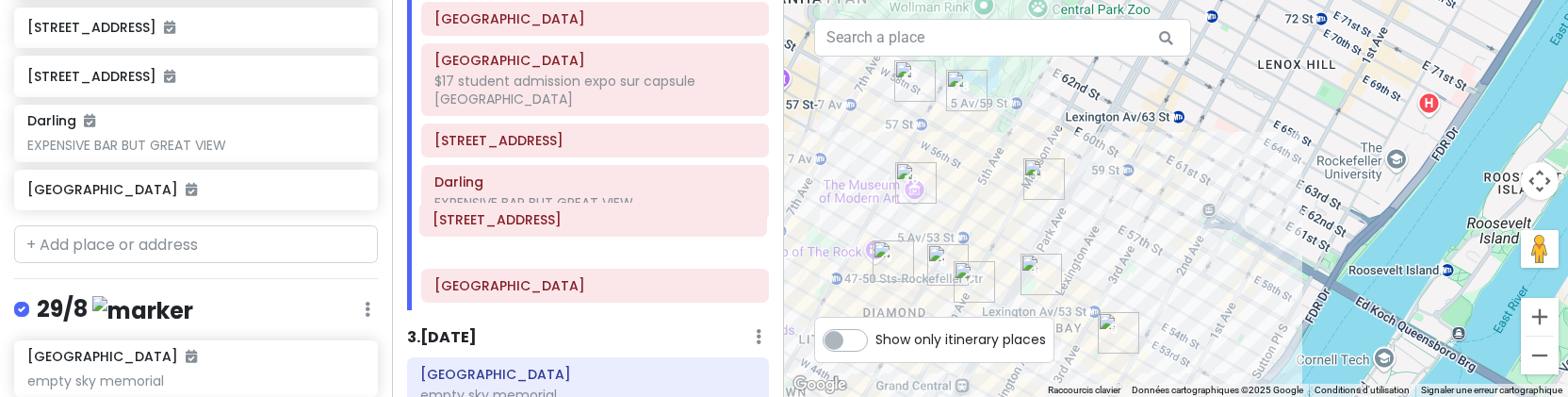 drag, startPoint x: 604, startPoint y: 184, endPoint x: 601, endPoint y: 227, distance: 43.10452 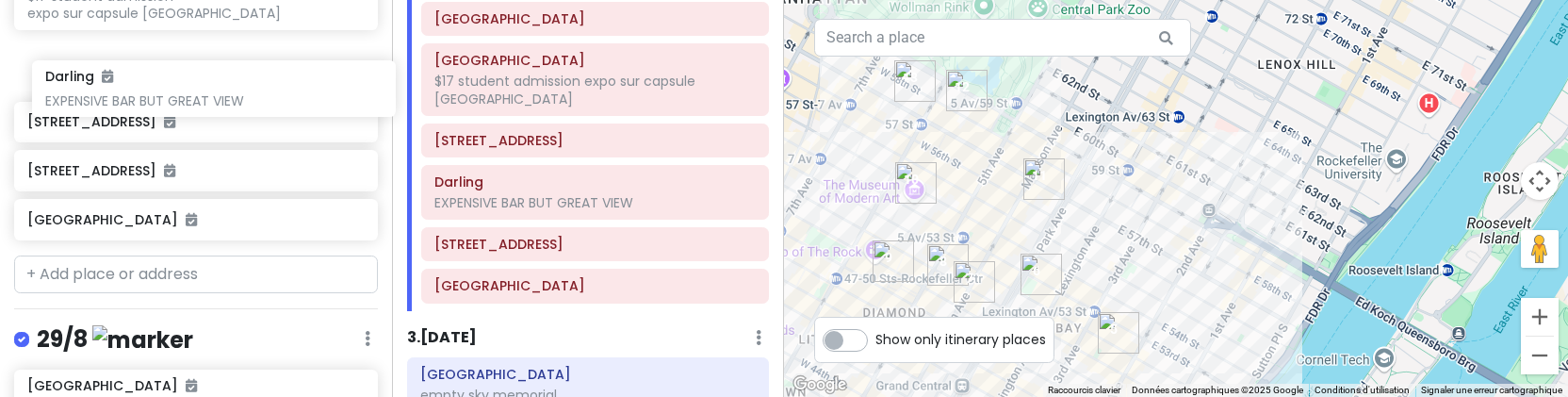 scroll, scrollTop: 884, scrollLeft: 0, axis: vertical 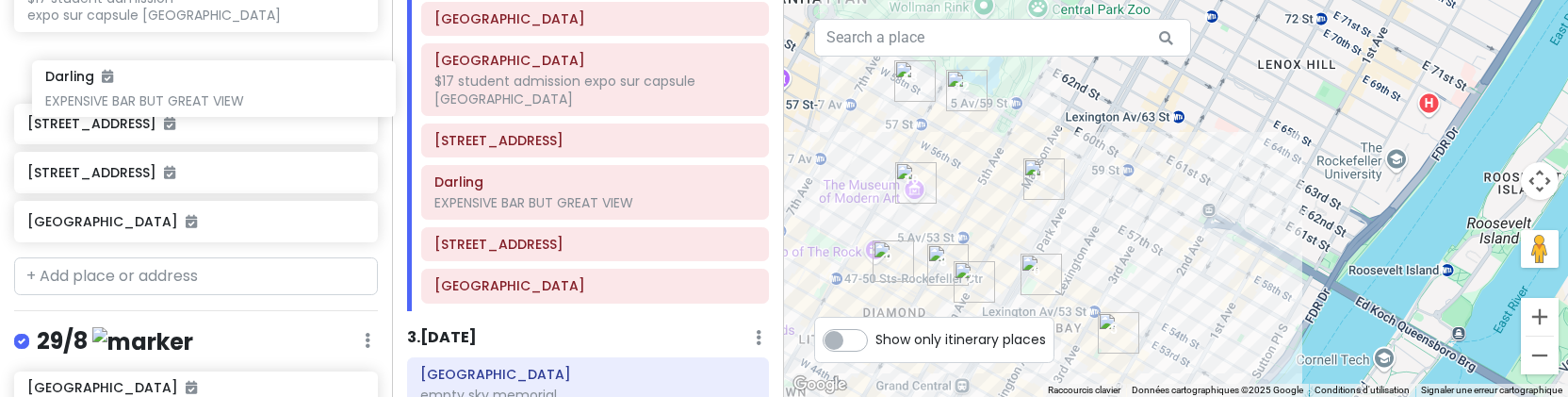 drag, startPoint x: 227, startPoint y: 101, endPoint x: 238, endPoint y: 76, distance: 27.313001 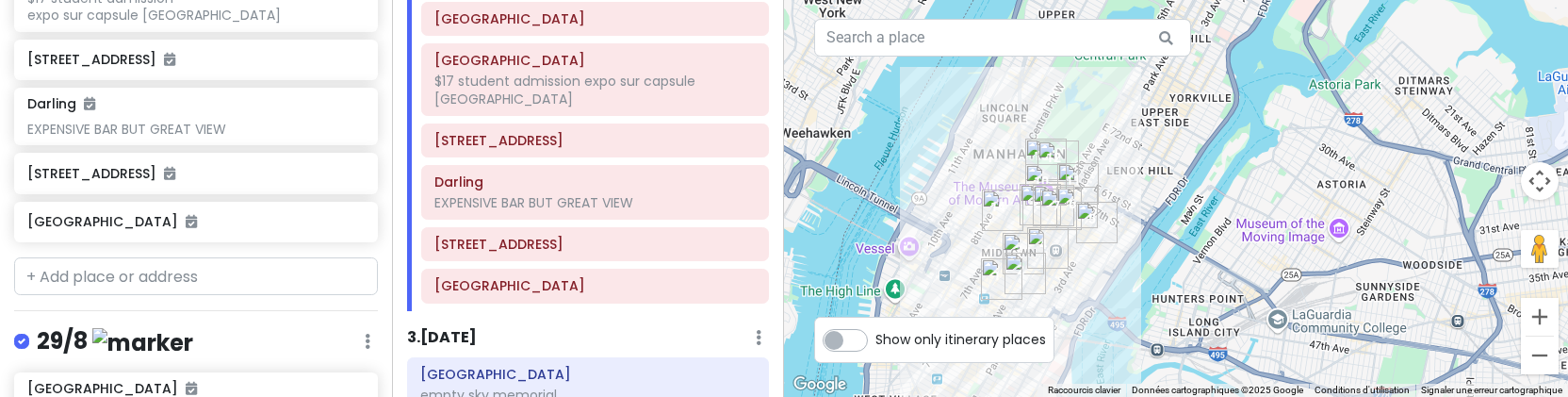 drag, startPoint x: 990, startPoint y: 250, endPoint x: 1067, endPoint y: 217, distance: 83.7735 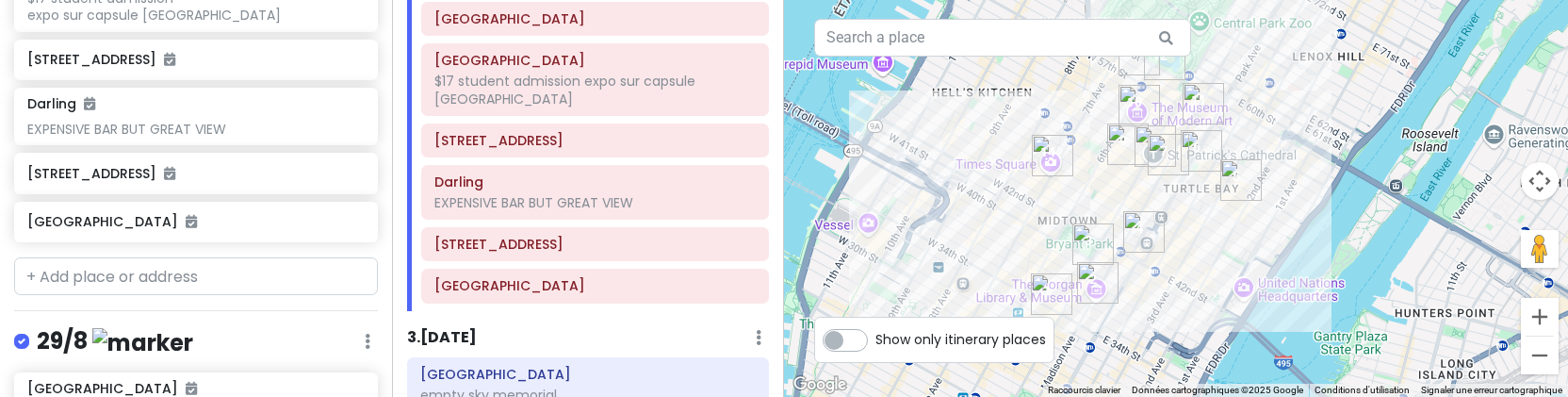 drag, startPoint x: 1065, startPoint y: 221, endPoint x: 1184, endPoint y: 153, distance: 137.05838 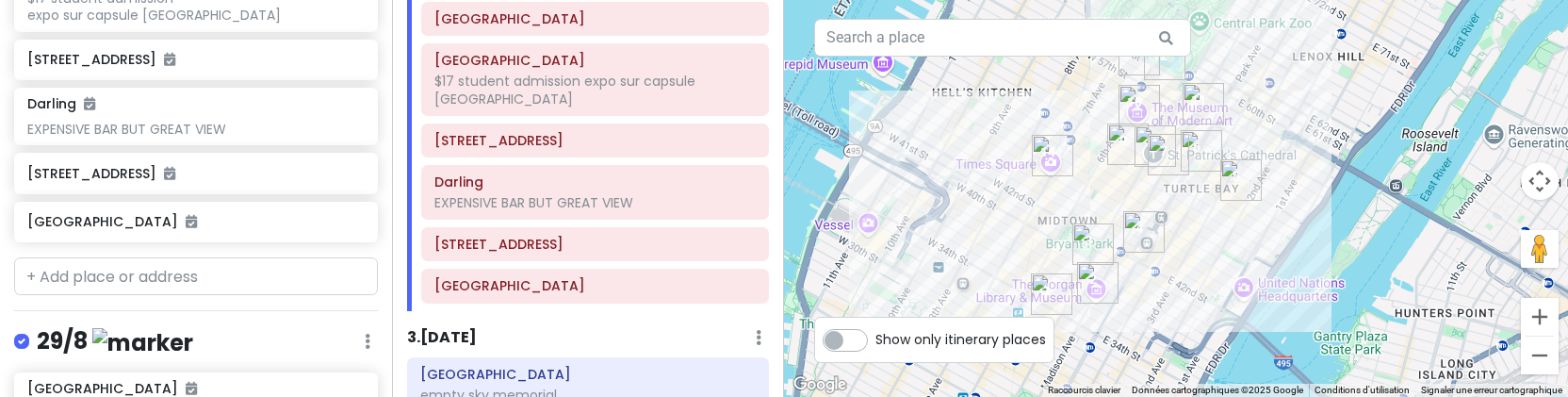 click at bounding box center [1052, 294] 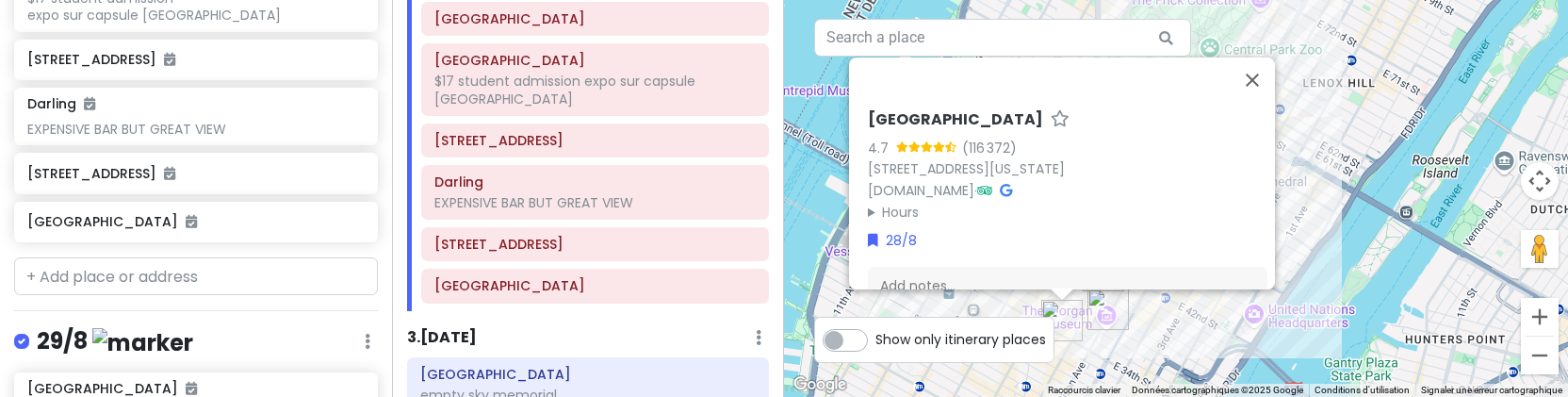 click on "Pour naviguer, appuyez sur les touches fléchées. Empire State Building 4.7        (116 372) 20 W 34th St., New York, NY 10001, États-Unis www.esbnyc.com   ·   Hours lundi  09:00 – 00:00 mardi  09:00 – 00:00 mercredi  09:00 – 00:00 jeudi  09:00 – 00:00 vendredi  09:00 – 00:00 samedi  09:00 – 00:00 dimanche  09:00 – 00:00 28/8 Add notes... Added to  Thu 8/28" at bounding box center [1176, 198] 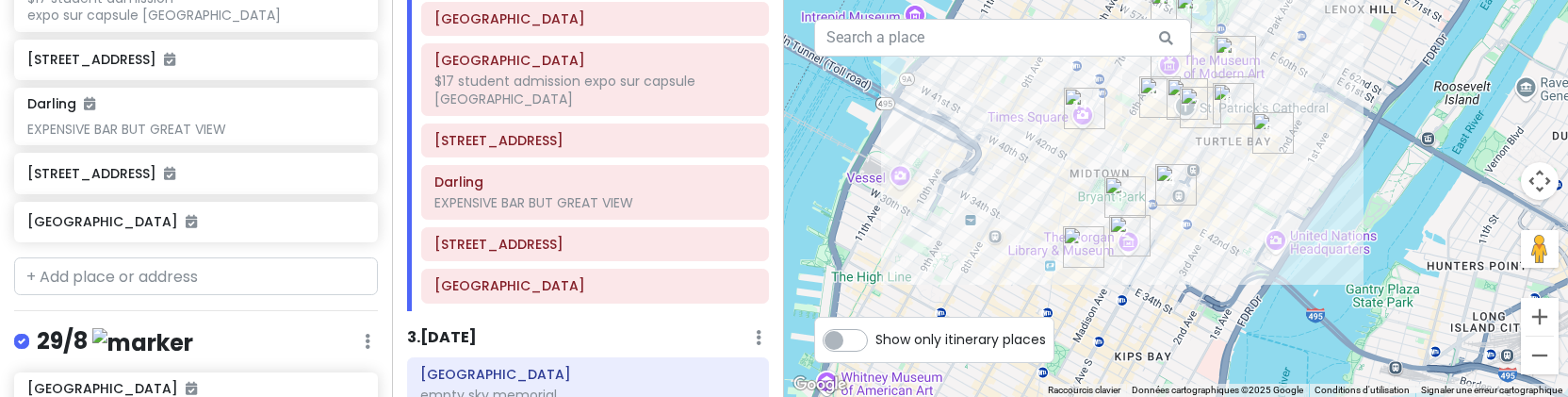 drag, startPoint x: 1165, startPoint y: 298, endPoint x: 1184, endPoint y: 224, distance: 76.40026 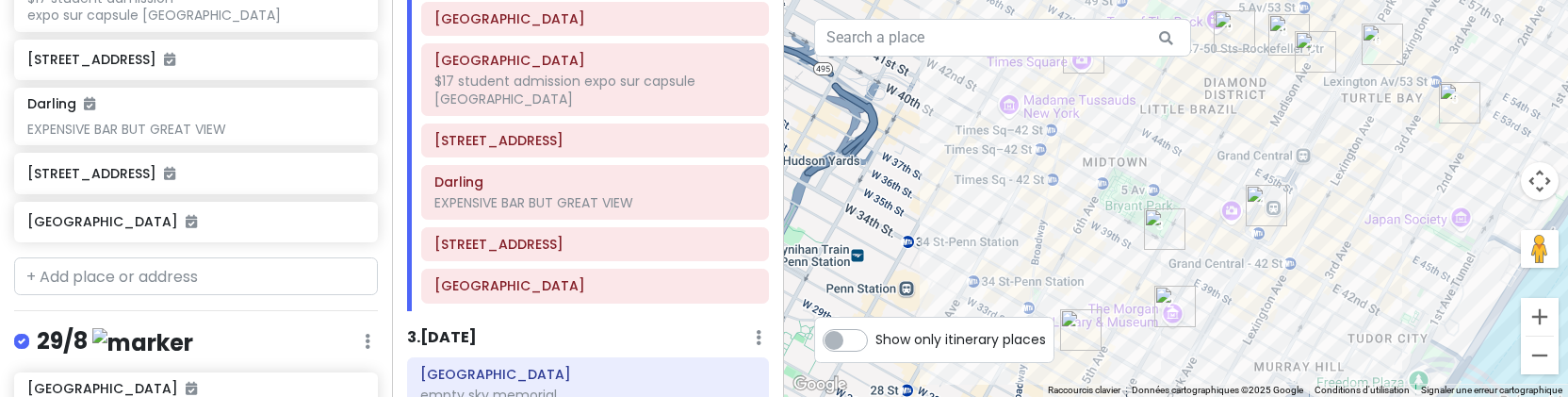drag, startPoint x: 1250, startPoint y: 219, endPoint x: 1150, endPoint y: 264, distance: 109.658561 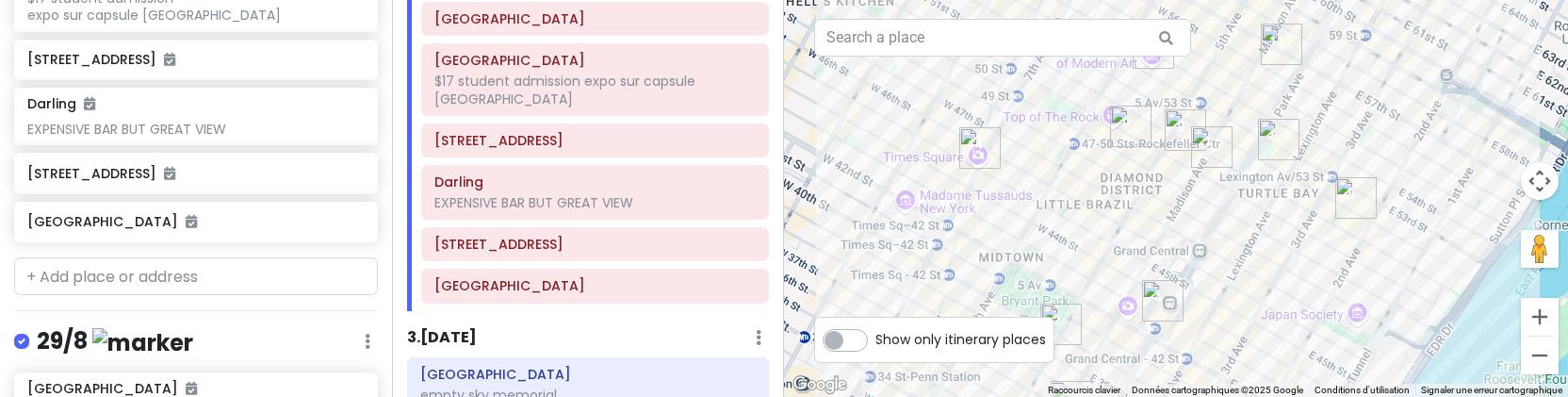 drag, startPoint x: 1231, startPoint y: 159, endPoint x: 1126, endPoint y: 256, distance: 142.94754 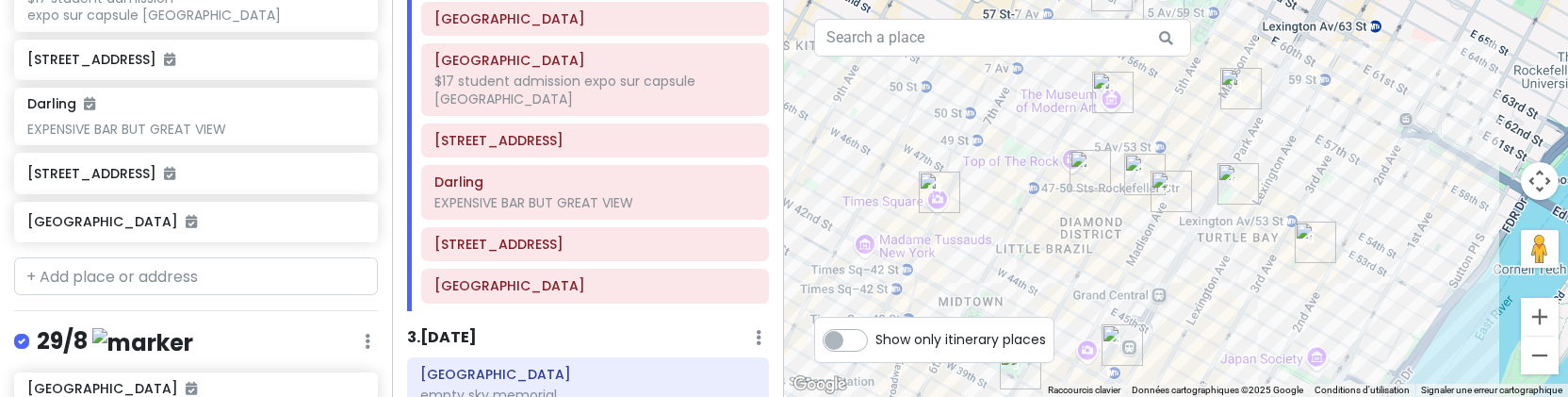 drag, startPoint x: 1231, startPoint y: 185, endPoint x: 1187, endPoint y: 230, distance: 62.93648 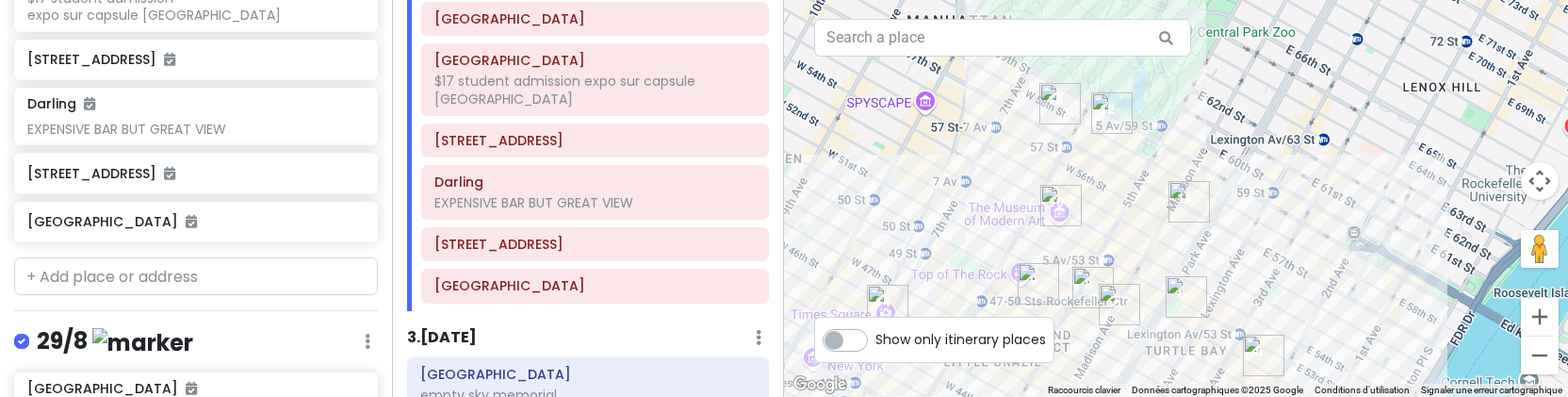 drag, startPoint x: 1281, startPoint y: 101, endPoint x: 1229, endPoint y: 216, distance: 126.21014 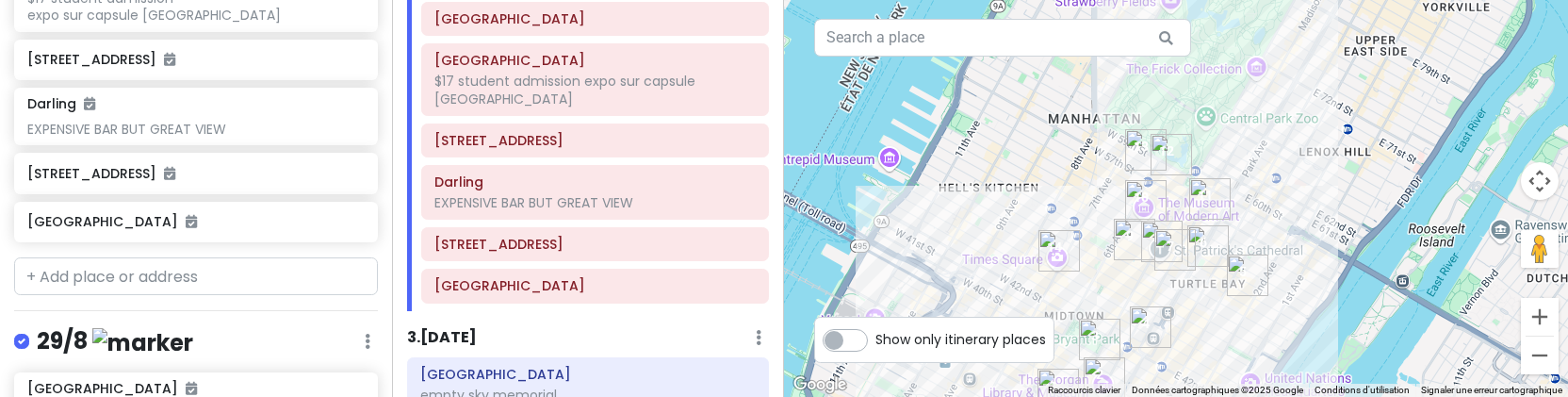 click at bounding box center (1248, 275) 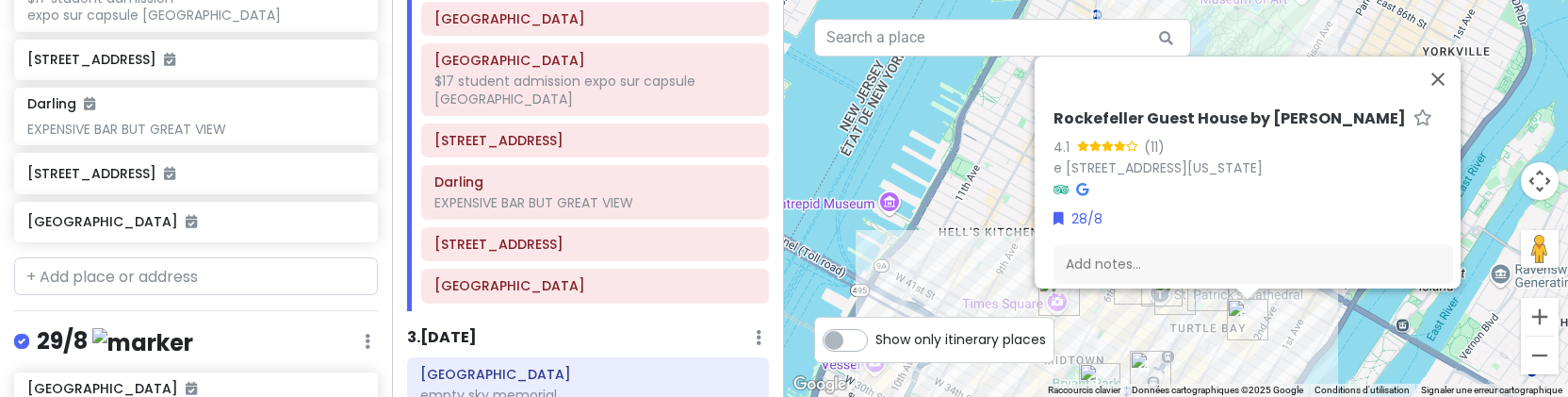 click on "Pour naviguer, appuyez sur les touches fléchées. Rockefeller Guest House by Philip Johnson 4.1        (11) e 10022, 242 E 52nd St, New York, NY 10022, États-Unis 28/8 Add notes... Added to  Thu 8/28" at bounding box center (1176, 198) 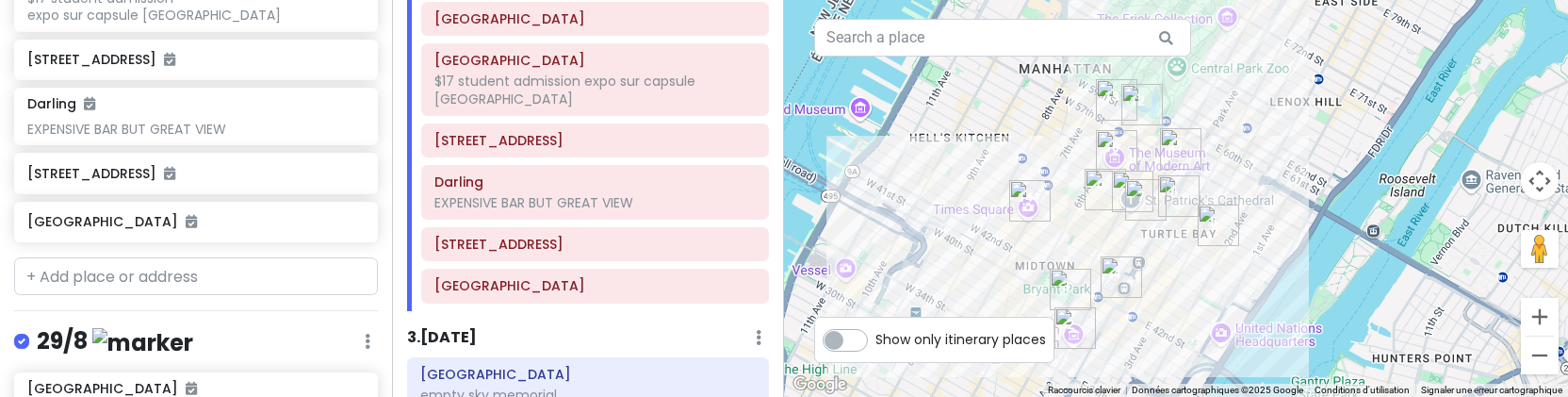 drag, startPoint x: 1239, startPoint y: 285, endPoint x: 1207, endPoint y: 200, distance: 90.82401 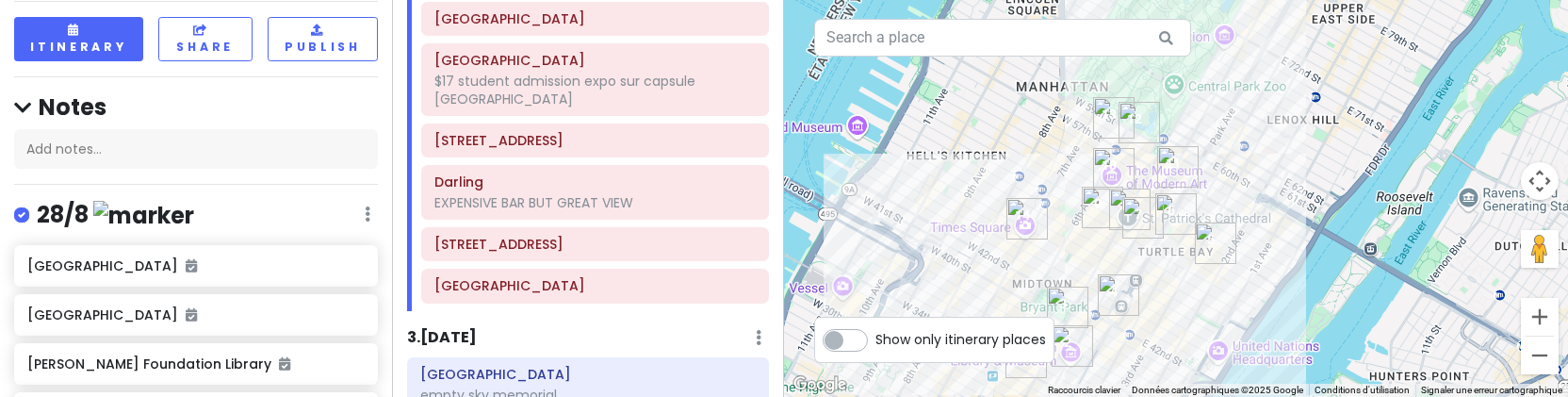 scroll, scrollTop: 78, scrollLeft: 0, axis: vertical 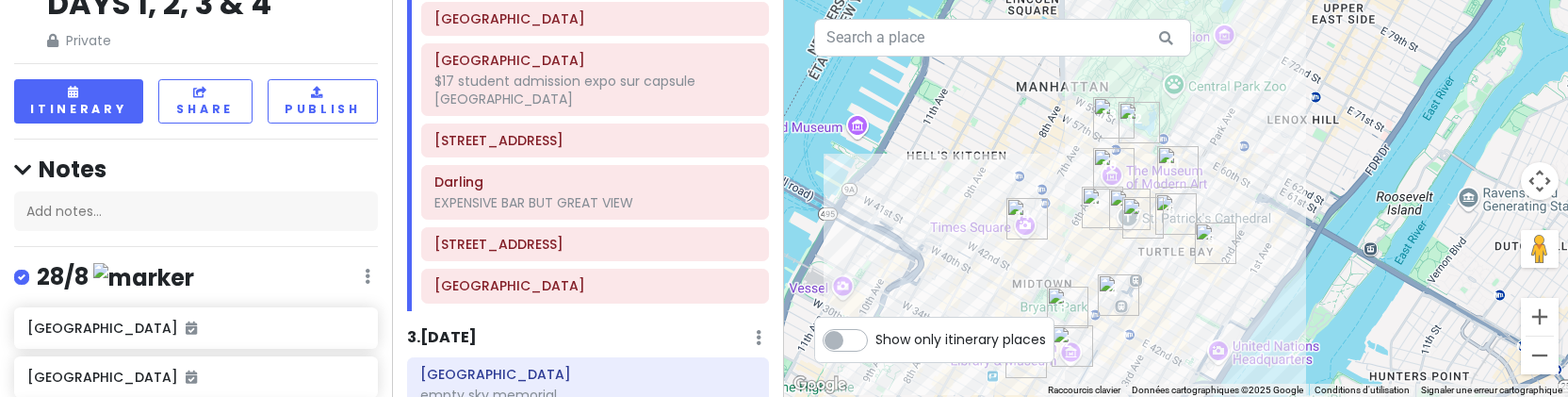 click on "28/8" at bounding box center [115, 277] 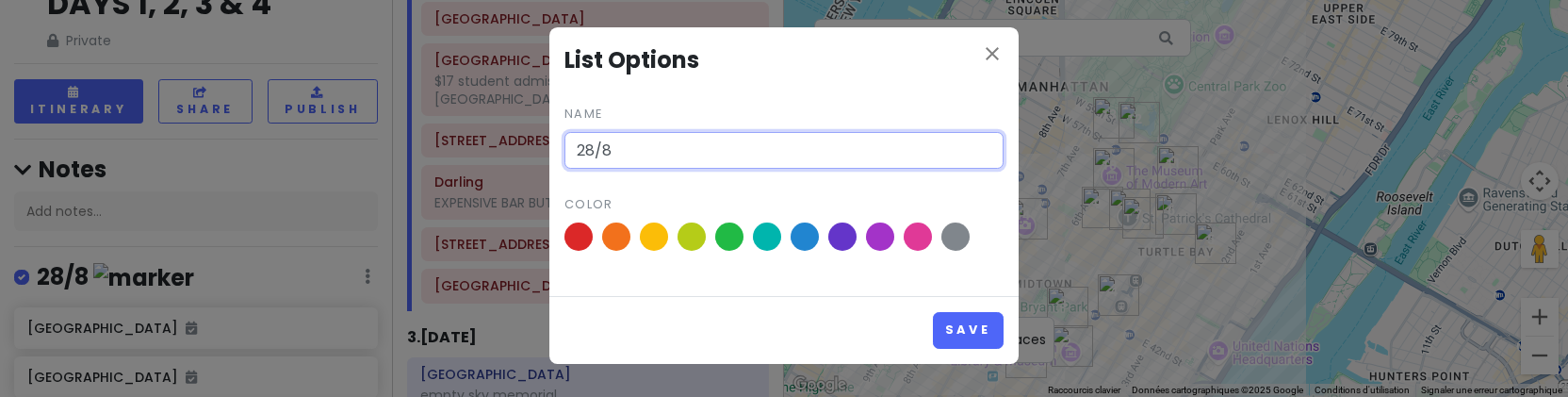 click on "28/8" at bounding box center (784, 151) 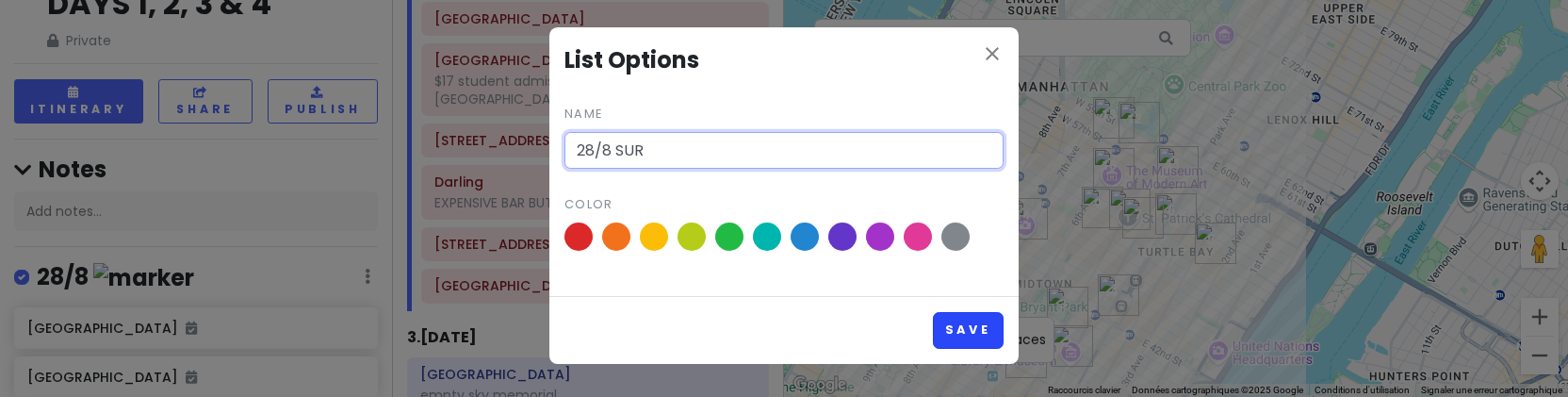 type on "28/8 SUR" 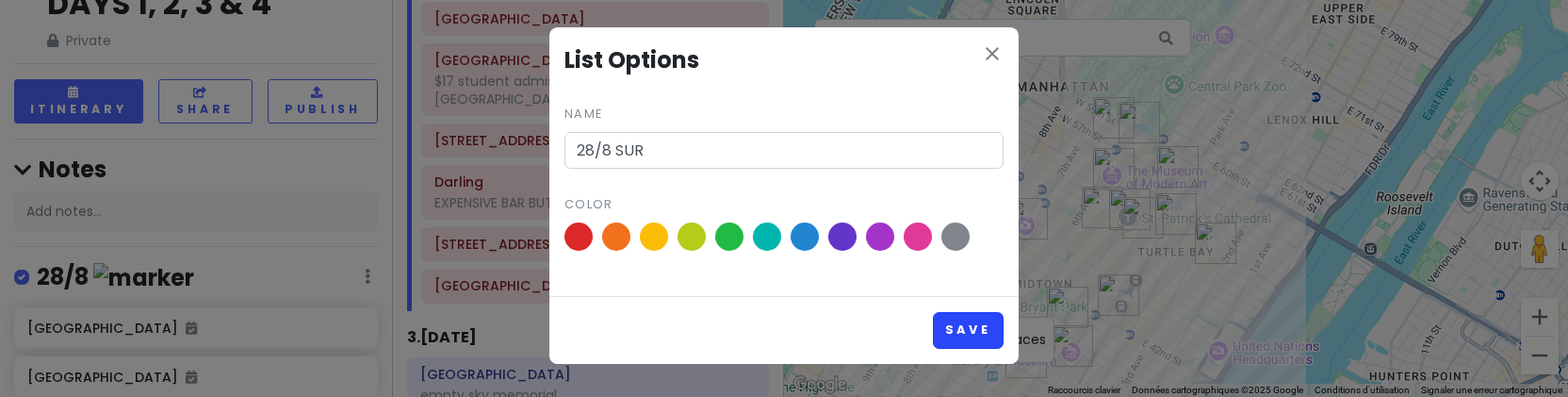 click on "Save" at bounding box center [968, 330] 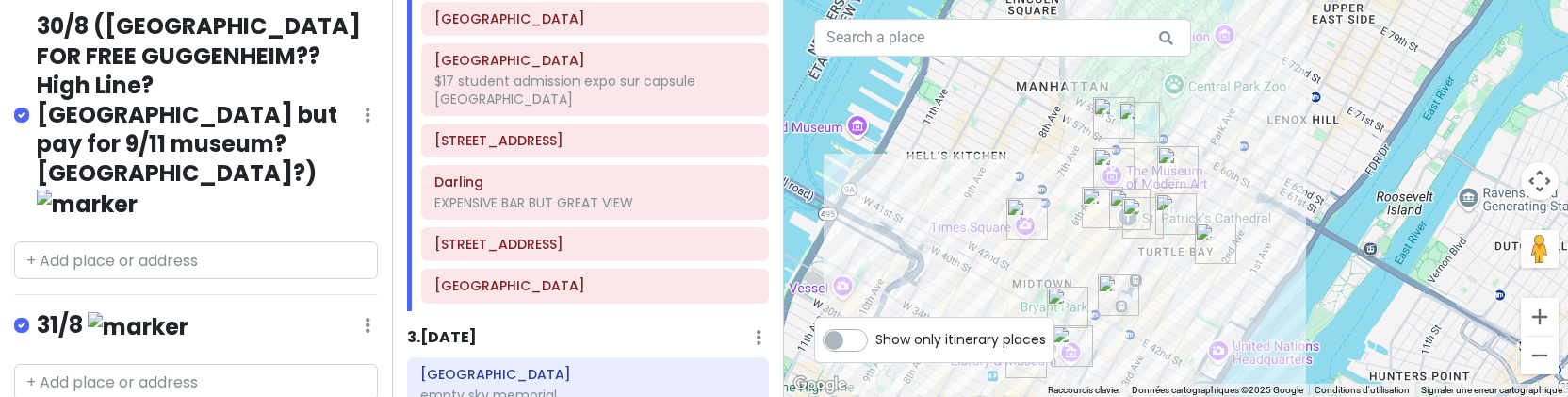 scroll, scrollTop: 1481, scrollLeft: 0, axis: vertical 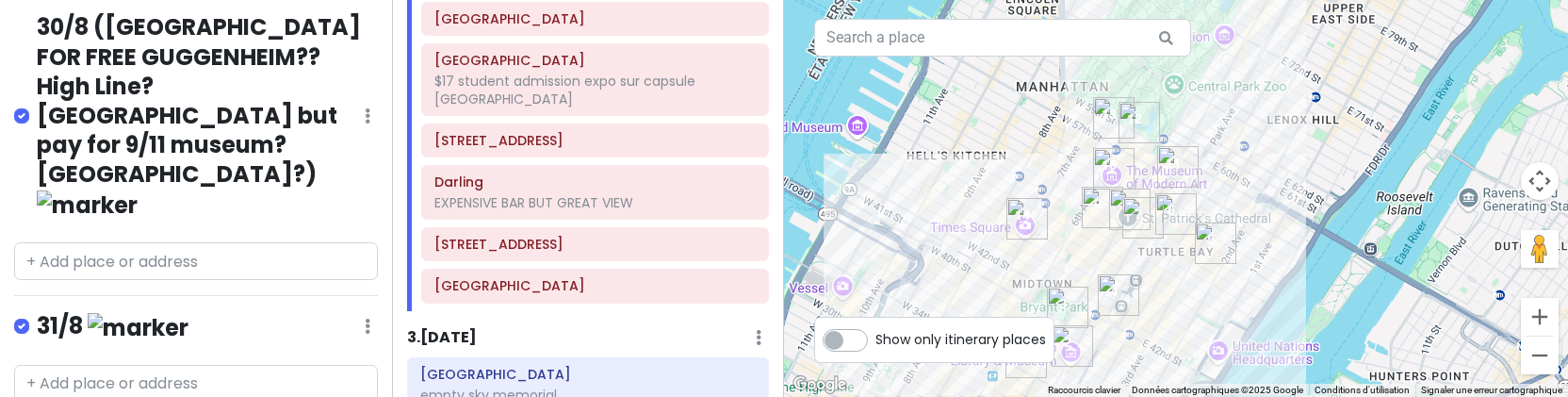 click on "+ Add a section" at bounding box center [85, 436] 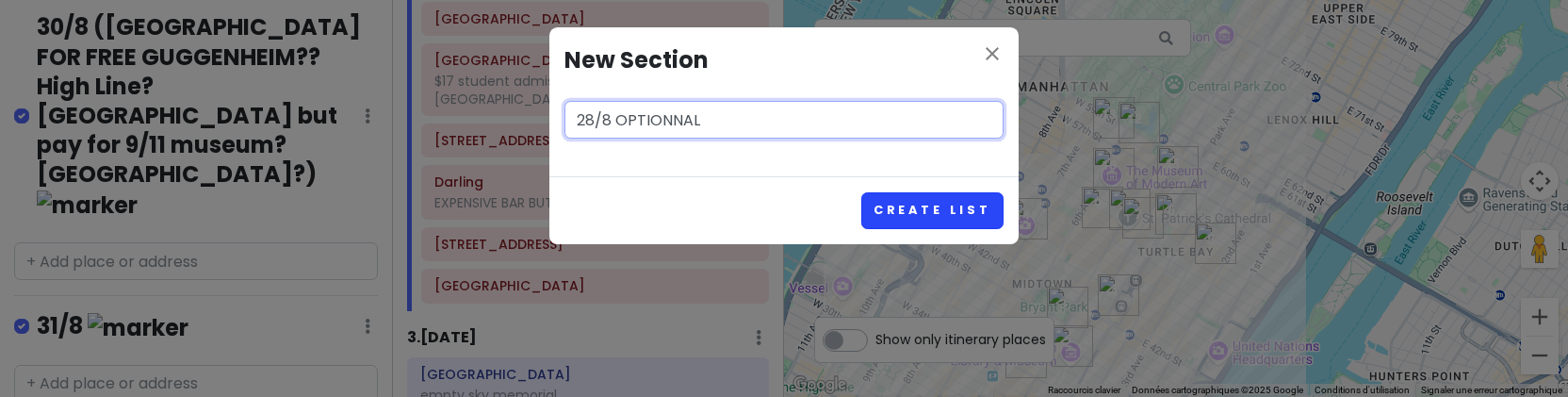 type on "28/8 OPTIONNAL" 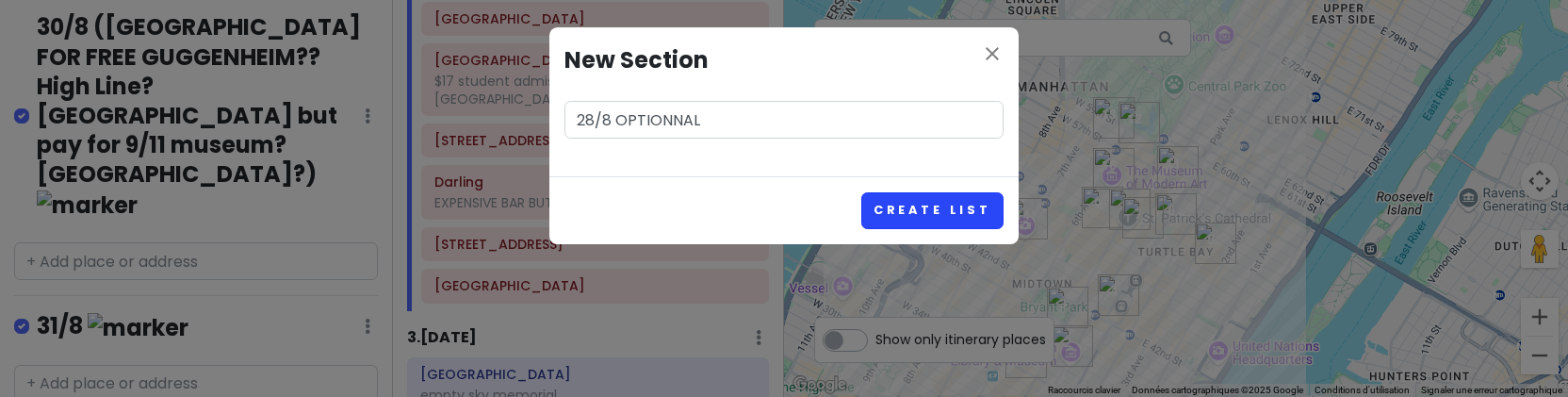 click on "Create List" at bounding box center (932, 210) 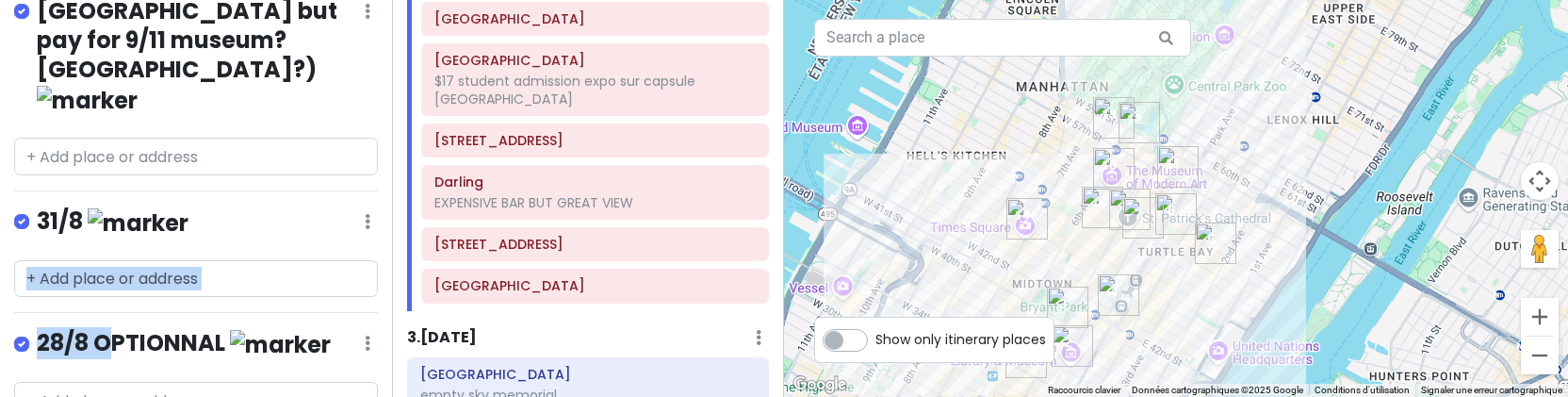 scroll, scrollTop: 1602, scrollLeft: 0, axis: vertical 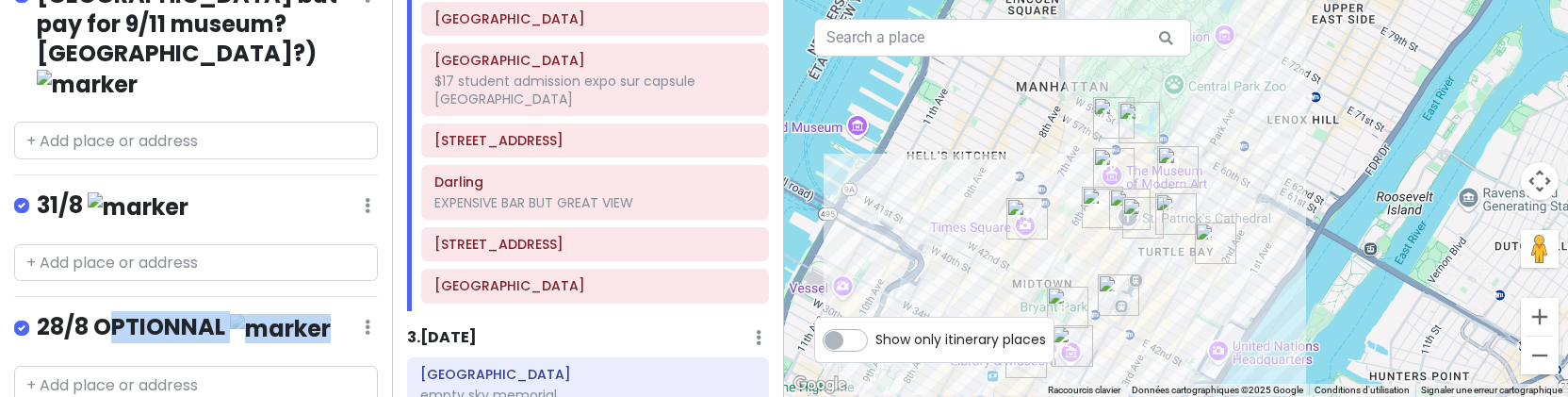 drag, startPoint x: 117, startPoint y: 376, endPoint x: 119, endPoint y: 278, distance: 98.020406 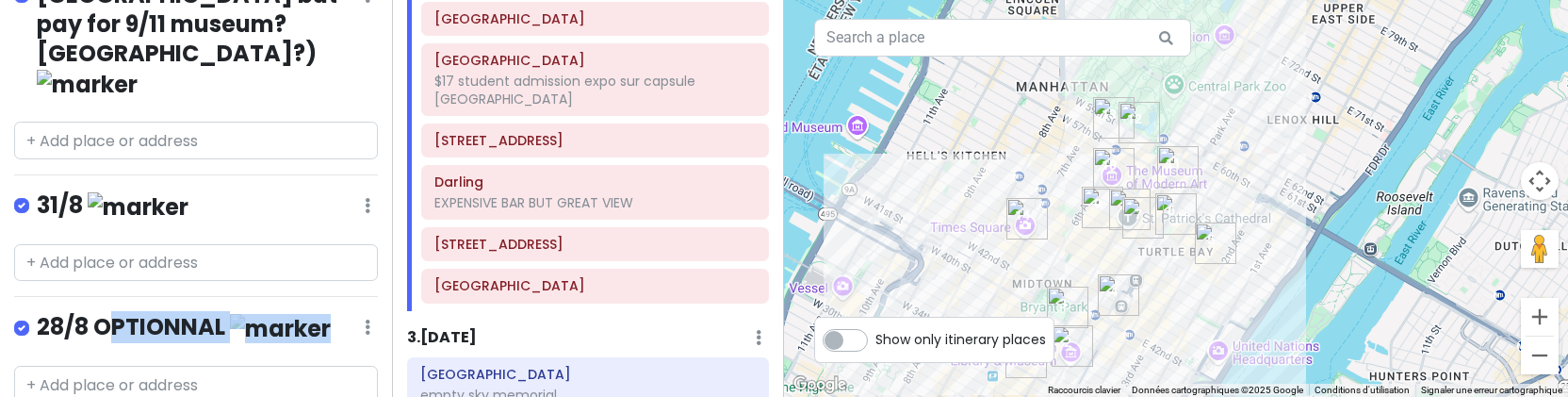 click on "NYC CHATIZ - DAYS 1, 2, 3 & 4 Private Change Dates Make a Copy Delete Trip Go Pro ⚡️ Give Feedback 💡 Support Scout ☕️ Itinerary Share Publish Notes Add notes... 28/8 SUR   Edit Reorder Delete List Empire State Building Morgan Library and Museum Stavros Niarchos Foundation Library Grand Central Terminal Rockefeller Guest House by Philip Johnson Seagram Building The New York Palace Hotel gossip girl serena van der woodsen Cathédrale Saint Patrick Rockefeller Center Museum of Modern Art $17 student admission
expo sur capsule tower tokyo 432 Park Ave Darling EXPENSIVE BAR BUT GREAT VIEW 111 W 57th St Times Square 29/8   Edit Reorder Delete List Liberty State Park empty sky memorial Statue de la Liberté Ellis Island National Museum of Immigration 30/8 (CENTRAL PARK FOR FREE GUGGENHEIM?? High Line? Lower Manhattan but pay for 9/11 museum? Brooklyn?)   Edit Reorder Delete List 31/8   Edit Reorder Delete List 28/8 OPTIONNAL   Edit Reorder Delete List + Add a section" at bounding box center [196, 198] 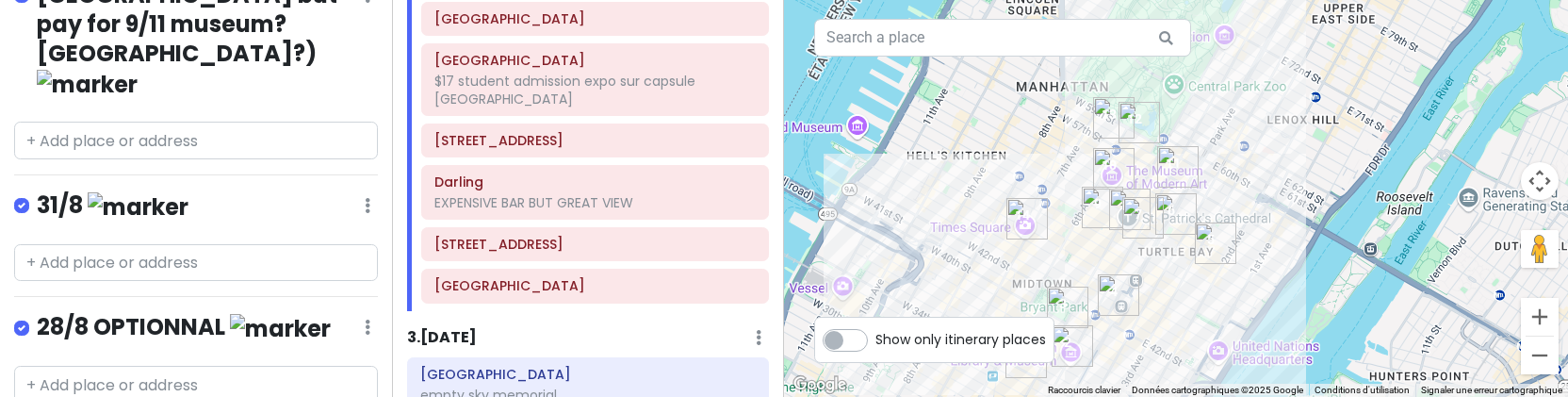 click at bounding box center [37, 316] 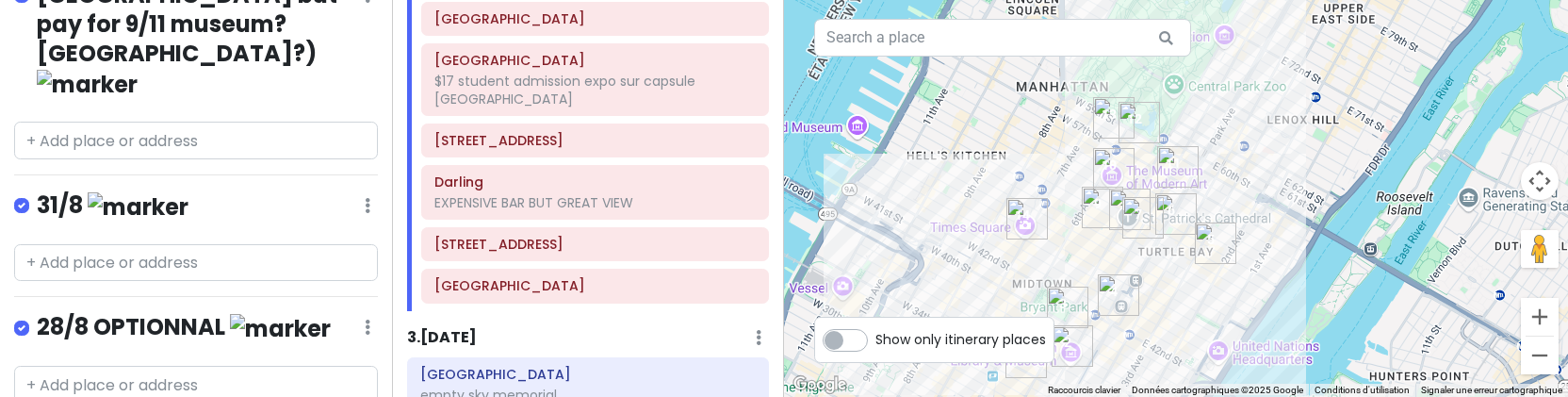 click at bounding box center (42, 322) 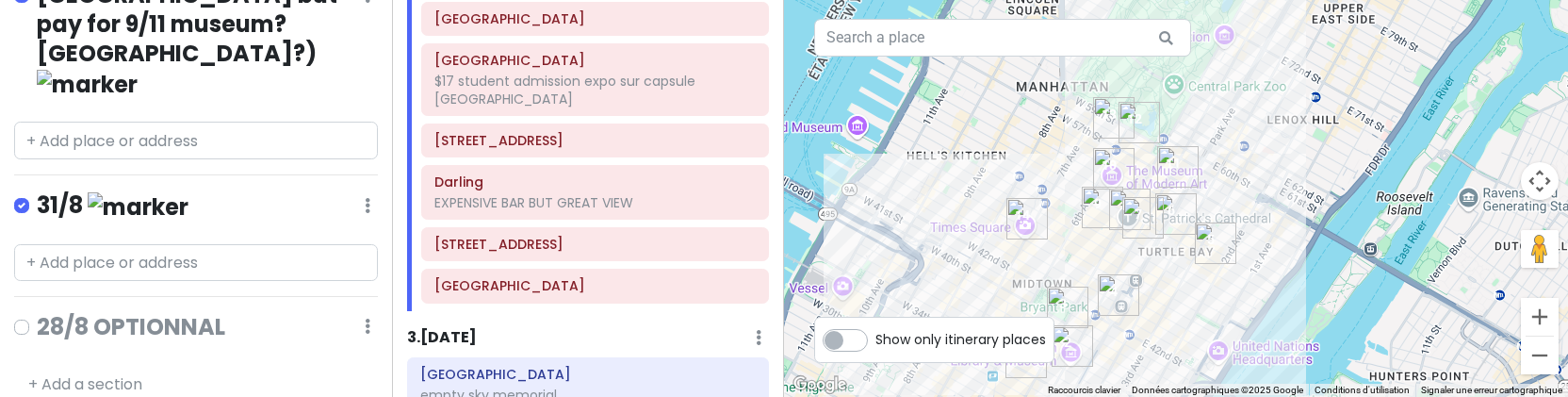 scroll, scrollTop: 1549, scrollLeft: 0, axis: vertical 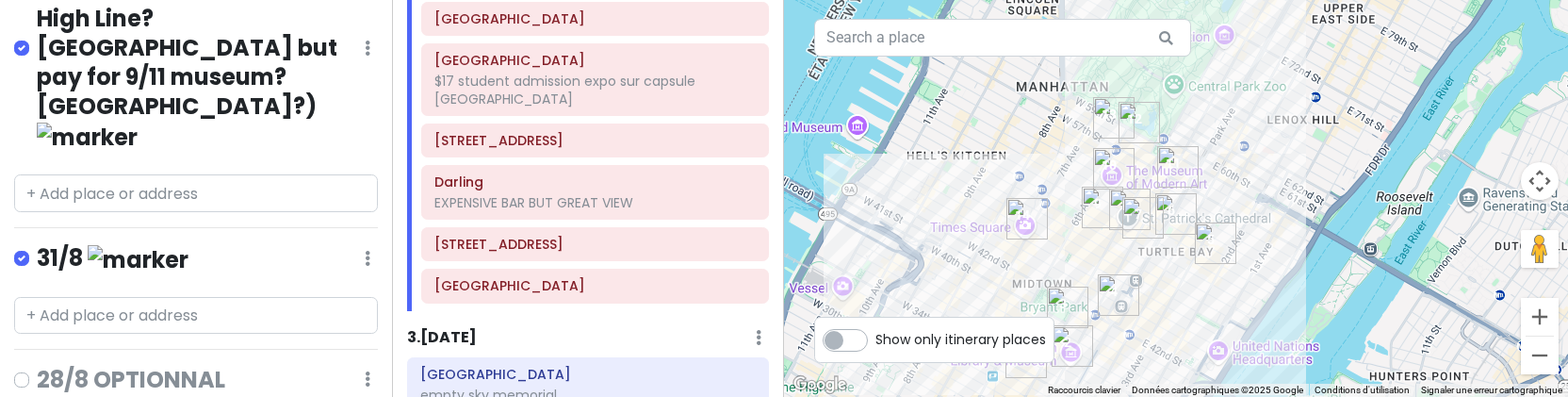 click at bounding box center (37, 368) 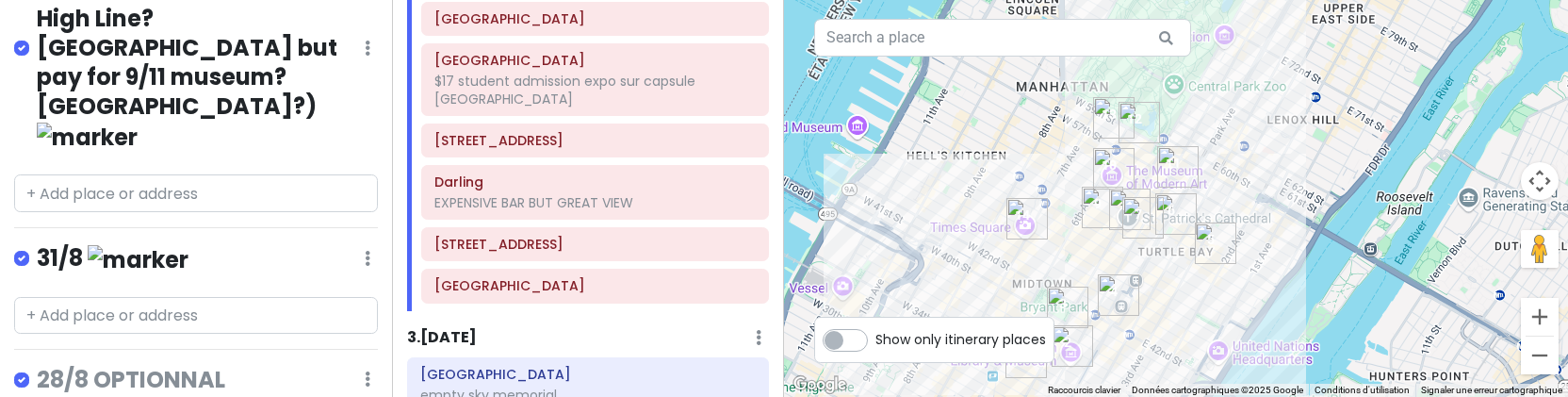 checkbox on "true" 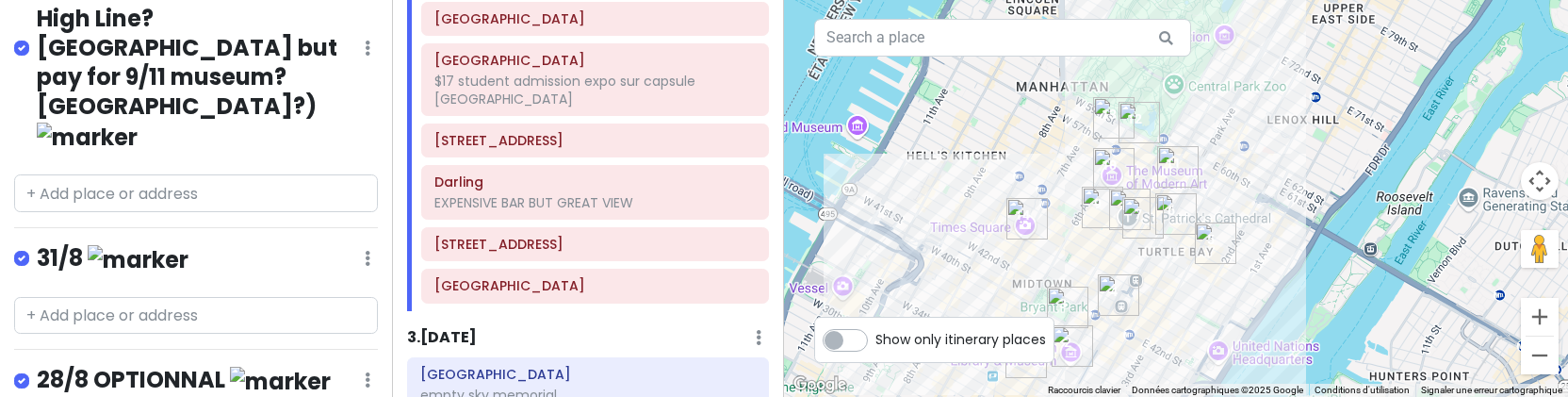 click on "28/8 OPTIONNAL   Edit Reorder Delete List" at bounding box center (196, 384) 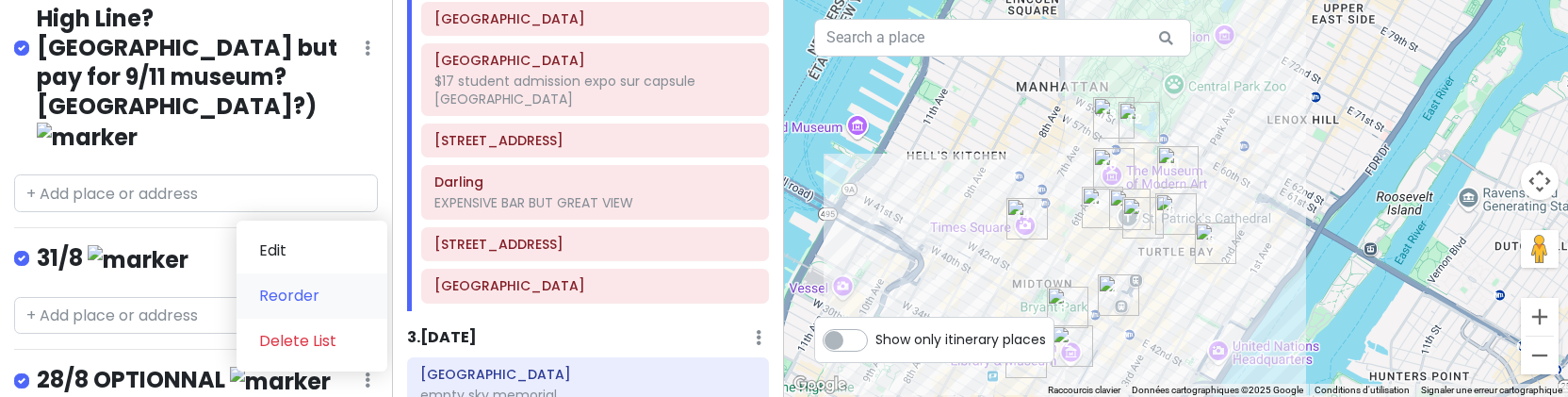 drag, startPoint x: 345, startPoint y: 243, endPoint x: 349, endPoint y: 223, distance: 20.396078 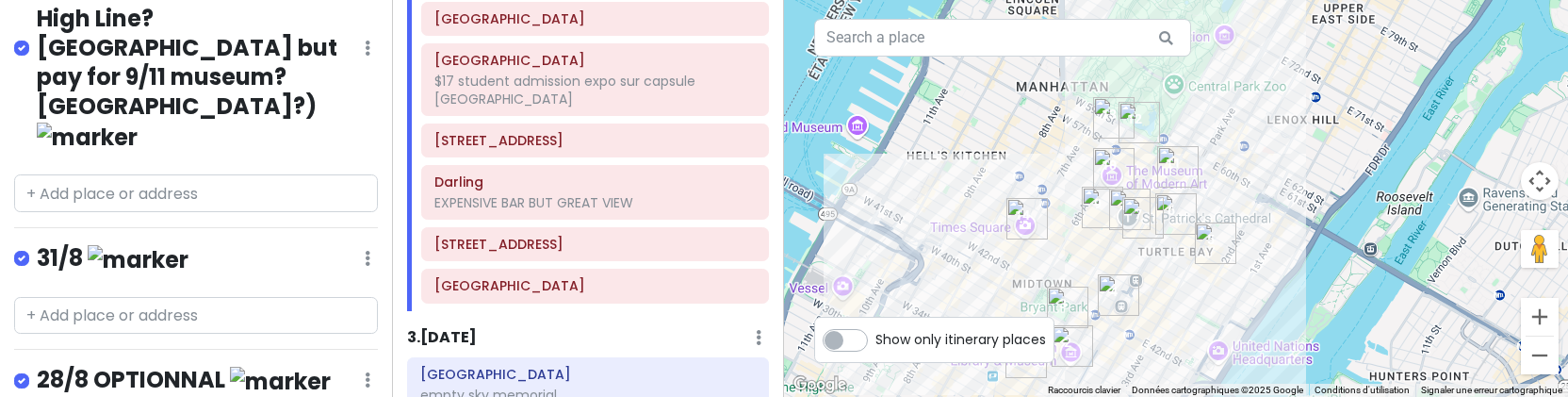 click on "NYC CHATIZ - DAYS 1, 2, 3 & 4 Private Change Dates Make a Copy Delete Trip Go Pro ⚡️ Give Feedback 💡 Support Scout ☕️ Itinerary Share Publish Notes Add notes... 28/8 SUR   Edit Reorder Delete List Empire State Building Morgan Library and Museum Stavros Niarchos Foundation Library Grand Central Terminal Rockefeller Guest House by Philip Johnson Seagram Building The New York Palace Hotel gossip girl serena van der woodsen Cathédrale Saint Patrick Rockefeller Center Museum of Modern Art $17 student admission
expo sur capsule tower tokyo 432 Park Ave Darling EXPENSIVE BAR BUT GREAT VIEW 111 W 57th St Times Square 29/8   Edit Reorder Delete List Liberty State Park empty sky memorial Statue de la Liberté Ellis Island National Museum of Immigration 30/8 (CENTRAL PARK FOR FREE GUGGENHEIM?? High Line? Lower Manhattan but pay for 9/11 museum? Brooklyn?)   Edit Reorder Delete List 31/8   Edit Reorder Delete List 28/8 OPTIONNAL   Edit Reorder Delete List + Add a section" at bounding box center [196, 198] 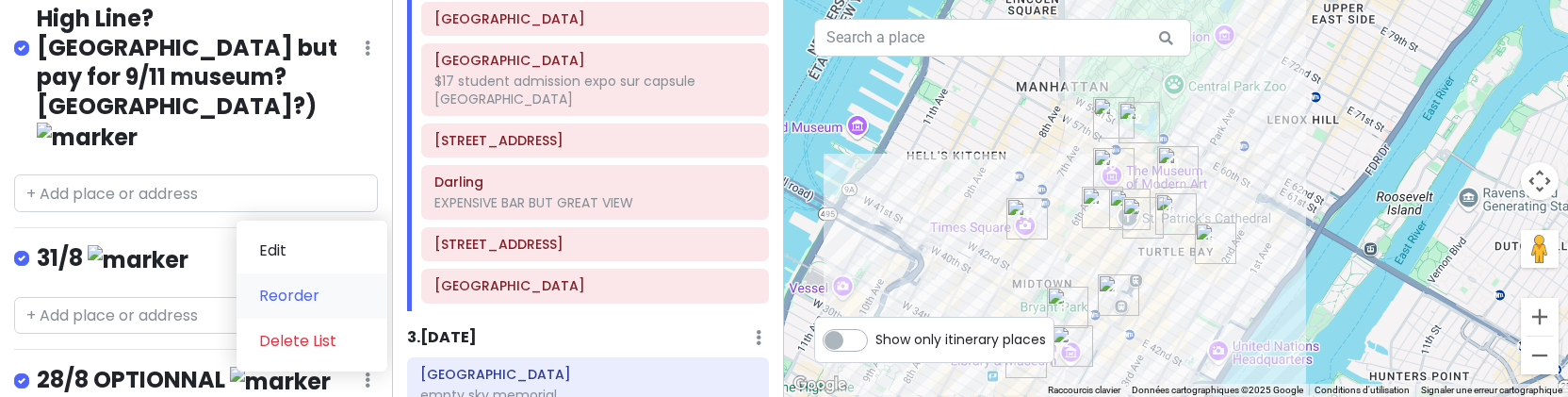 click on "Reorder" at bounding box center [312, 296] 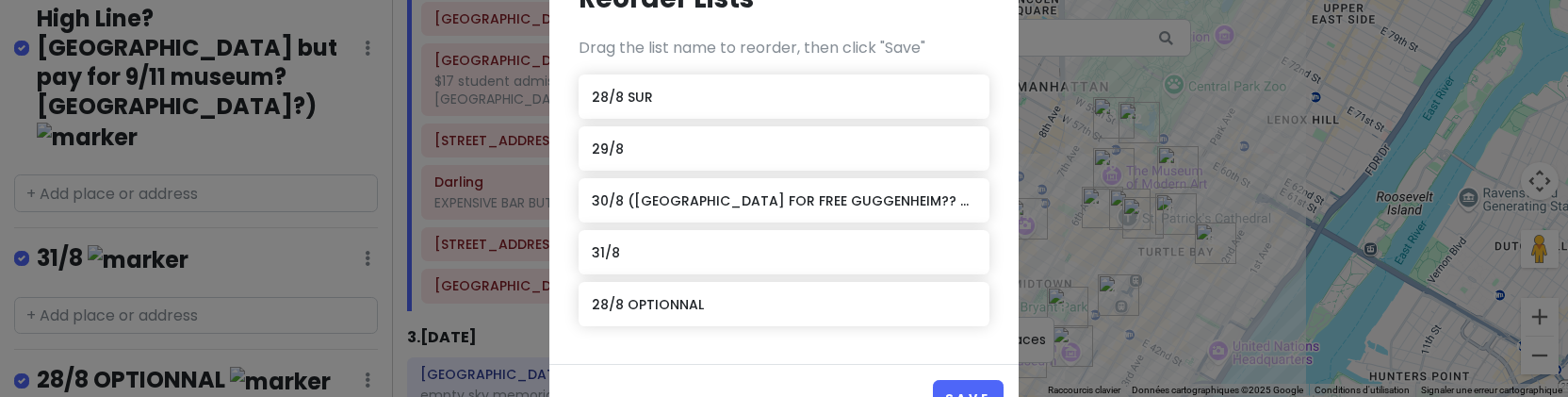 scroll, scrollTop: 86, scrollLeft: 0, axis: vertical 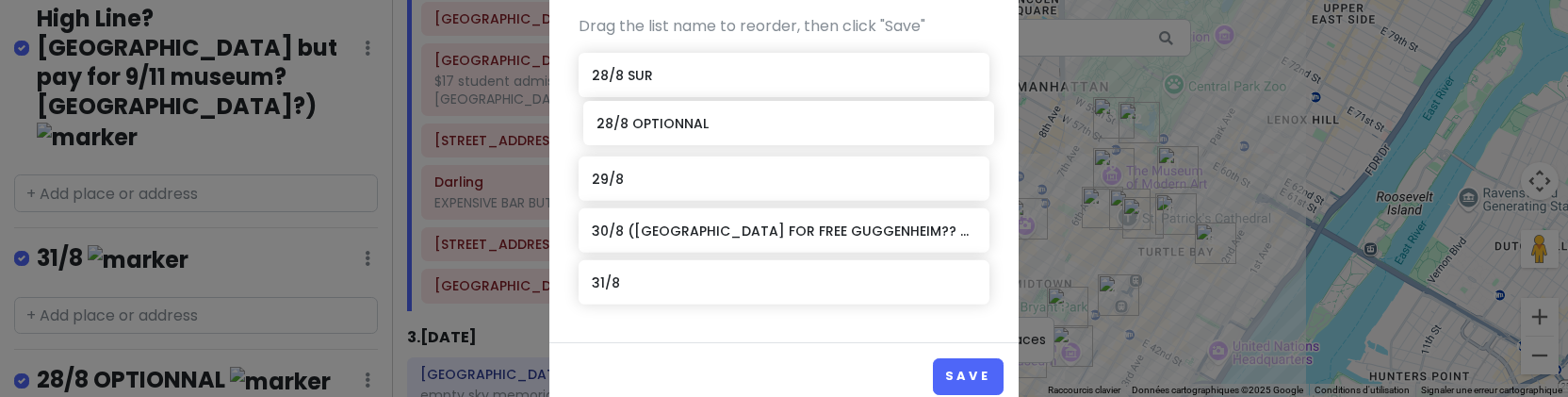 drag, startPoint x: 749, startPoint y: 285, endPoint x: 753, endPoint y: 123, distance: 162.04938 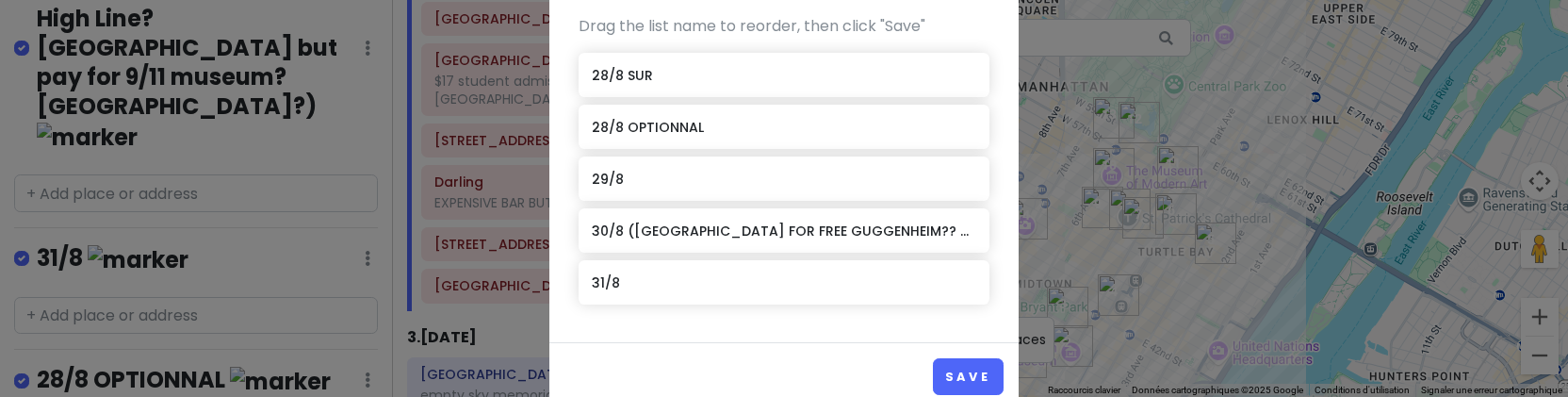 click on "Save" at bounding box center [784, 376] 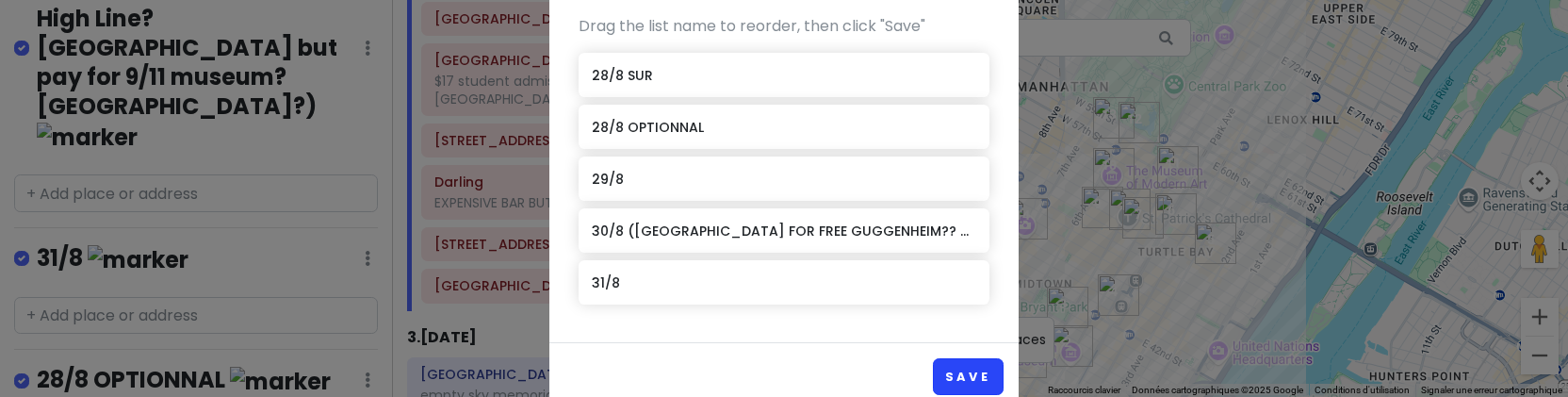 click on "Save" at bounding box center (968, 376) 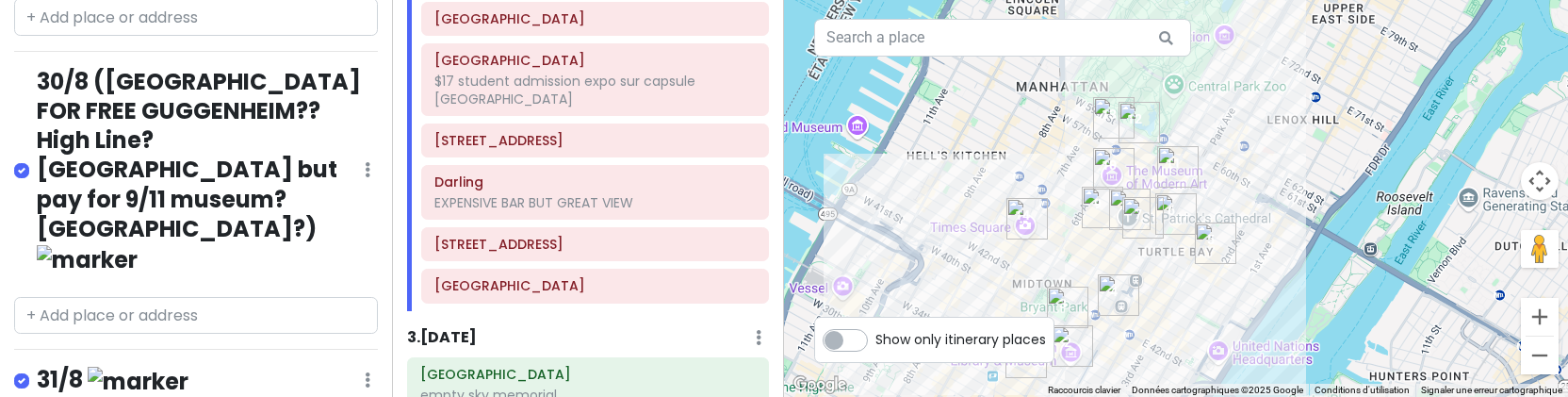 scroll, scrollTop: 0, scrollLeft: 0, axis: both 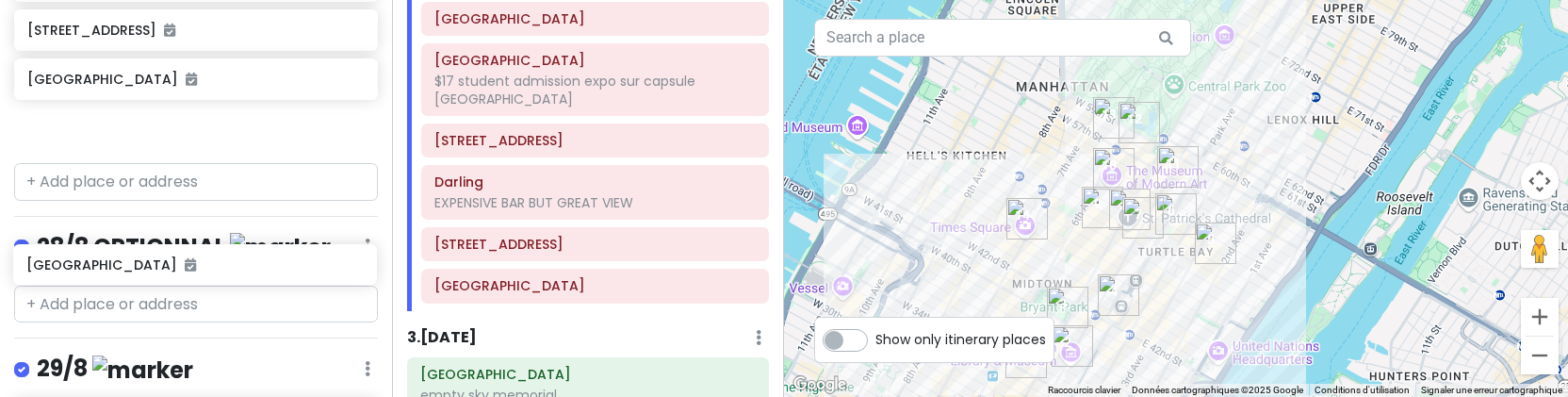 drag, startPoint x: 248, startPoint y: 175, endPoint x: 247, endPoint y: 256, distance: 81.00617 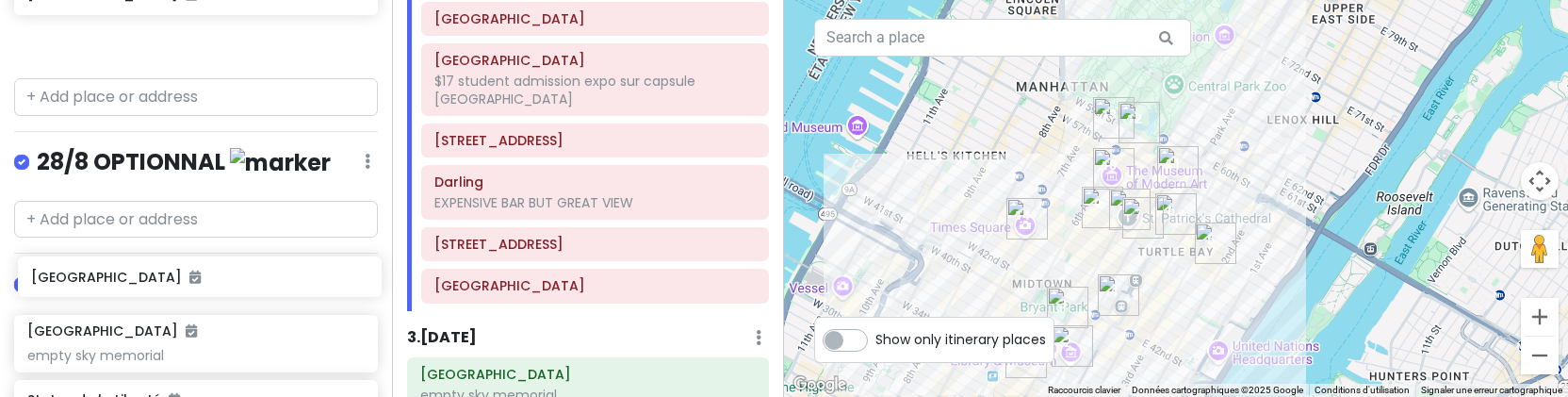 scroll, scrollTop: 1064, scrollLeft: 0, axis: vertical 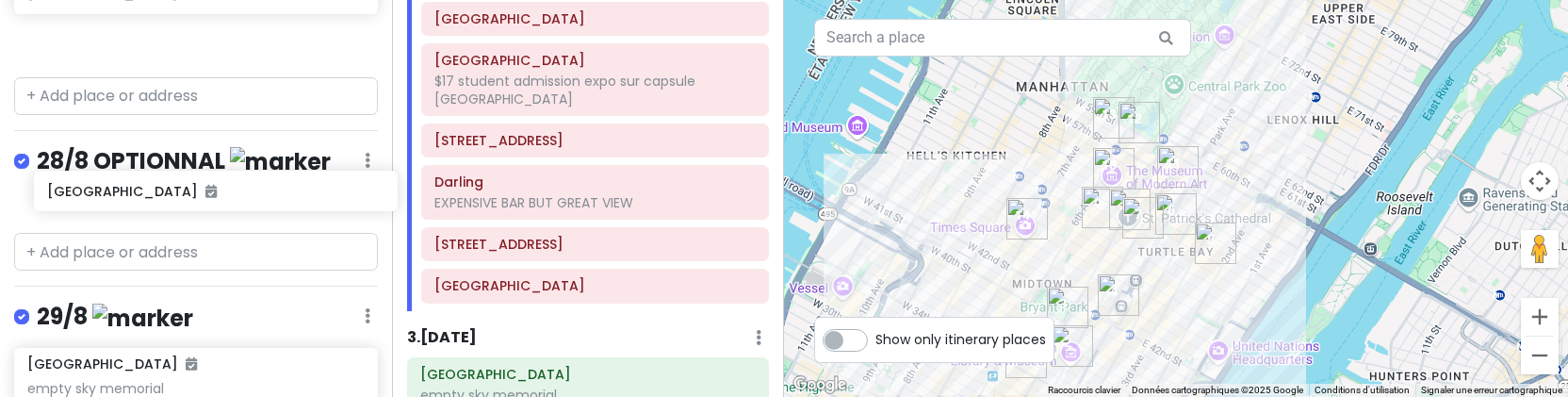 drag, startPoint x: 270, startPoint y: 146, endPoint x: 288, endPoint y: 170, distance: 30 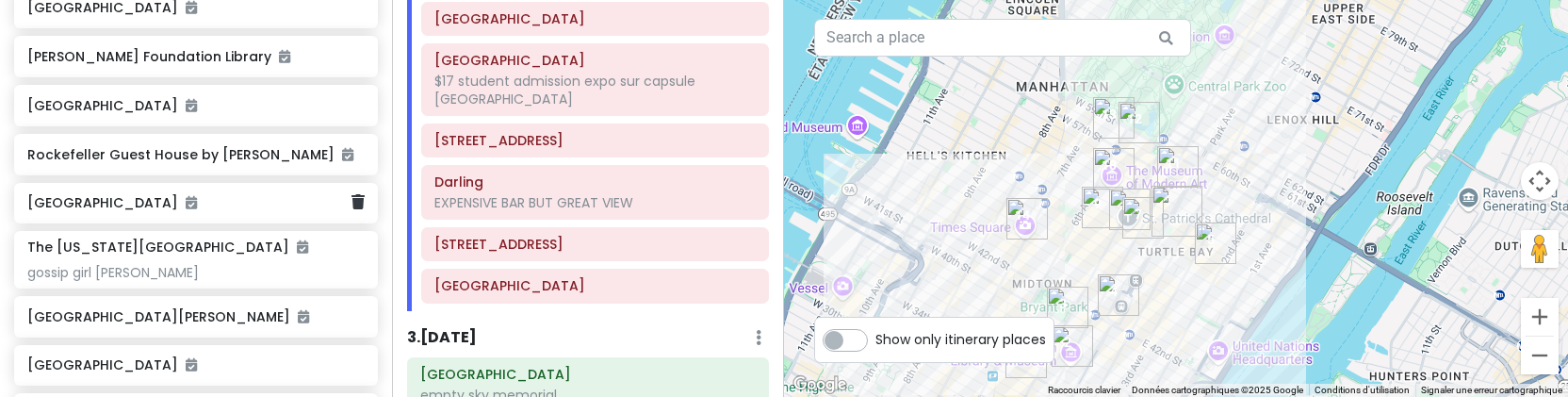 scroll, scrollTop: 396, scrollLeft: 0, axis: vertical 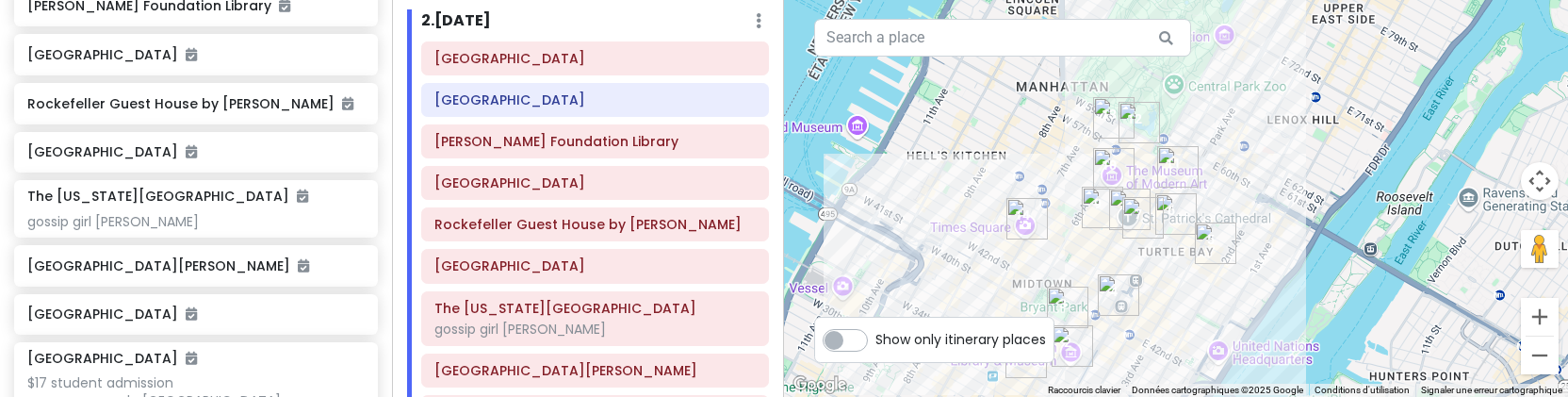 click on "Empire State Building Stavros Niarchos Foundation Library Grand Central Terminal Rockefeller Guest House by Philip Johnson Seagram Building The New York Palace Hotel gossip girl serena van der woodsen Cathédrale Saint Patrick Rockefeller Center Museum of Modern Art $17 student admission
expo sur capsule tower tokyo 432 Park Ave Darling EXPENSIVE BAR BUT GREAT VIEW 111 W 57th St Times Square" at bounding box center (196, 285) 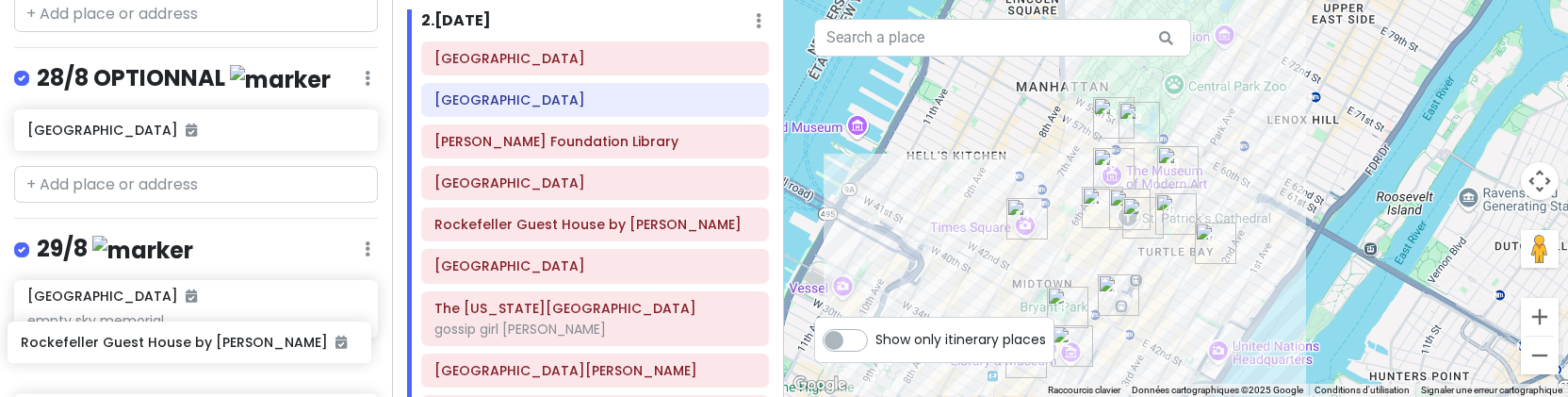 scroll, scrollTop: 1119, scrollLeft: 0, axis: vertical 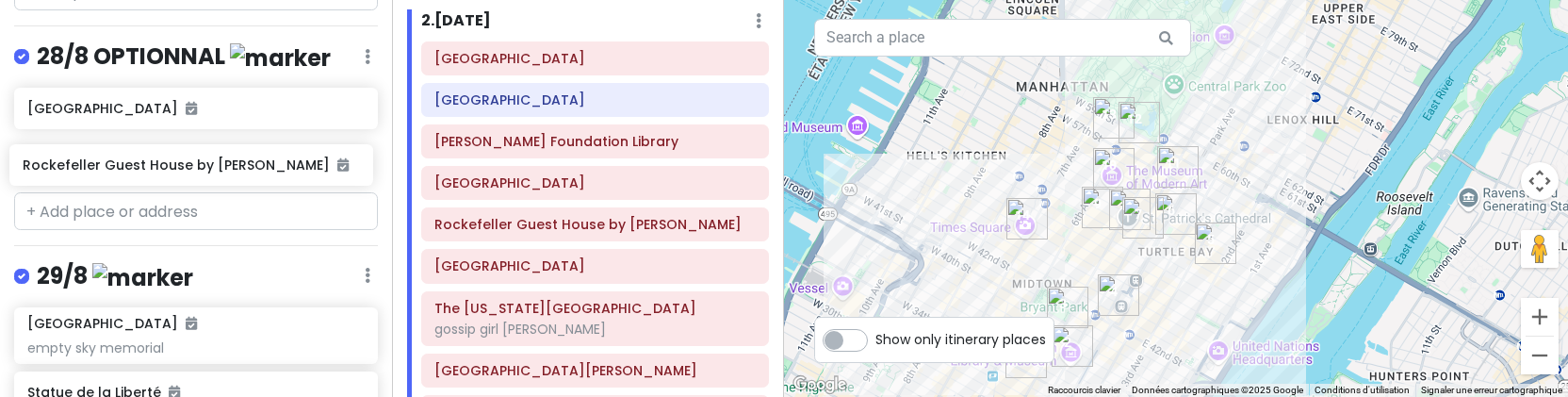 drag, startPoint x: 209, startPoint y: 106, endPoint x: 204, endPoint y: 170, distance: 64.19502 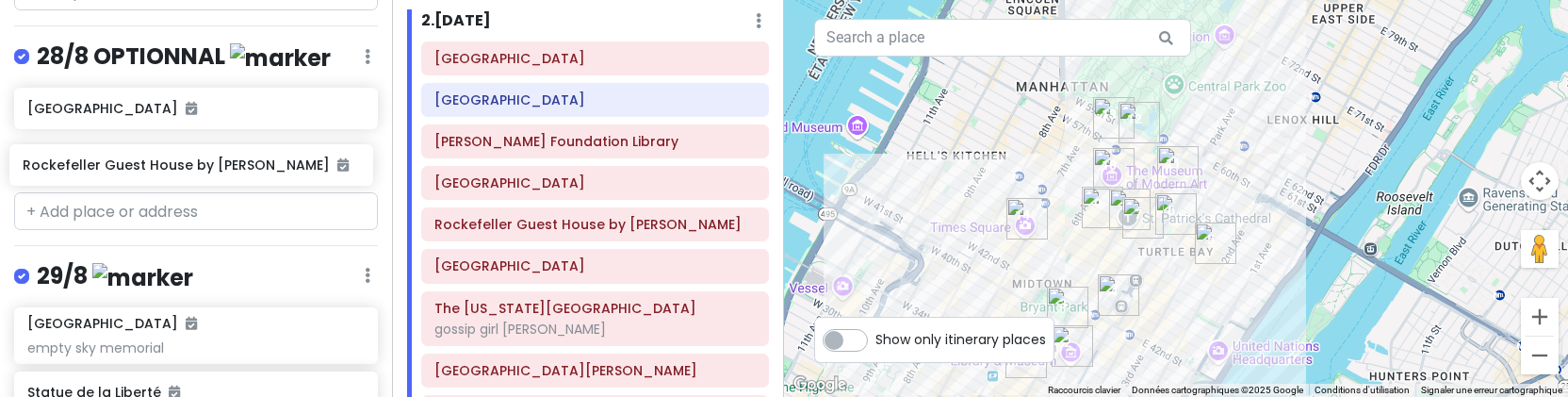 click on "NYC CHATIZ - DAYS 1, 2, 3 & 4 Private Change Dates Make a Copy Delete Trip Go Pro ⚡️ Give Feedback 💡 Support Scout ☕️ Itinerary Share Publish Notes Add notes... 28/8 SUR   Edit Reorder Delete List Empire State Building Stavros Niarchos Foundation Library Grand Central Terminal Rockefeller Guest House by Philip Johnson Seagram Building The New York Palace Hotel gossip girl serena van der woodsen Cathédrale Saint Patrick Rockefeller Center Museum of Modern Art $17 student admission
expo sur capsule tower tokyo 432 Park Ave Darling EXPENSIVE BAR BUT GREAT VIEW 111 W 57th St Times Square 28/8 OPTIONNAL   Edit Reorder Delete List Morgan Library and Museum 29/8   Edit Reorder Delete List Liberty State Park empty sky memorial Statue de la Liberté Ellis Island National Museum of Immigration 30/8 (CENTRAL PARK FOR FREE GUGGENHEIM?? High Line? Lower Manhattan but pay for 9/11 museum? Brooklyn?)   Edit Reorder Delete List 31/8   Edit Reorder Delete List + Add a section" at bounding box center [196, 198] 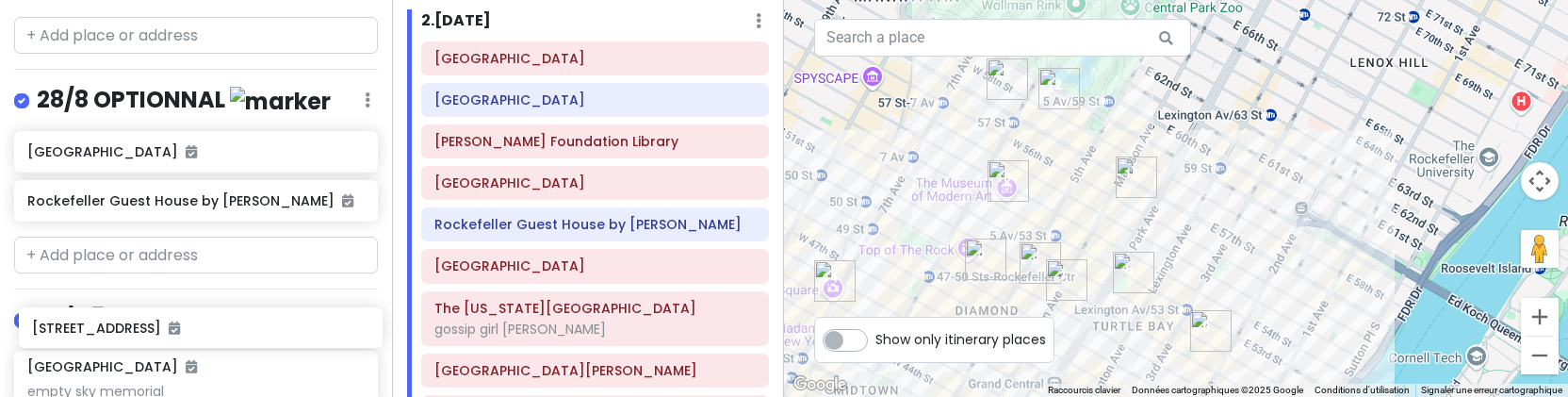 scroll, scrollTop: 1034, scrollLeft: 0, axis: vertical 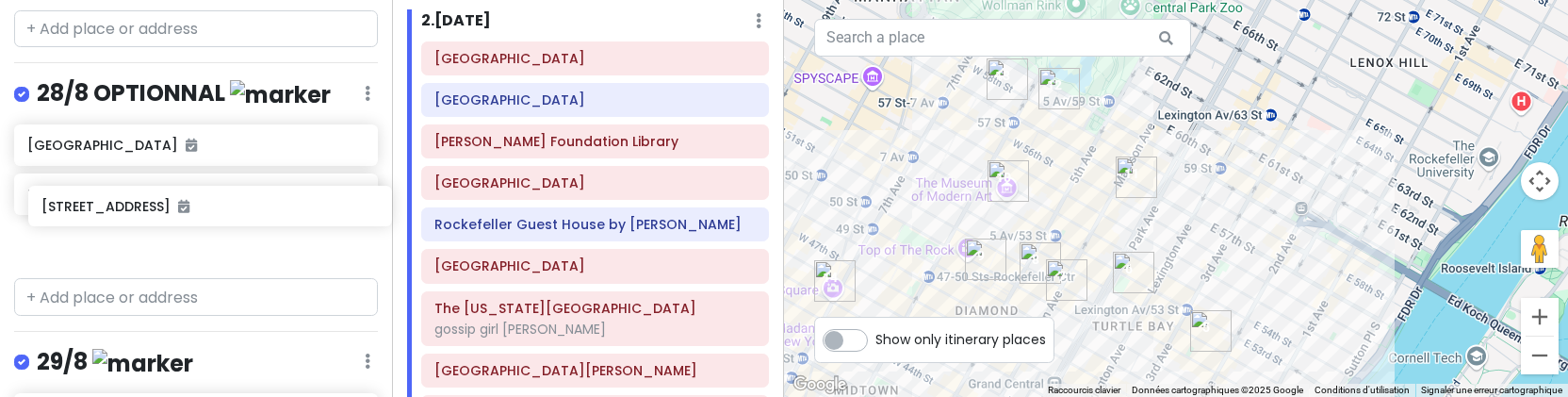 drag, startPoint x: 250, startPoint y: 215, endPoint x: 262, endPoint y: 200, distance: 19.209373 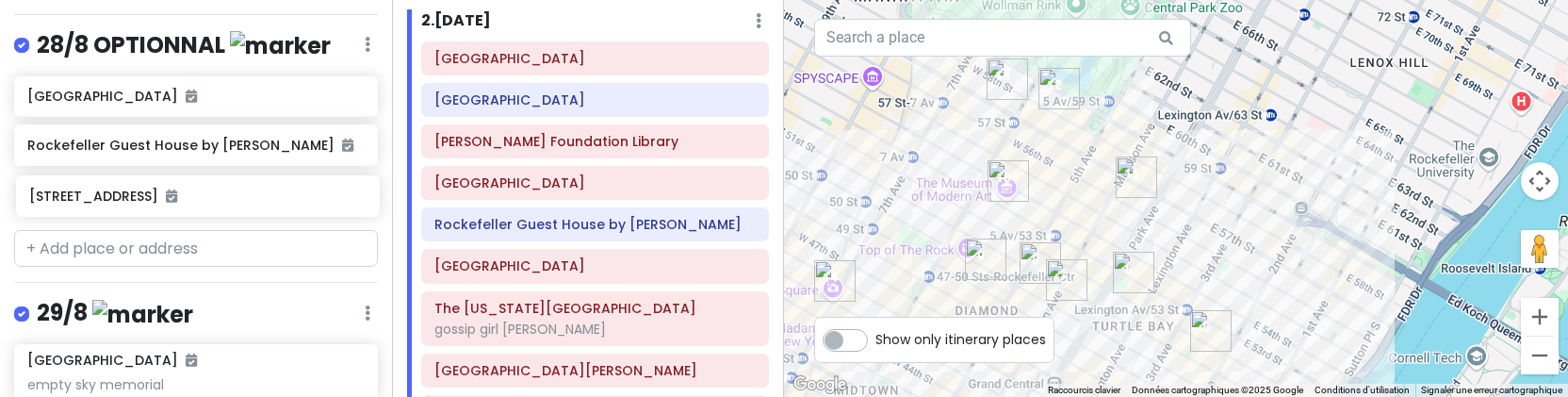 drag, startPoint x: 281, startPoint y: 140, endPoint x: 284, endPoint y: 198, distance: 58.077534 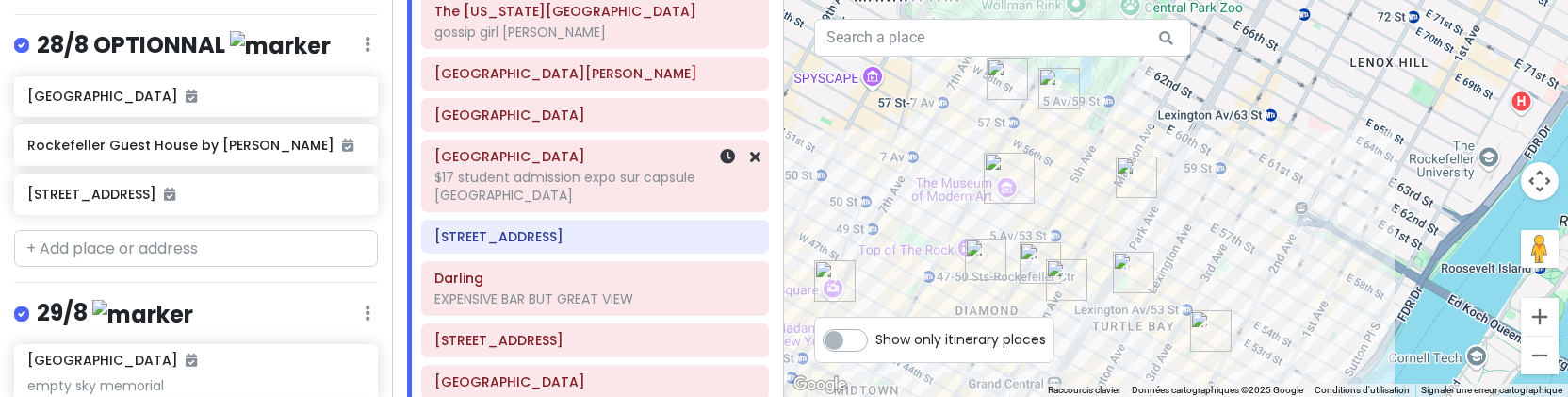 scroll, scrollTop: 475, scrollLeft: 0, axis: vertical 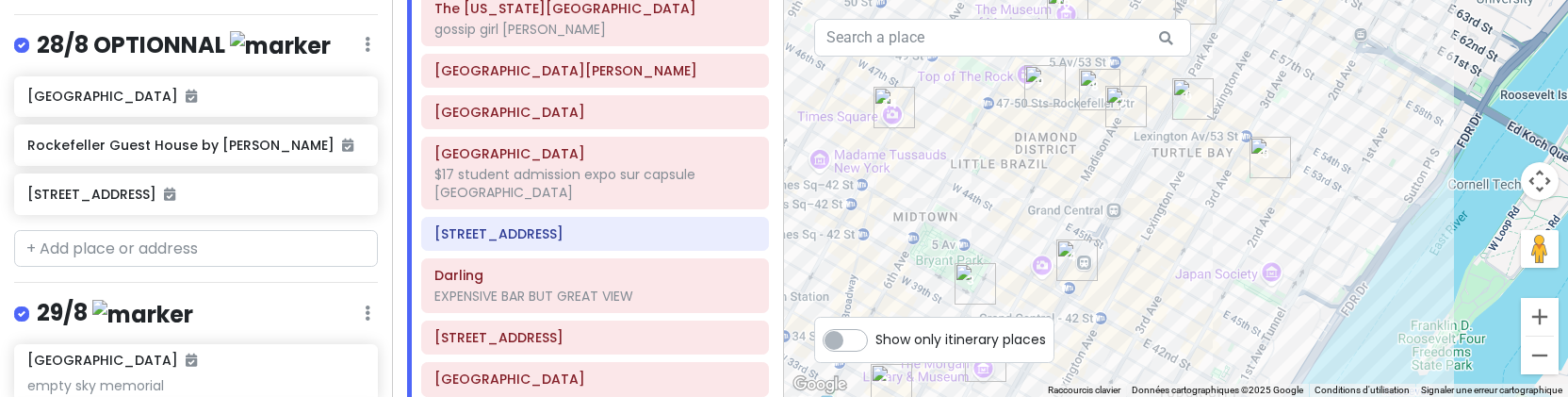 drag, startPoint x: 1054, startPoint y: 193, endPoint x: 1114, endPoint y: 16, distance: 186.89302 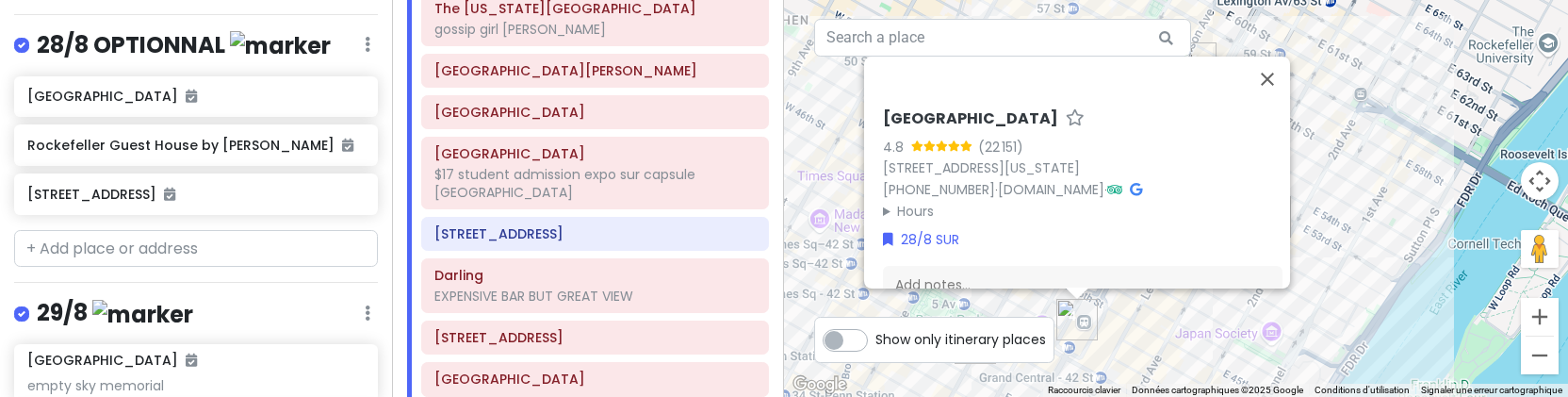 click on "Pour naviguer, appuyez sur les touches fléchées. Grand Central Terminal 4.8        (22 151) 89 E 42nd St, New York, NY 10017, États-Unis (212) 340-2583   ·   www.grandcentralterminal.com   ·   Hours lundi  05:15 – 02:00 mardi  05:15 – 02:00 mercredi  05:15 – 02:00 jeudi  05:15 – 02:00 vendredi  05:15 – 02:00 samedi  05:15 – 02:00 dimanche  05:15 – 02:00 28/8 SUR Add notes... Added to  Thu 8/28" at bounding box center [1176, 198] 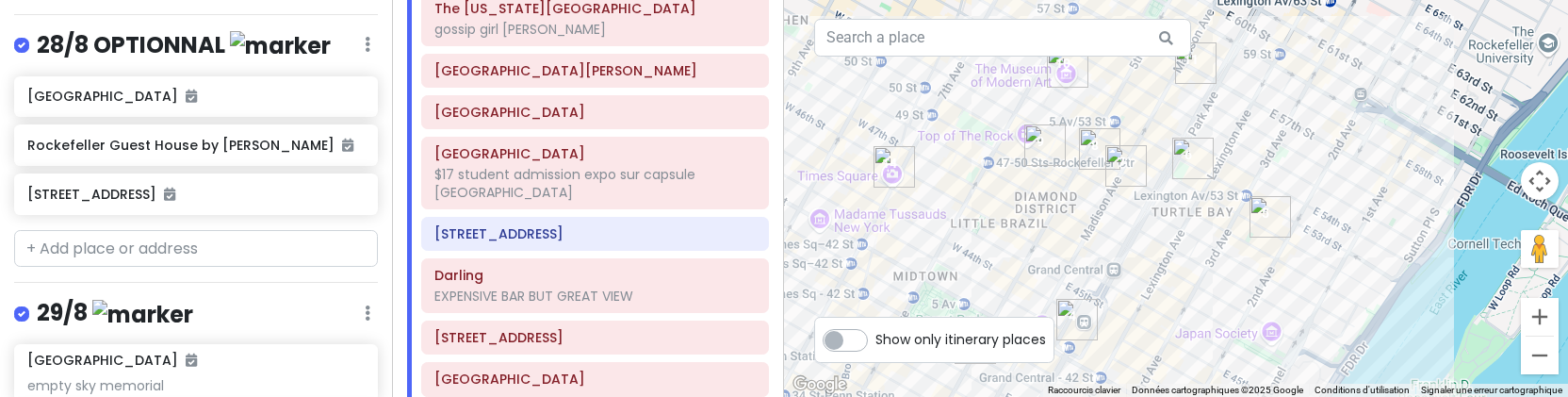 click at bounding box center (1193, 158) 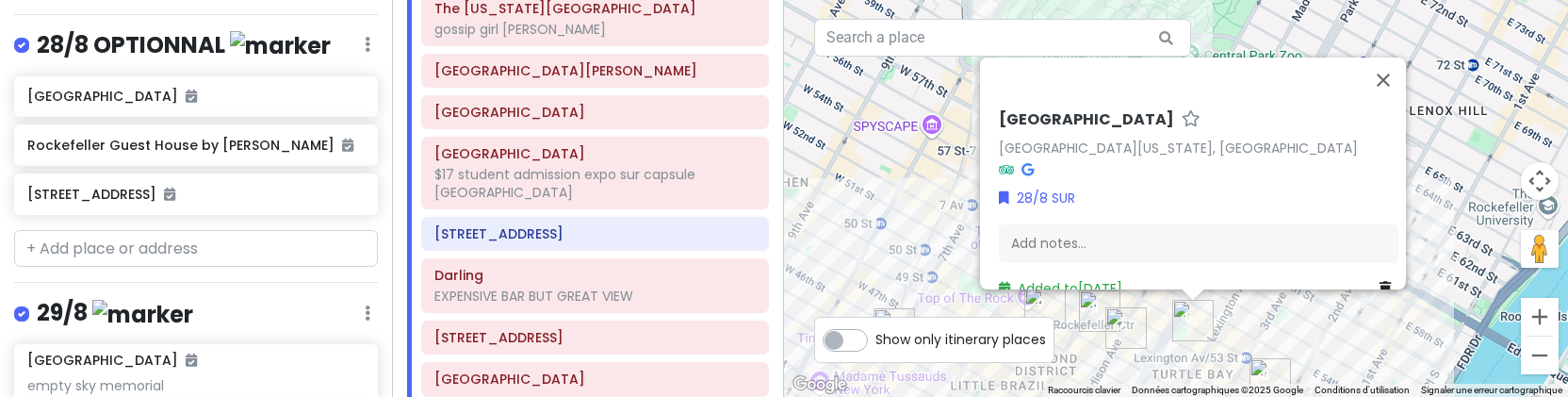 click on "Pour naviguer, appuyez sur les touches fléchées. Seagram Building Seagram Building, New York, NY 10022, États-Unis 28/8 SUR Add notes... Added to  Thu 8/28" at bounding box center [1176, 198] 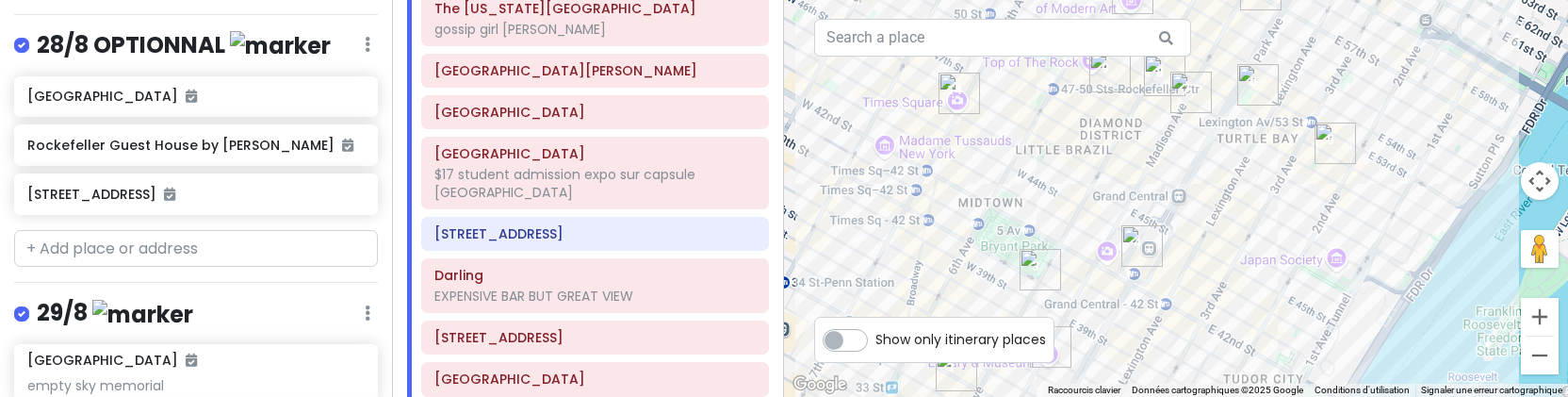 drag, startPoint x: 1183, startPoint y: 325, endPoint x: 1248, endPoint y: 88, distance: 245.75191 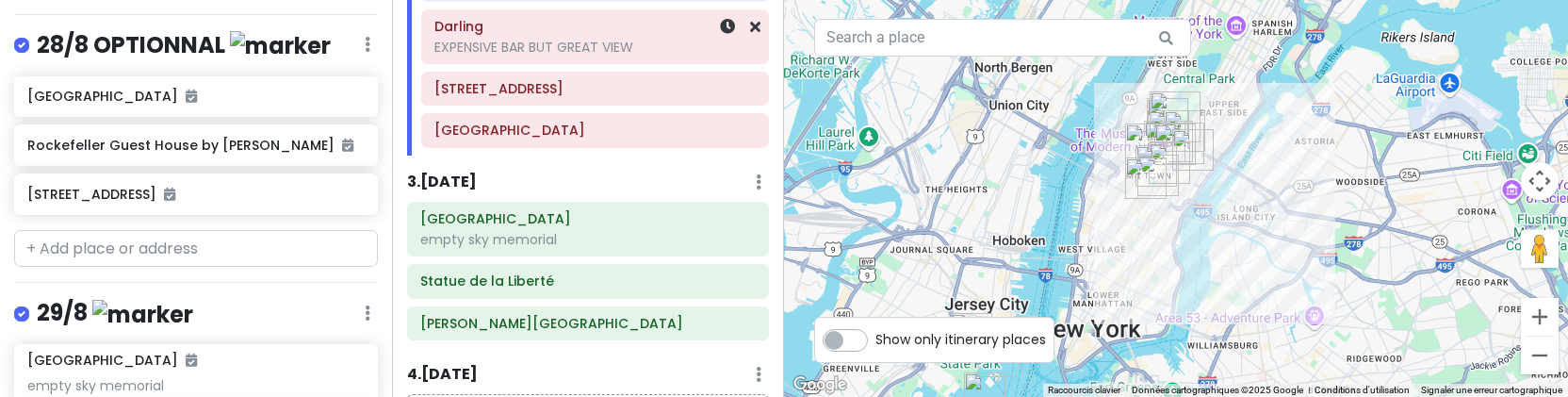 scroll, scrollTop: 819, scrollLeft: 0, axis: vertical 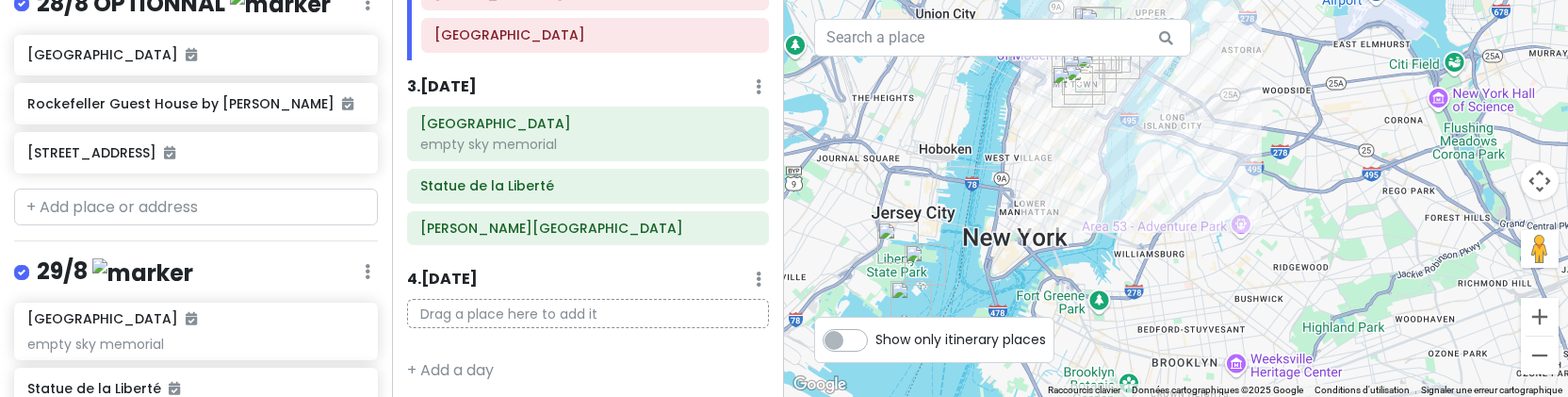 drag, startPoint x: 1072, startPoint y: 259, endPoint x: 999, endPoint y: 164, distance: 119.80818 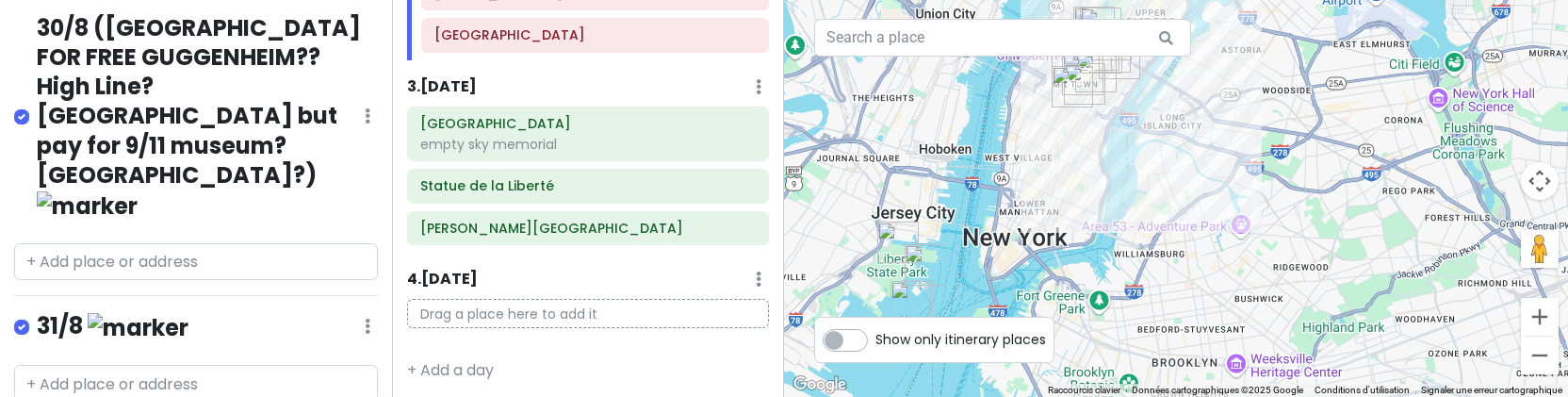 scroll, scrollTop: 1602, scrollLeft: 0, axis: vertical 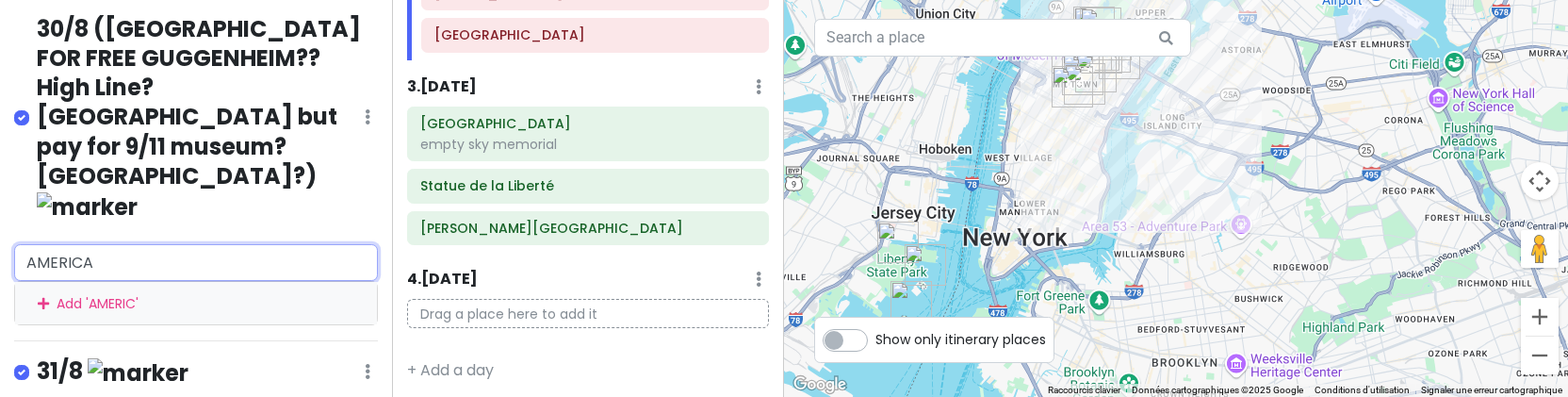 type on "AMERICAN" 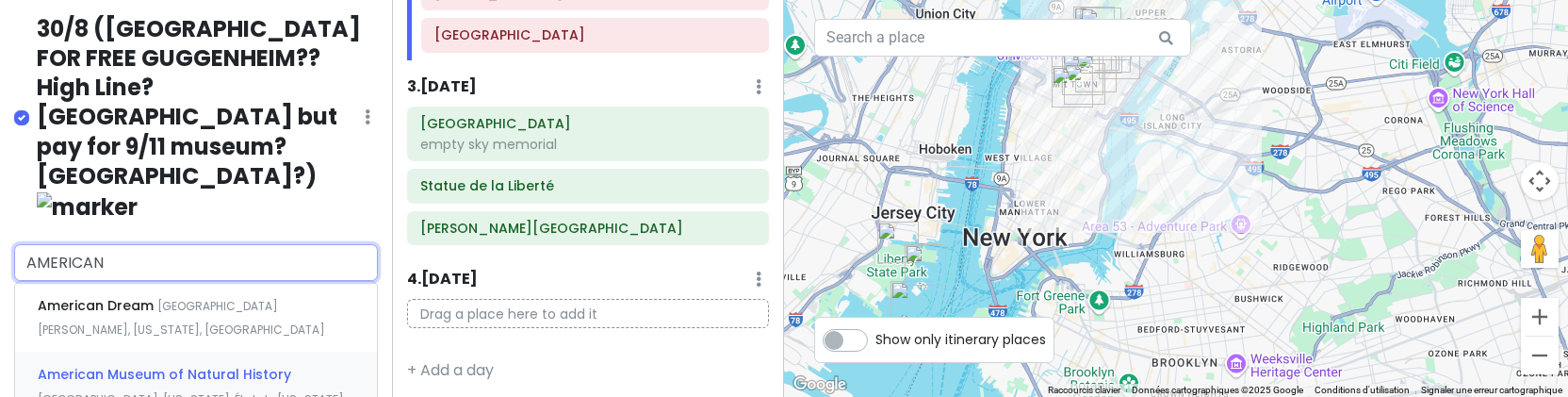click on "American Museum of Natural History" at bounding box center (97, 306) 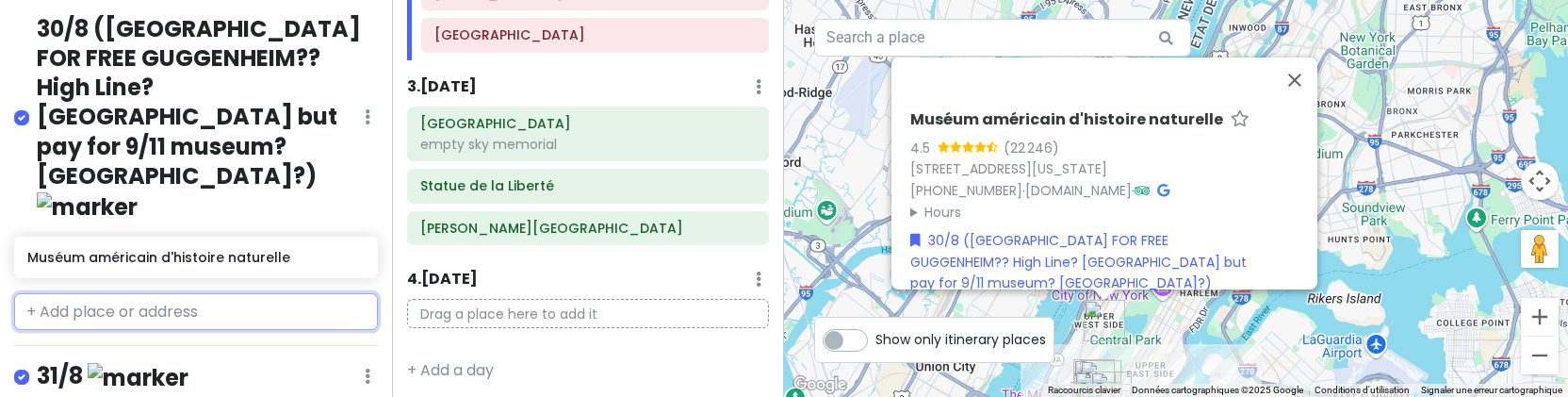 click at bounding box center (196, 312) 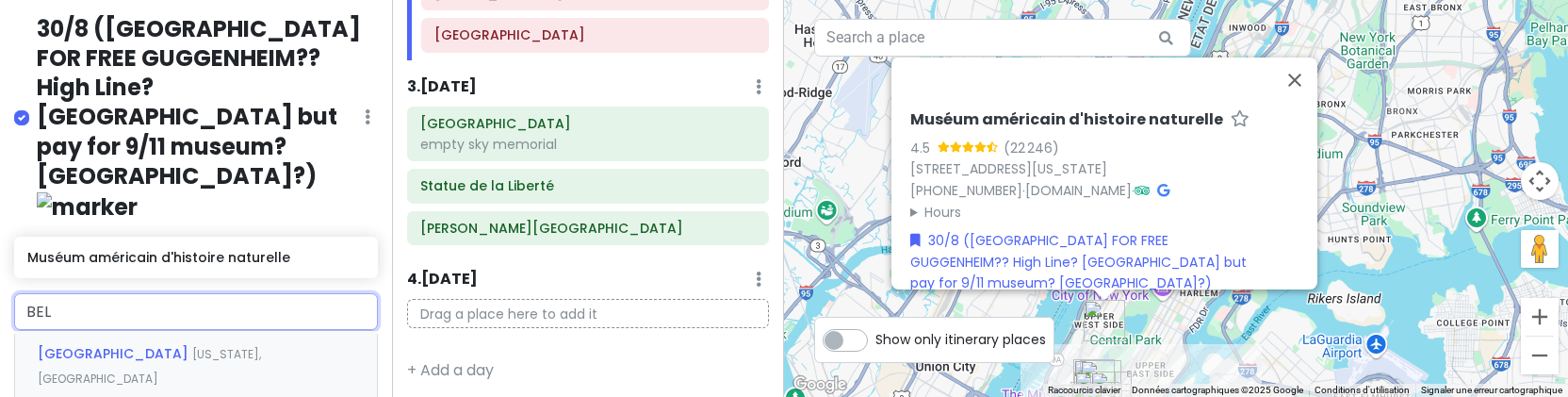 type on "BELV" 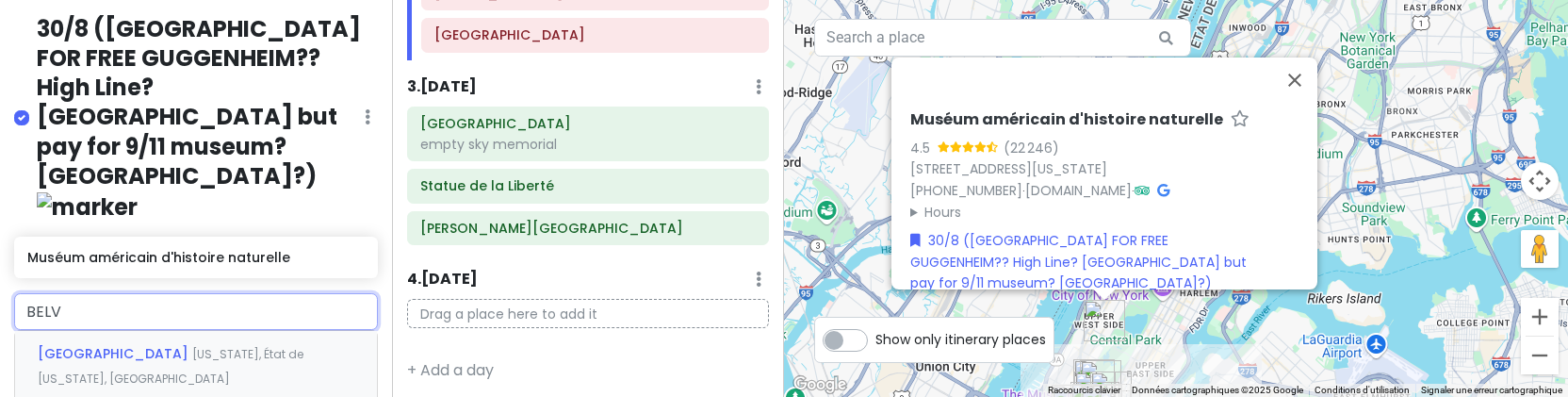 click on "New York, État de New York, États-Unis" at bounding box center (171, 366) 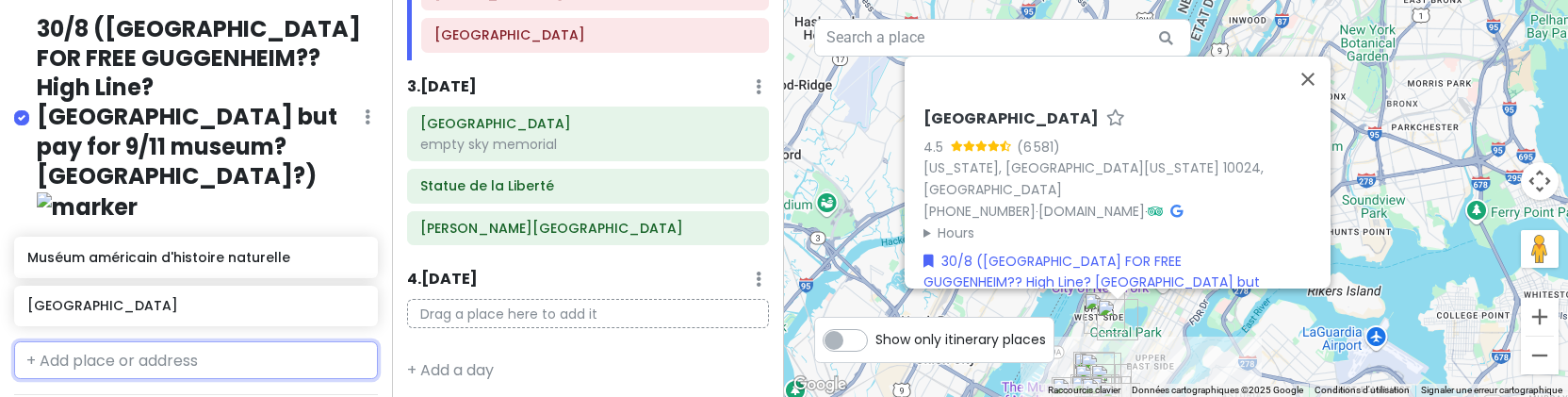 click at bounding box center (196, 360) 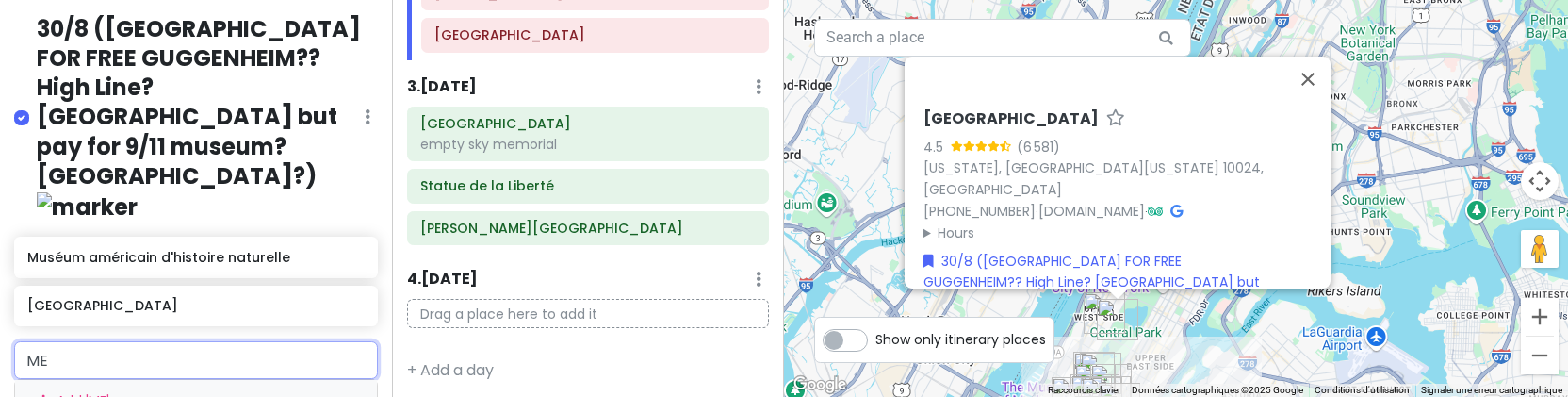 type on "MET" 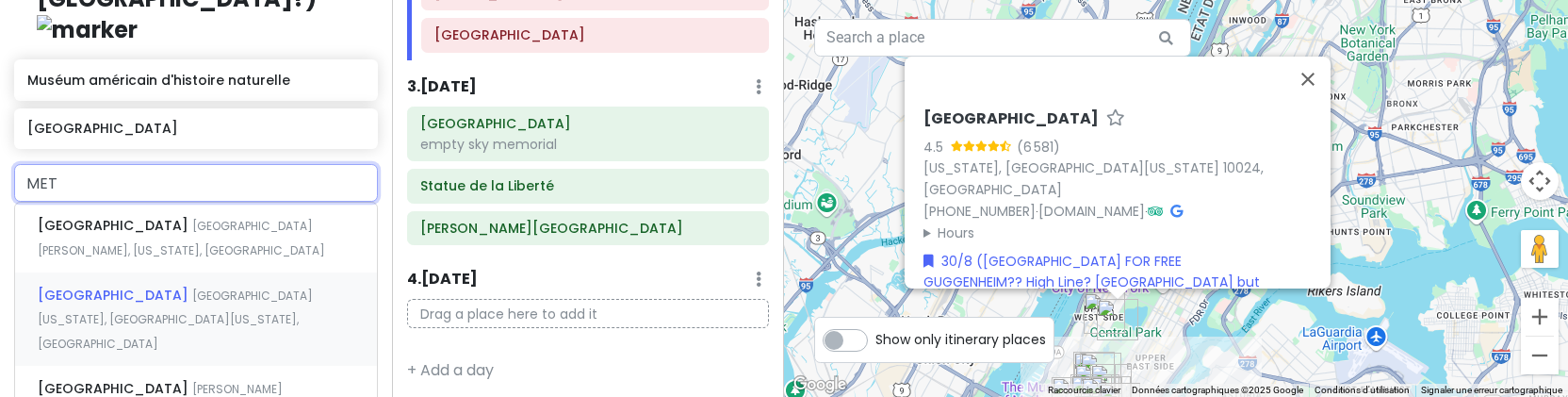 click on "Metropolitan Museum of Art   5th Avenue, New York, État de New York, États-Unis" at bounding box center [196, 319] 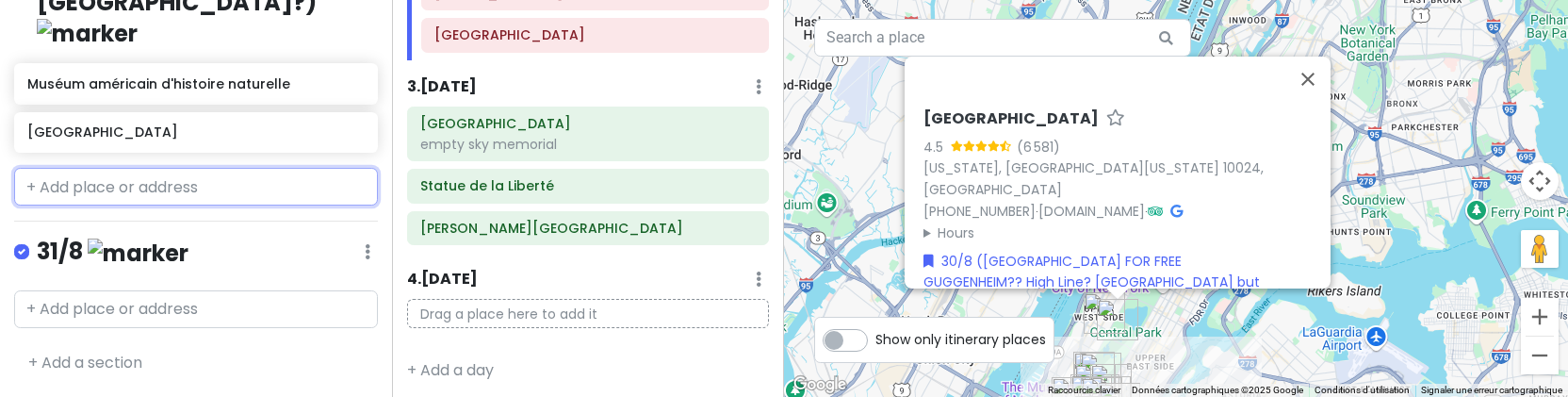 scroll, scrollTop: 1699, scrollLeft: 0, axis: vertical 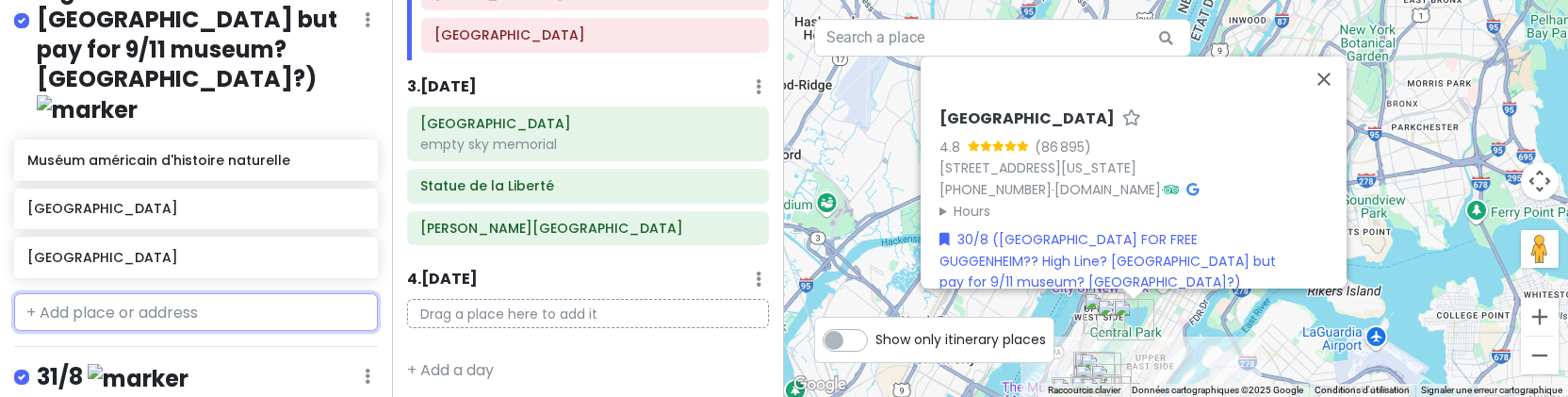 click at bounding box center (196, 312) 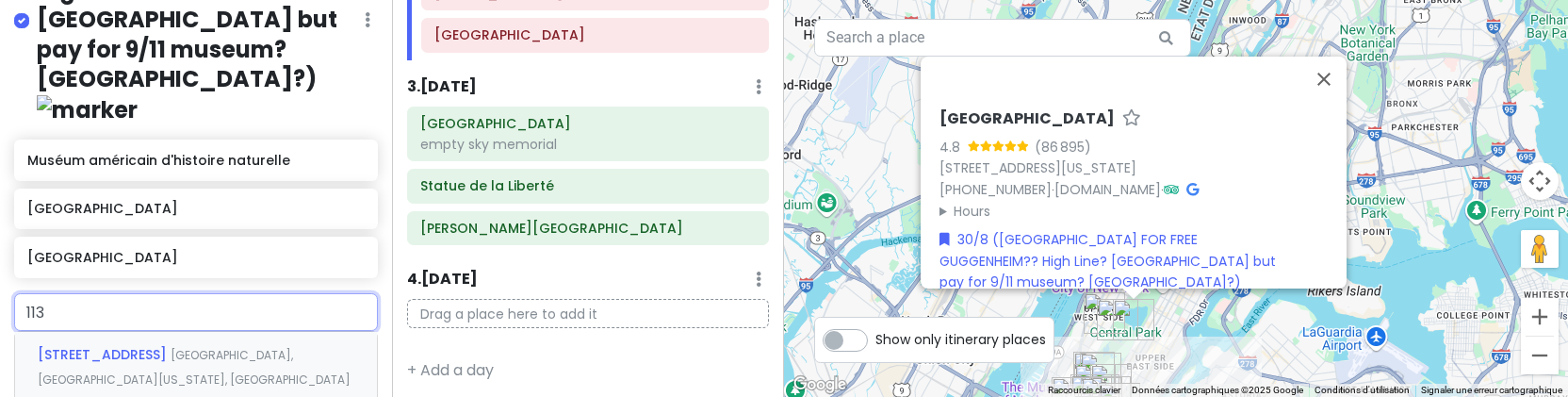 type on "1136" 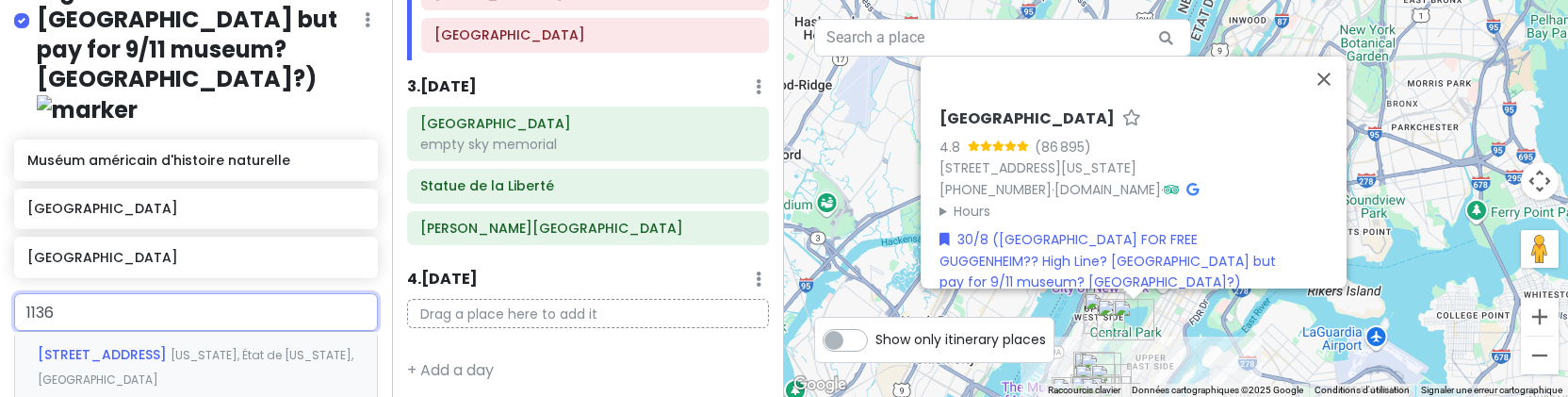 click on "New York, État de New York, États-Unis" at bounding box center (195, 367) 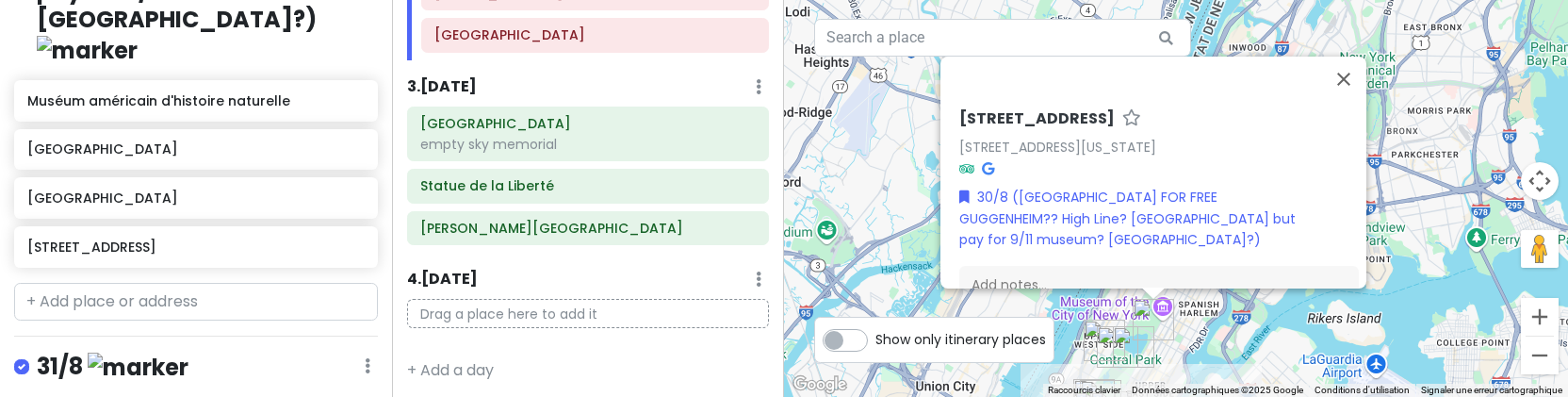 scroll, scrollTop: 1762, scrollLeft: 0, axis: vertical 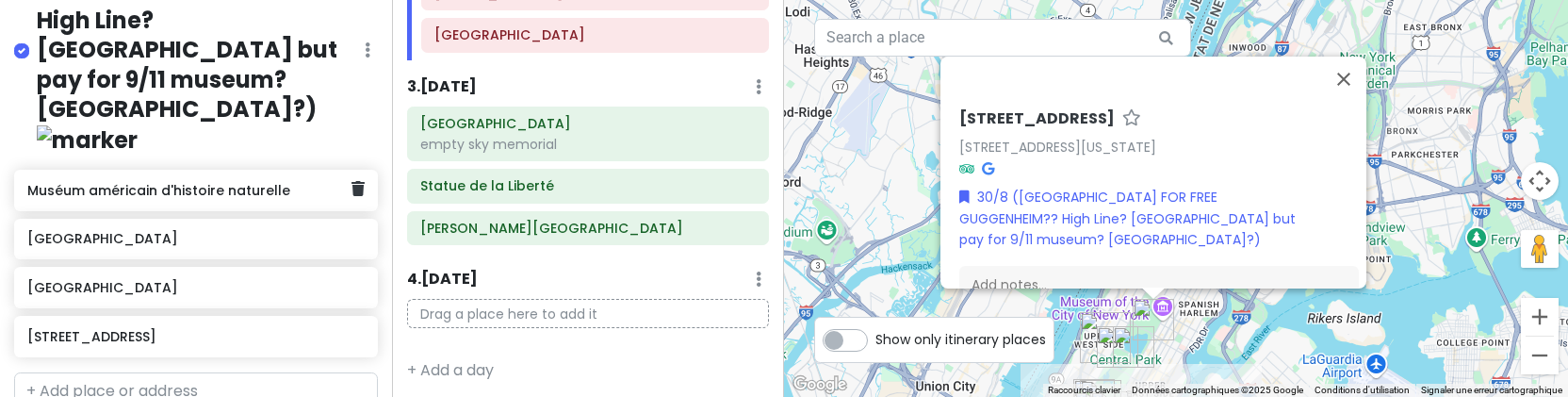 click on "Muséum américain d'histoire naturelle" at bounding box center (188, 190) 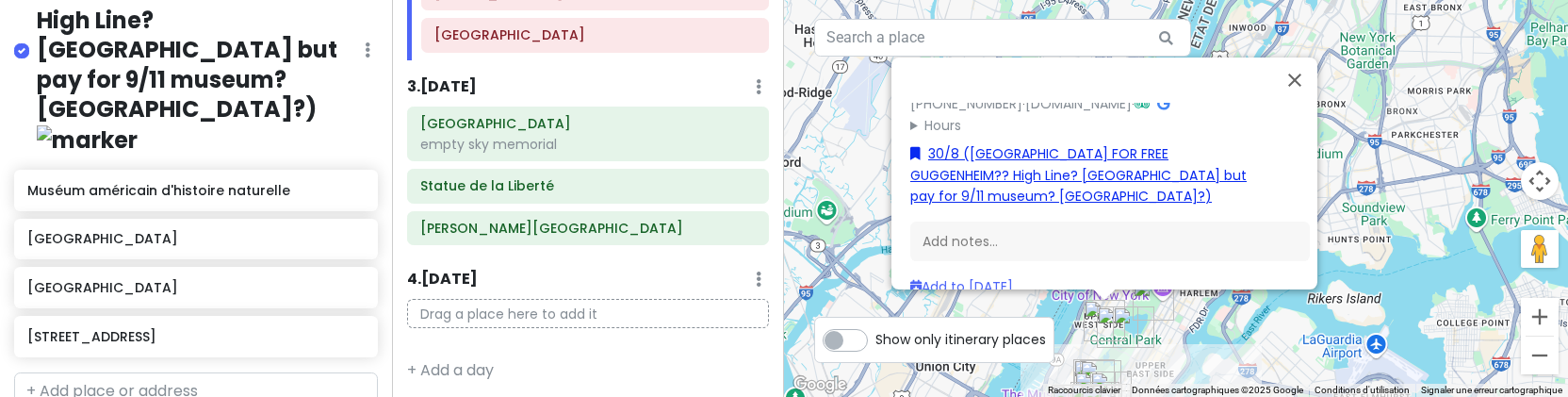 scroll, scrollTop: 124, scrollLeft: 0, axis: vertical 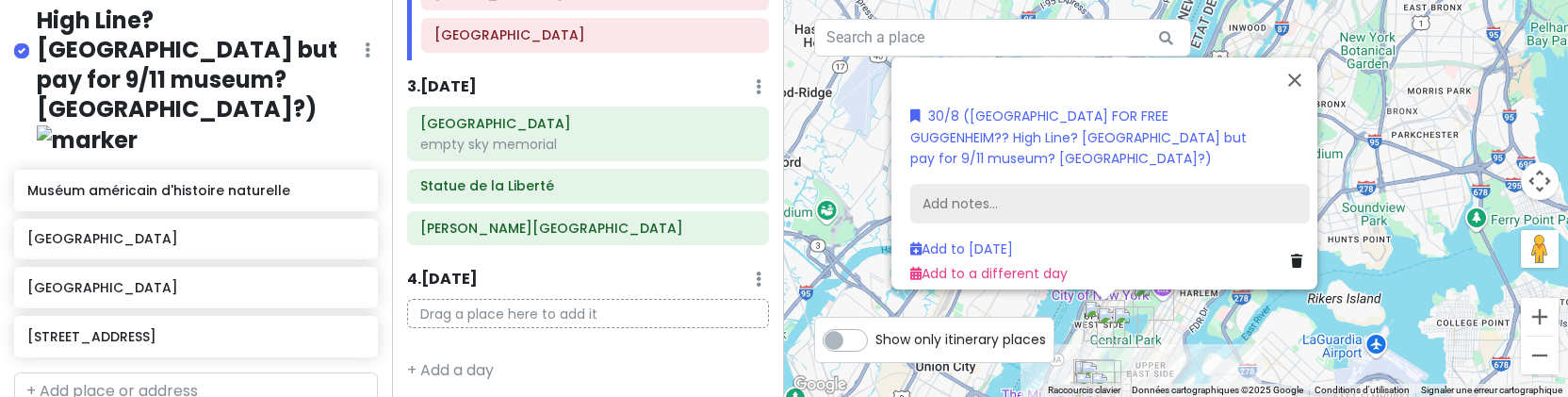 click on "Add notes..." at bounding box center [1110, 204] 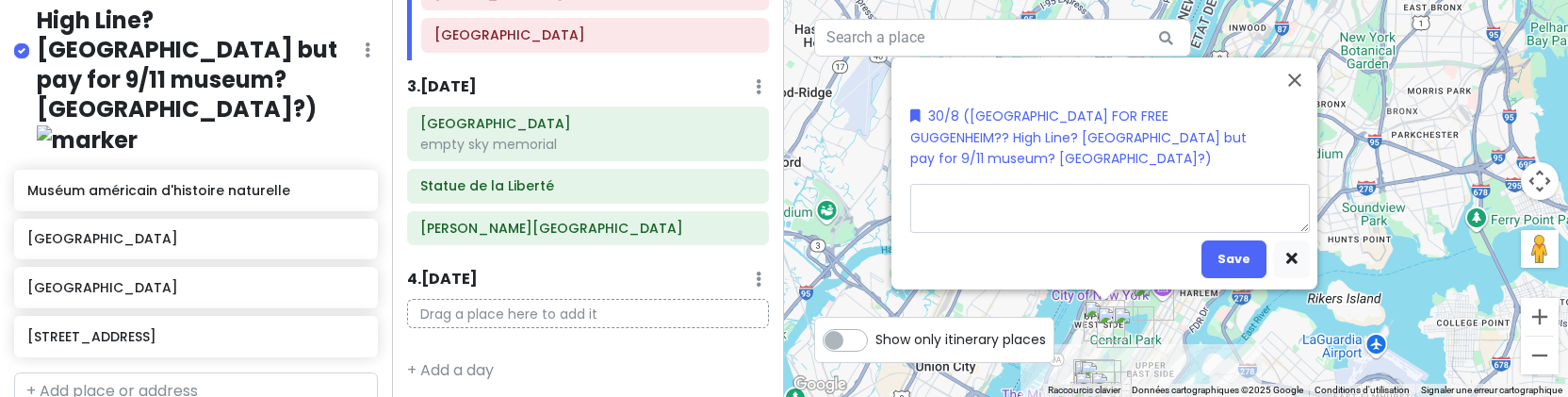 type on "x" 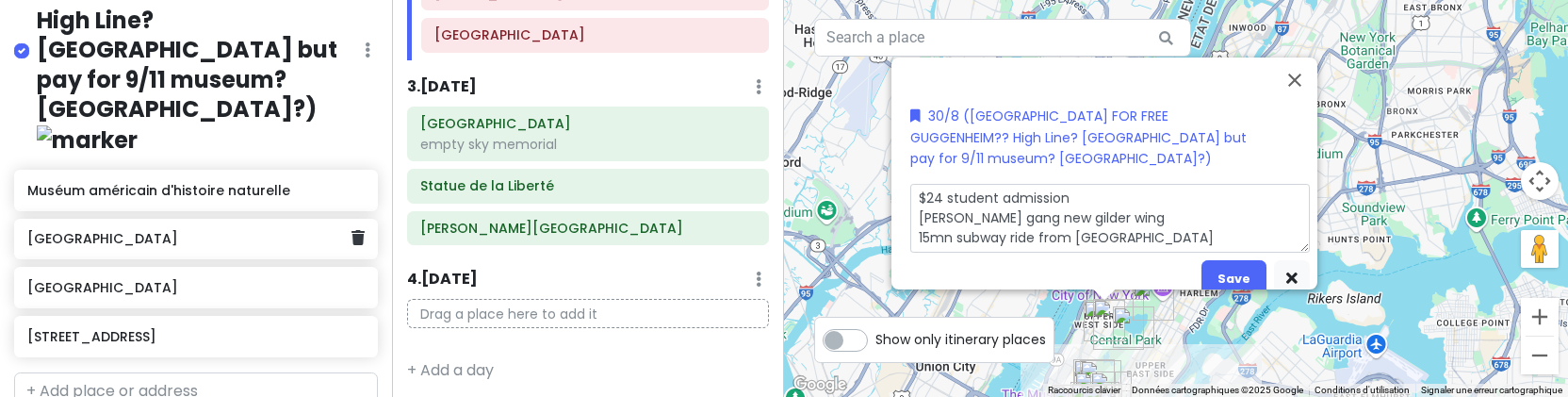 click on "[GEOGRAPHIC_DATA]" at bounding box center (188, 239) 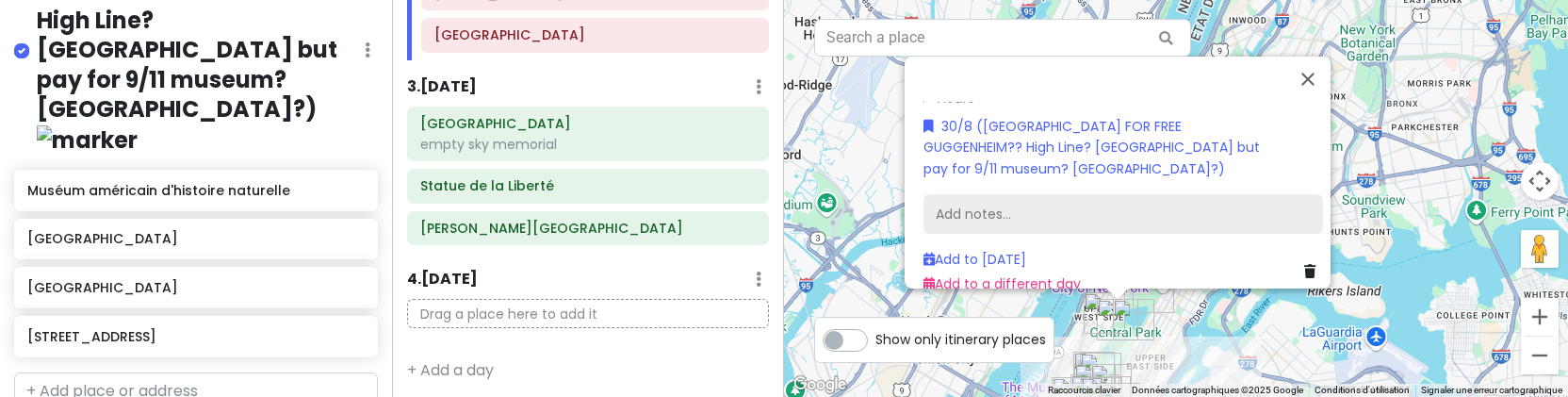 scroll, scrollTop: 134, scrollLeft: 0, axis: vertical 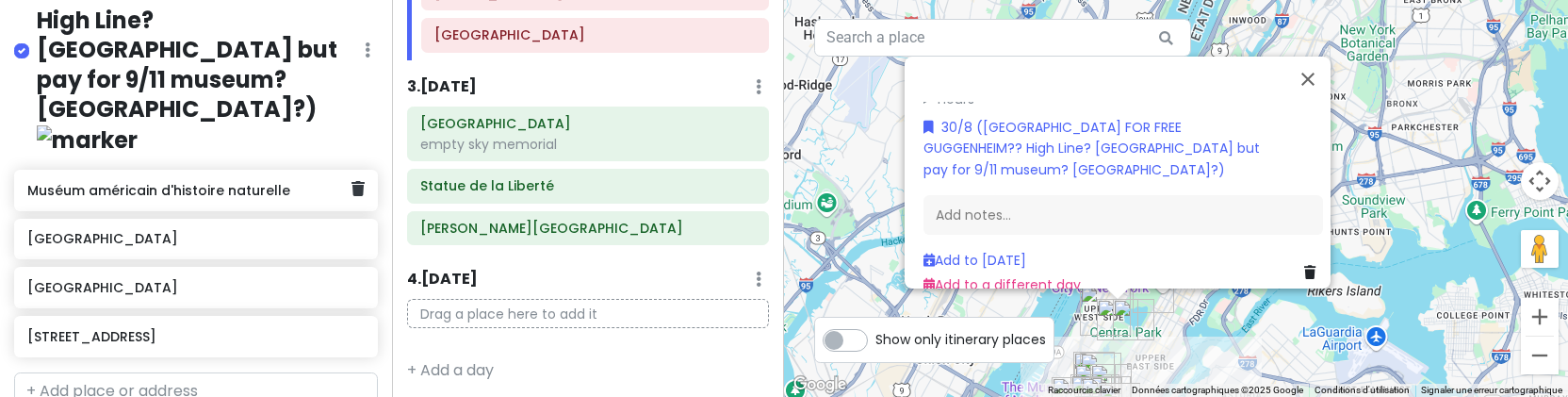 click on "Muséum américain d'histoire naturelle" at bounding box center (188, 190) 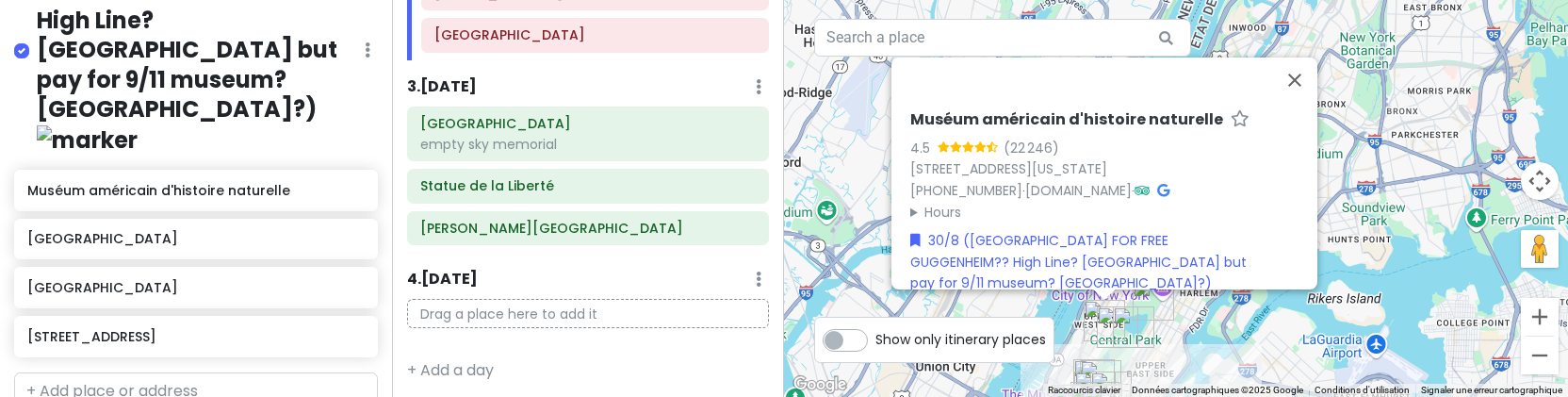 scroll, scrollTop: 0, scrollLeft: 0, axis: both 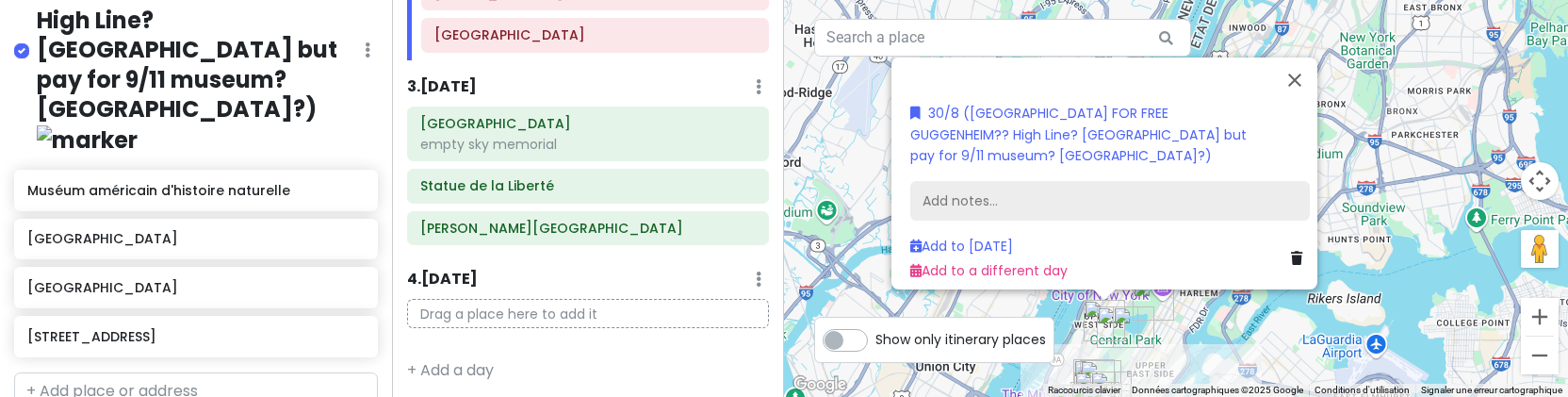 click on "Add notes..." at bounding box center [1110, 201] 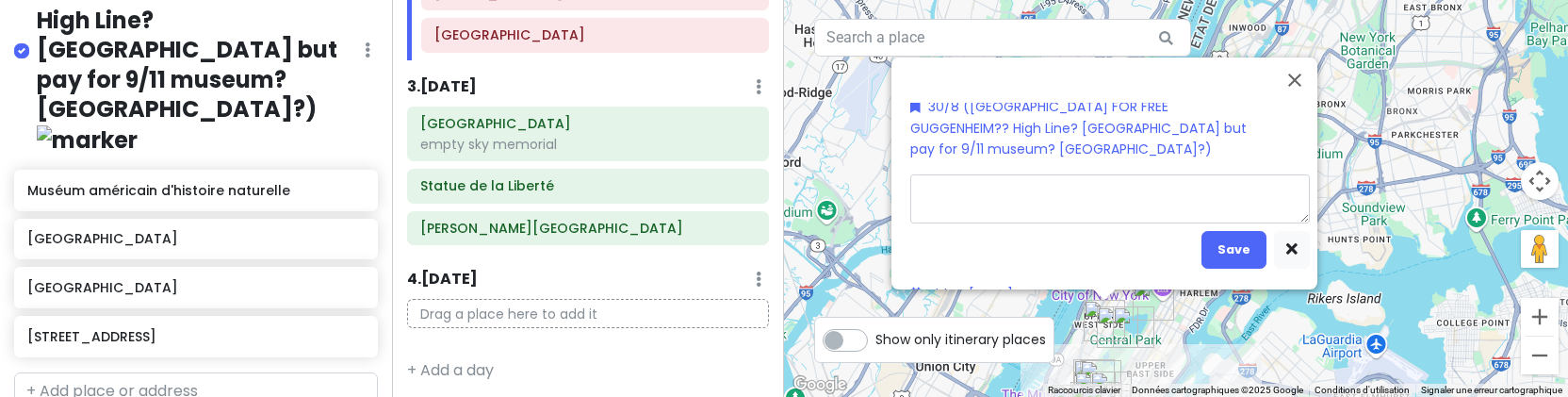 type on "x" 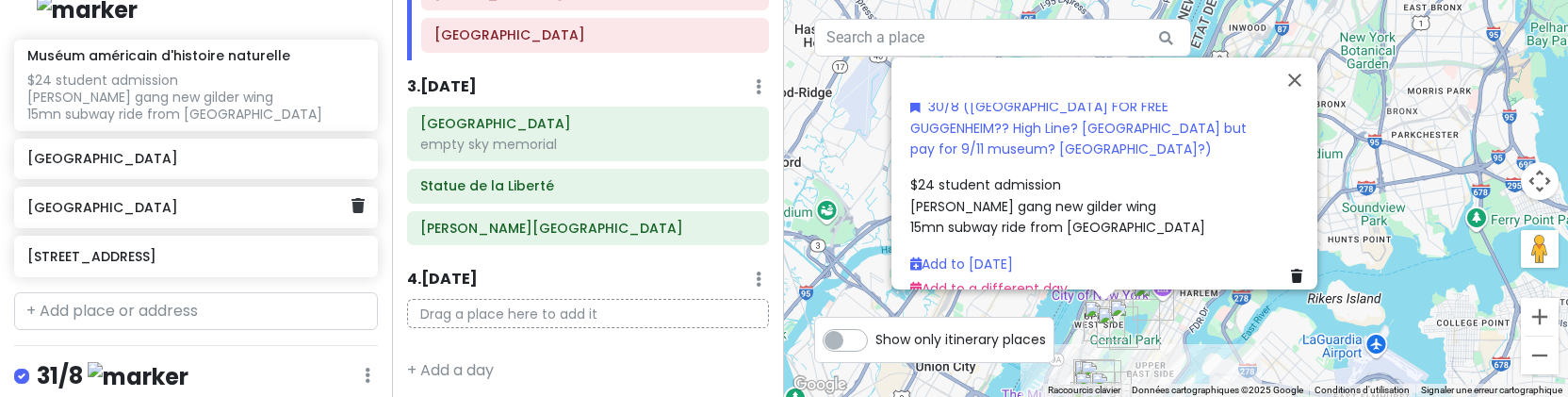 scroll, scrollTop: 1796, scrollLeft: 0, axis: vertical 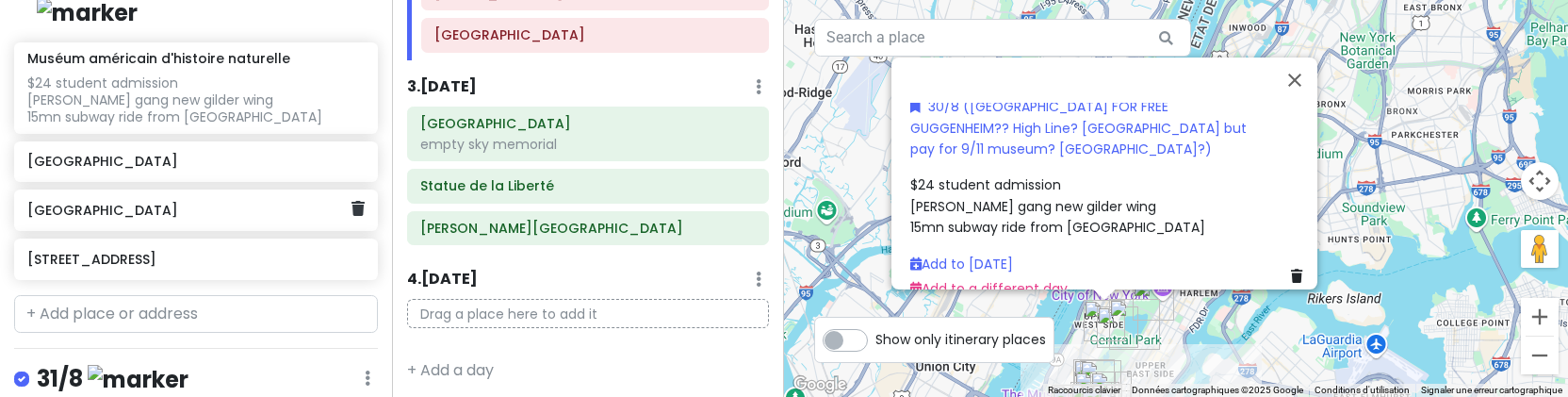 click on "[GEOGRAPHIC_DATA]" at bounding box center [188, 210] 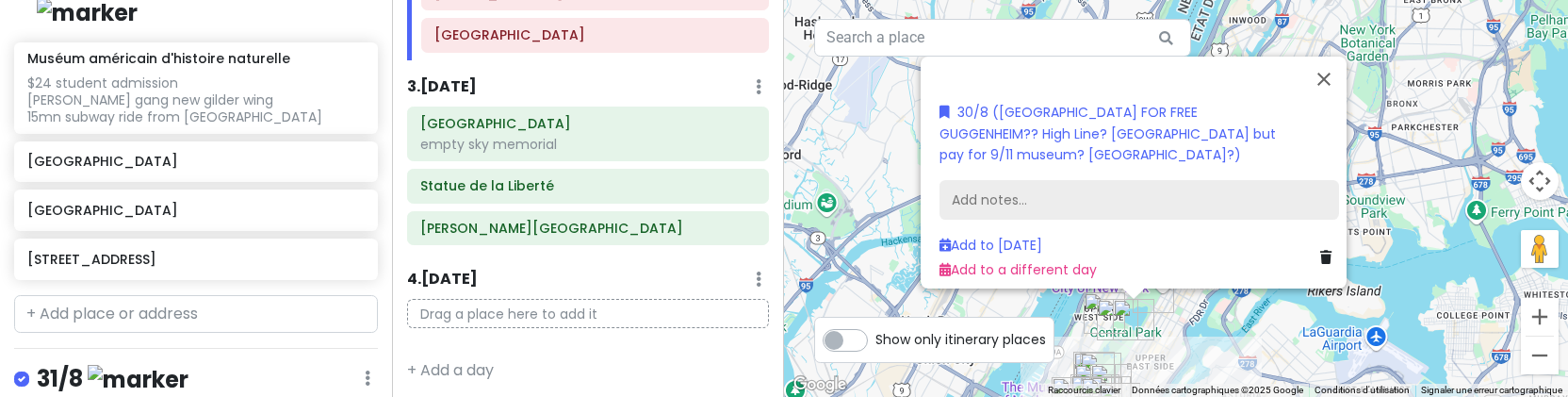 scroll, scrollTop: 134, scrollLeft: 0, axis: vertical 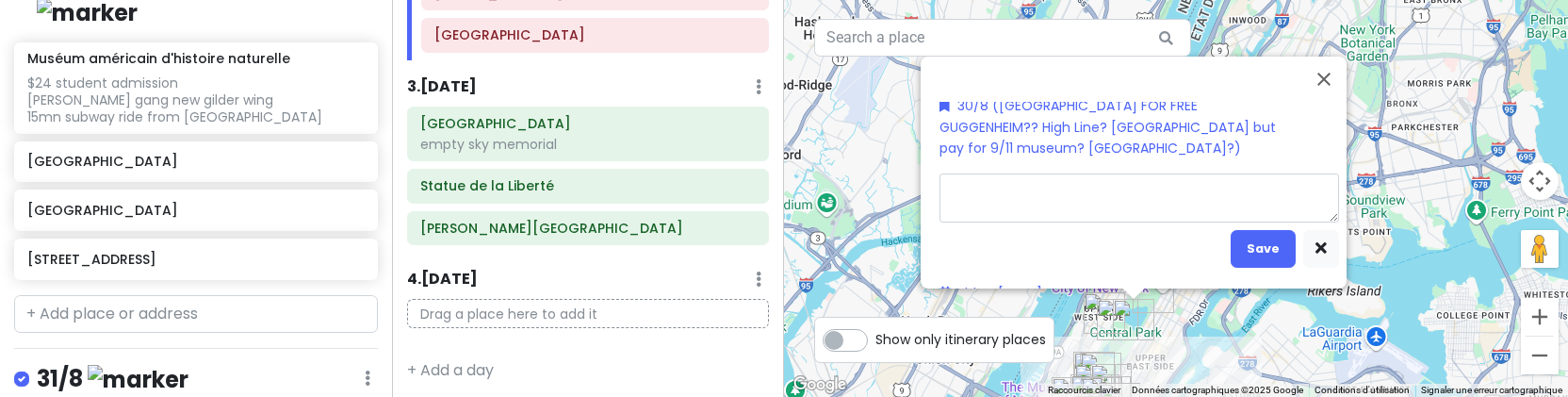type on "x" 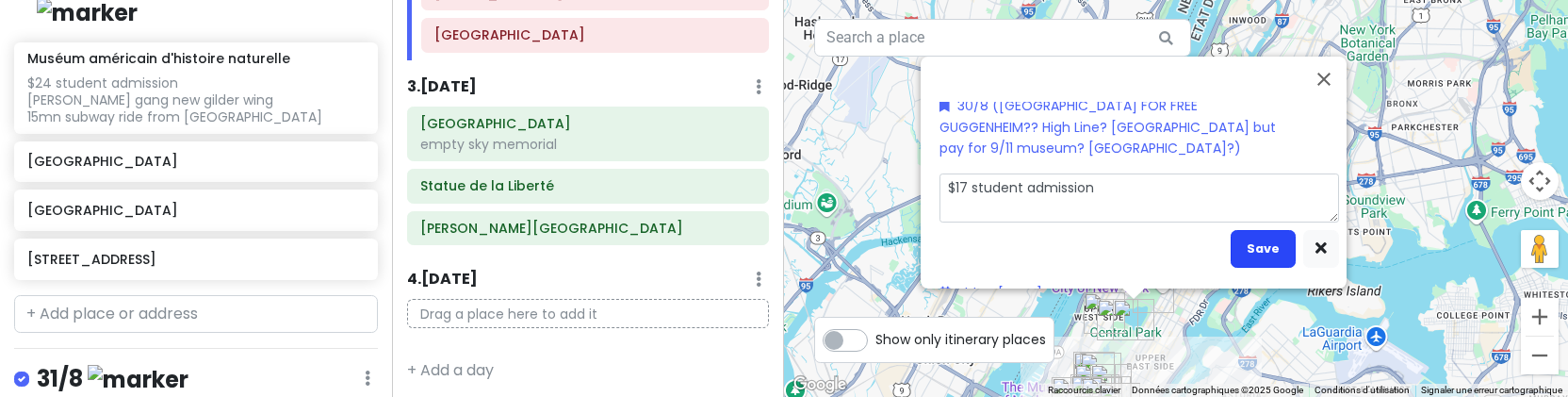 scroll, scrollTop: 115, scrollLeft: 0, axis: vertical 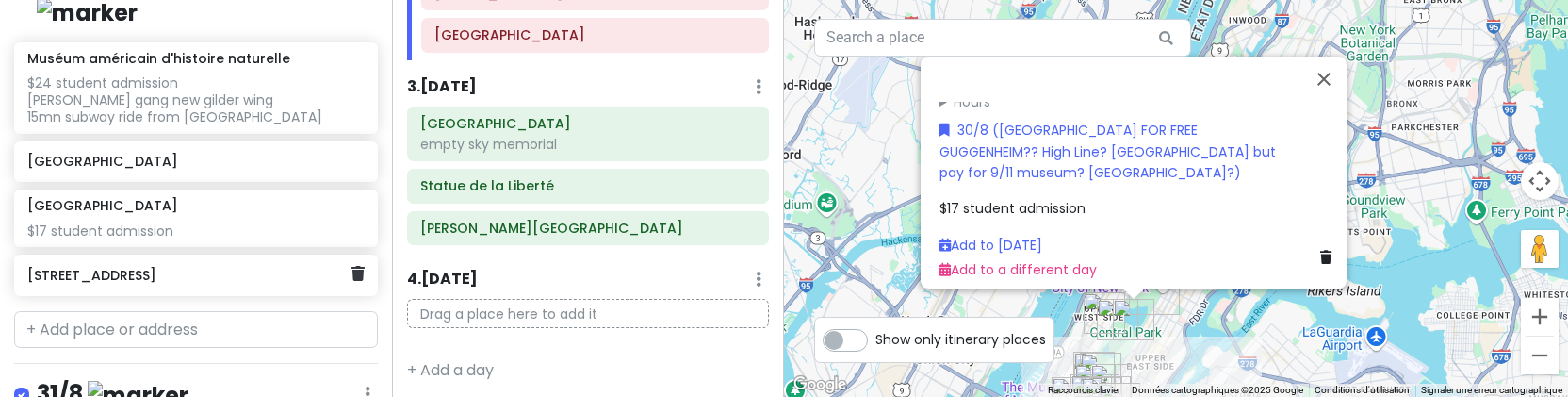 click on "[STREET_ADDRESS]" at bounding box center [196, 275] 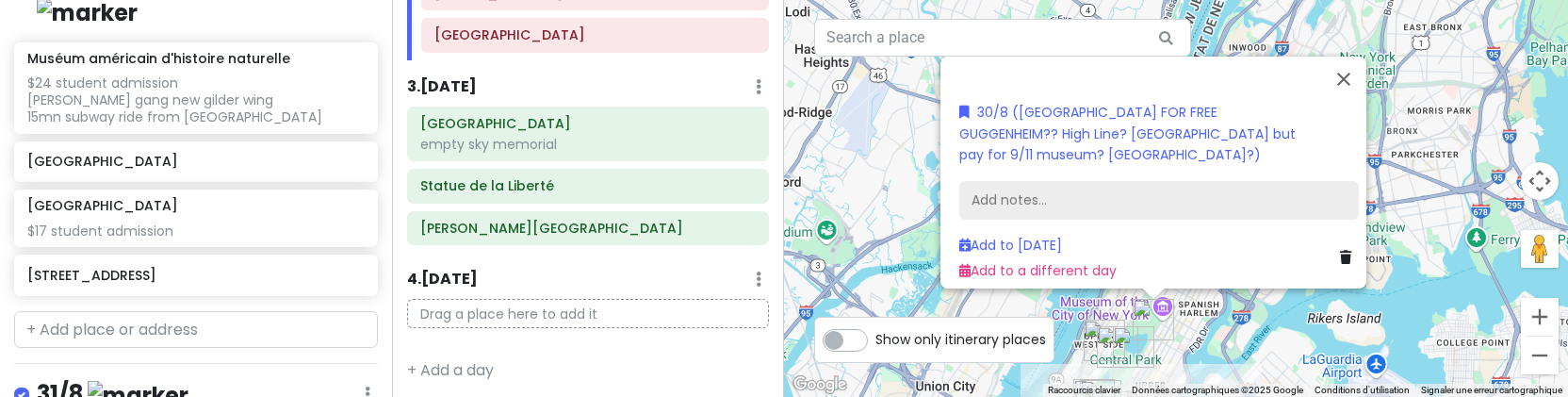 scroll, scrollTop: 91, scrollLeft: 0, axis: vertical 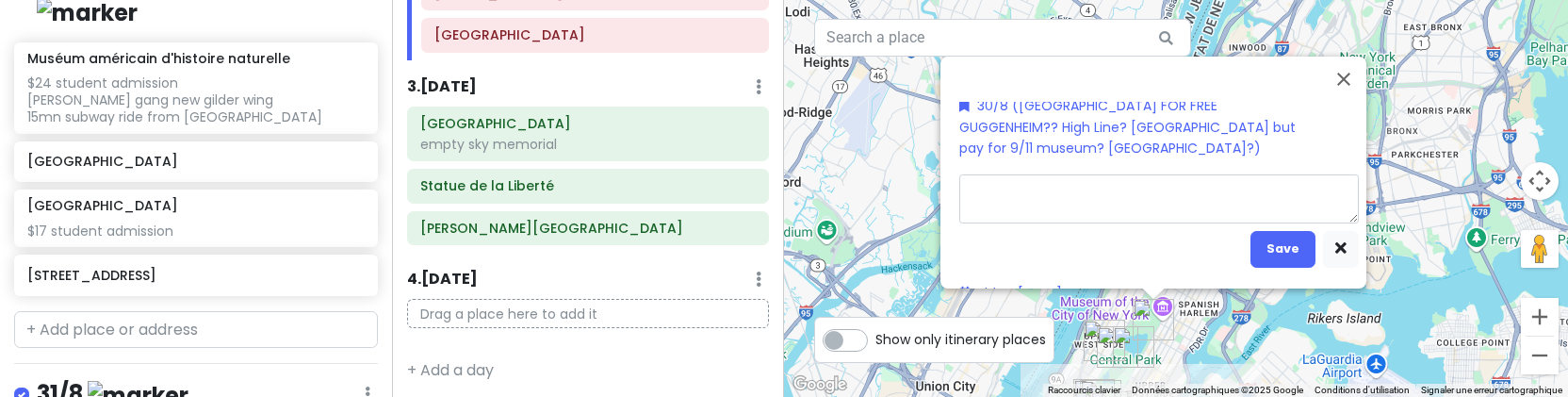 type on "x" 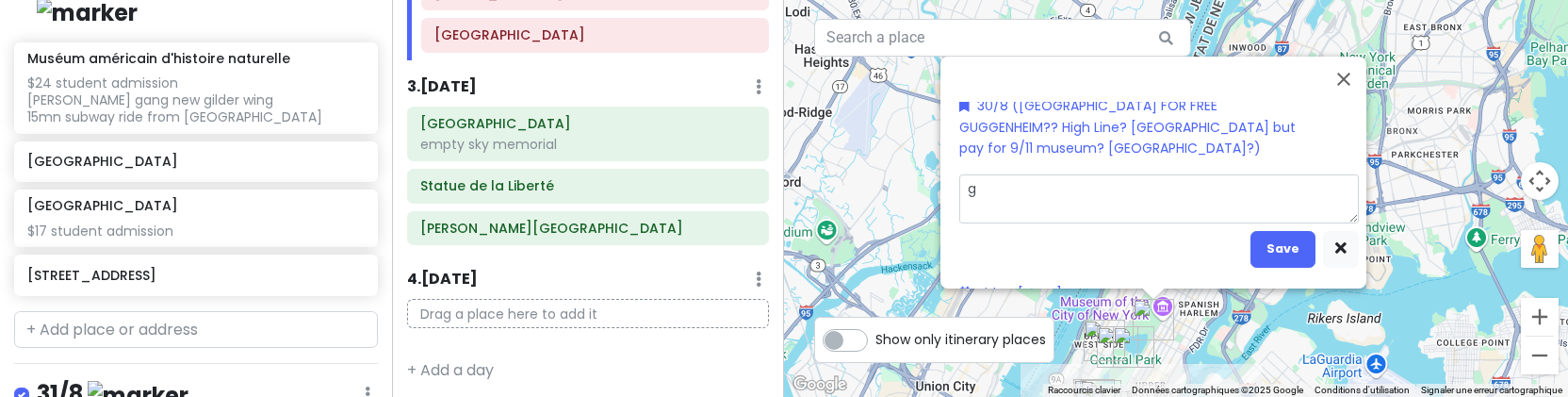 type on "x" 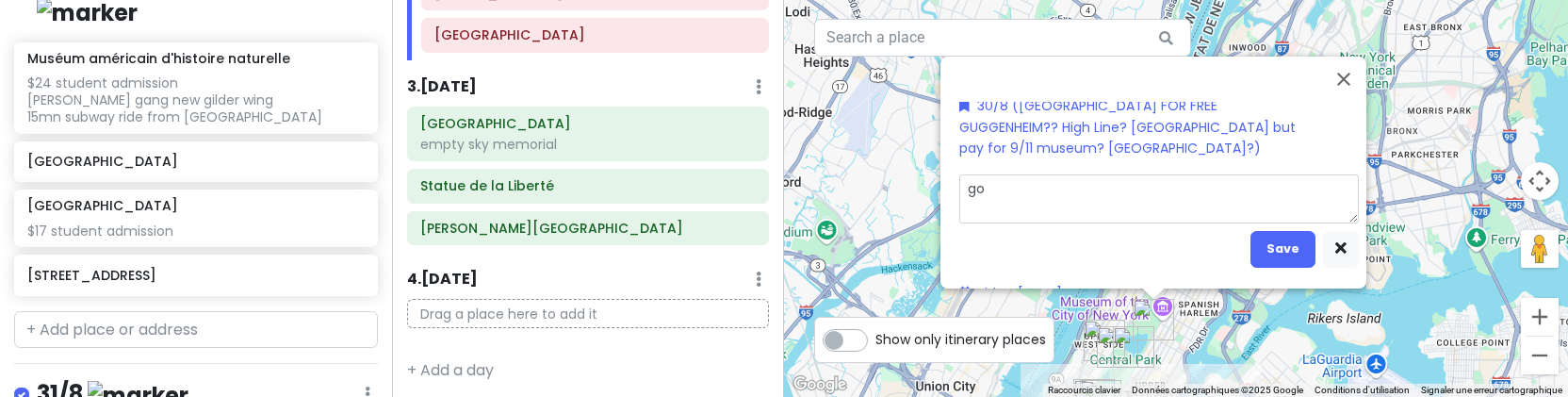 type on "x" 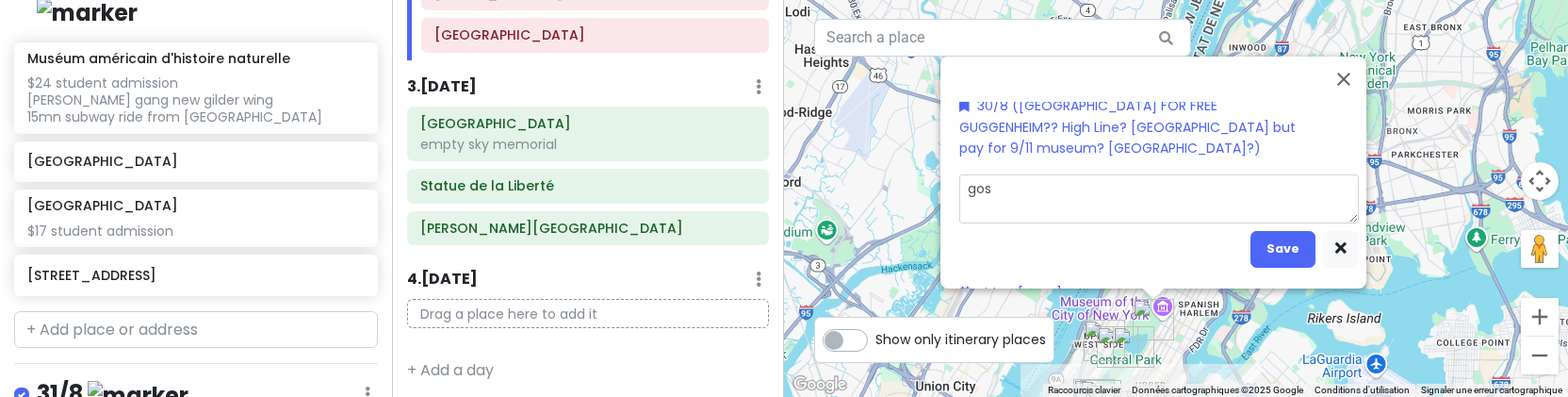 type on "x" 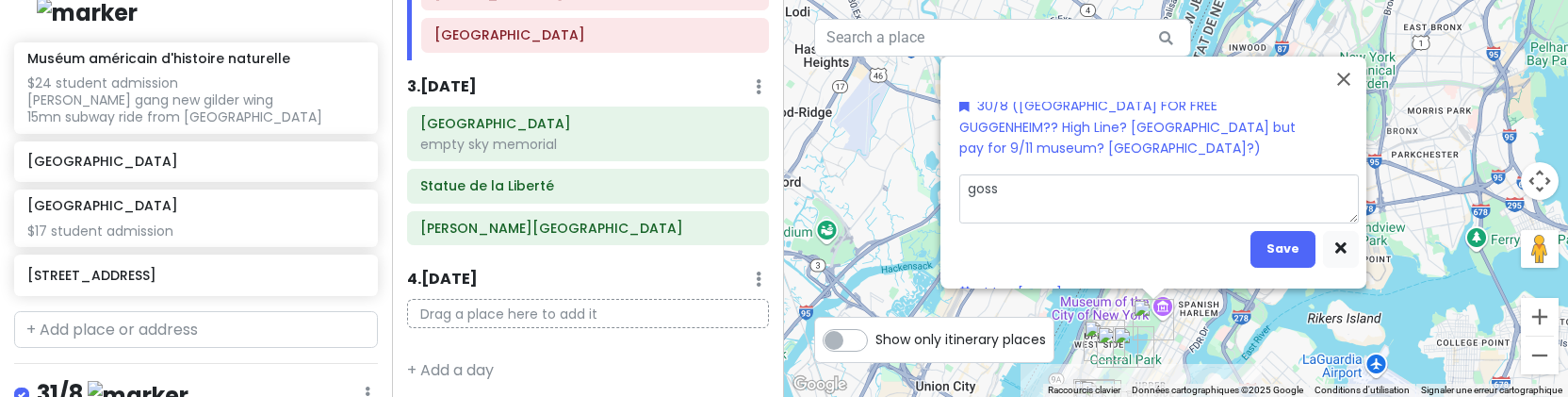 type on "x" 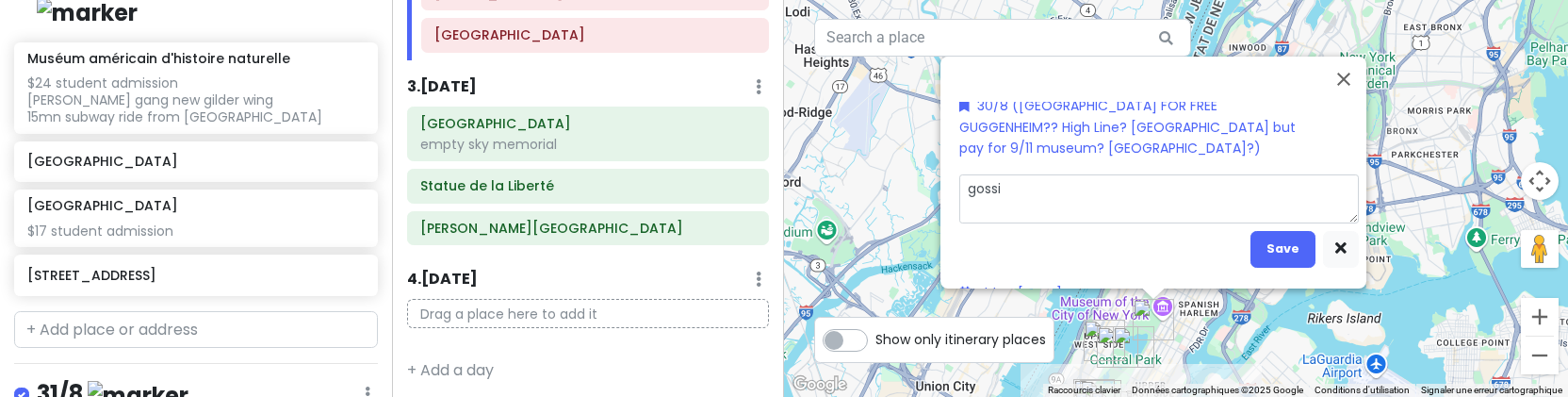 type on "x" 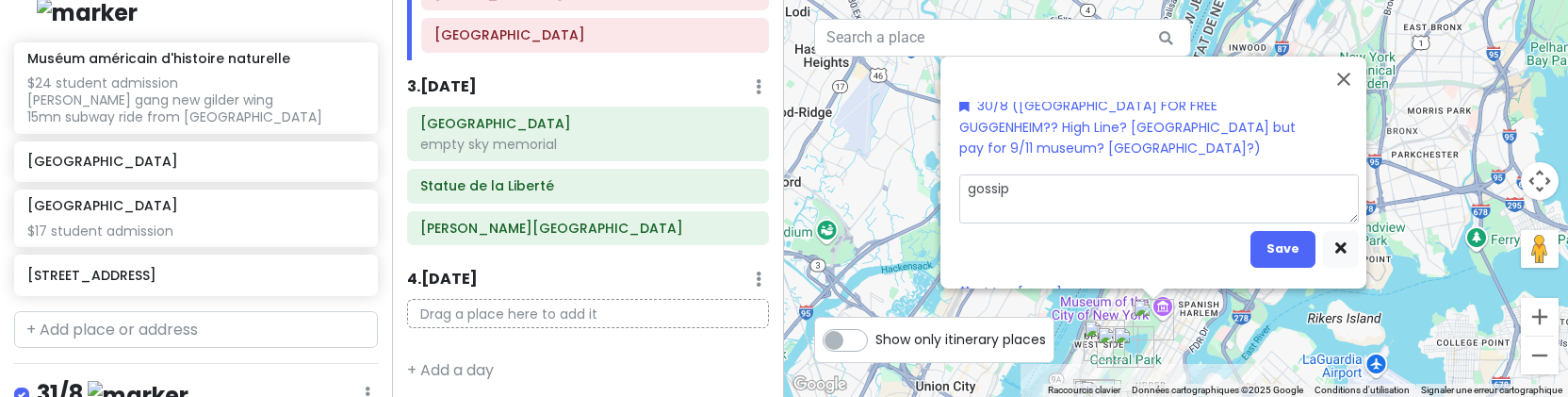 type on "x" 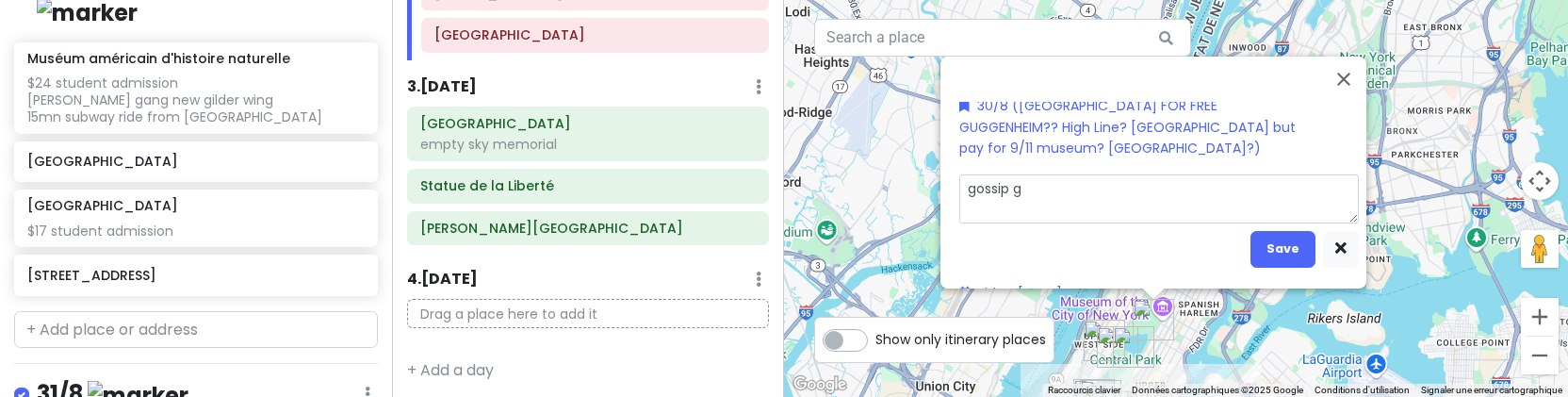 type on "x" 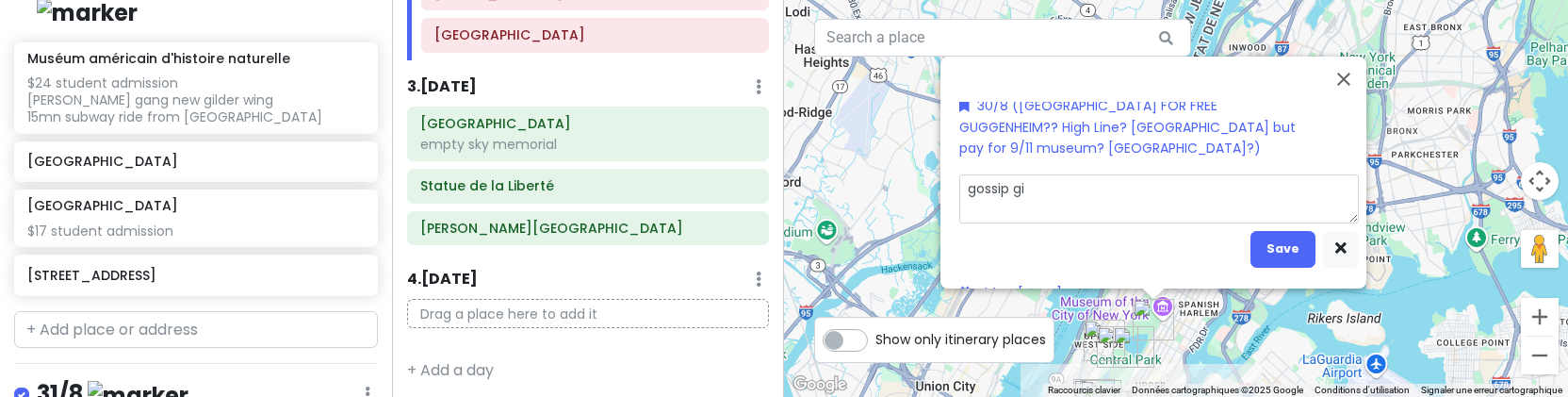 type on "x" 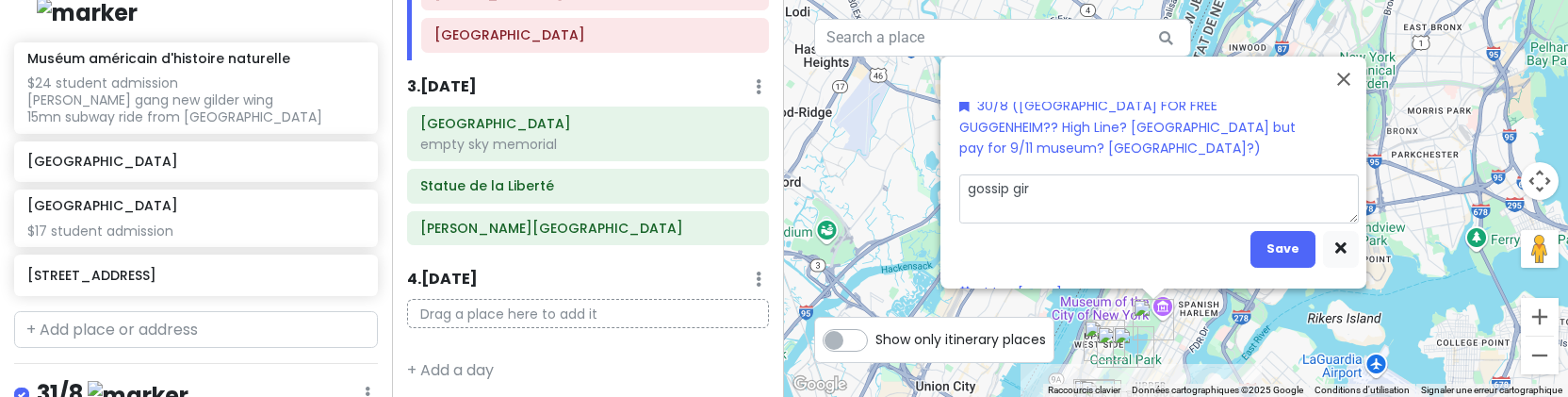 type on "x" 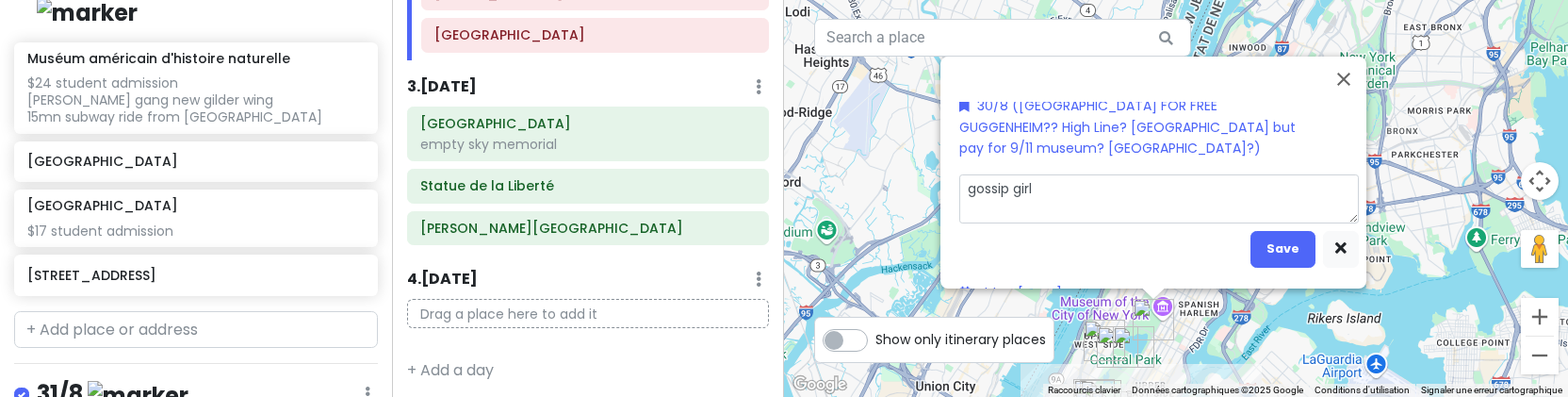 type on "x" 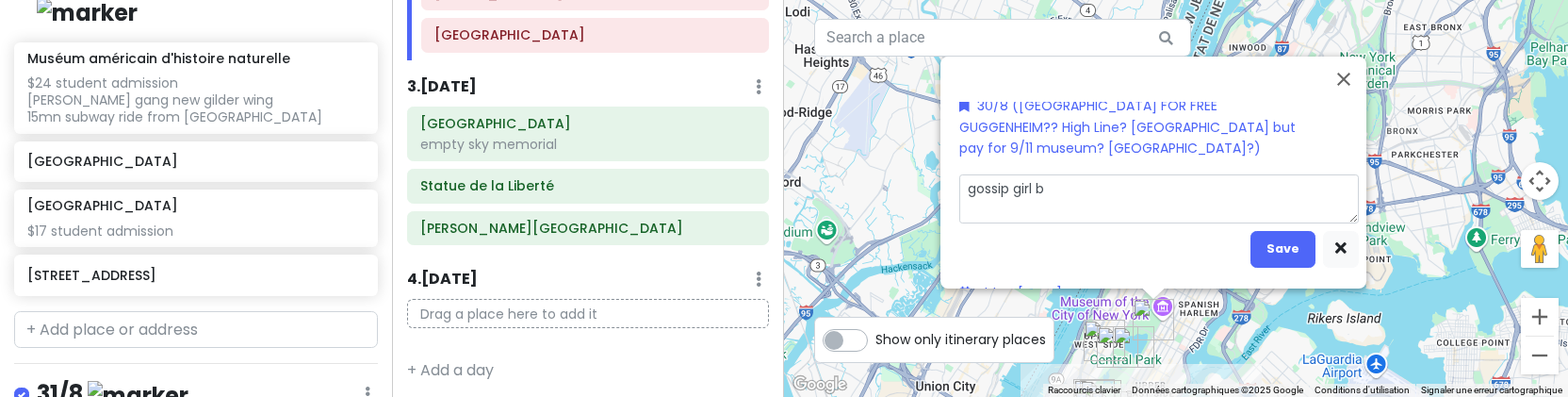 type on "x" 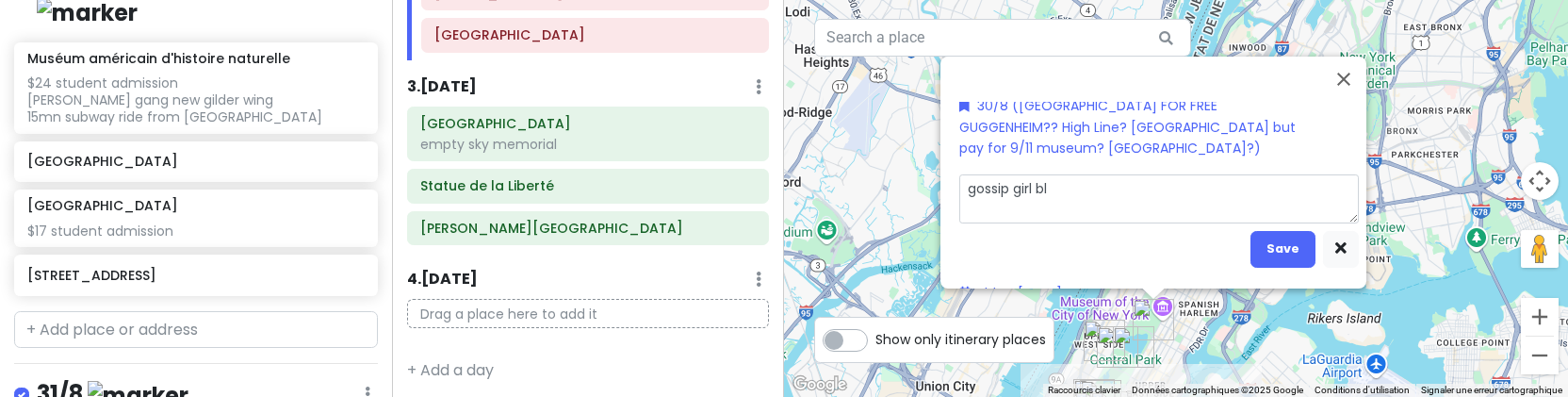 type on "x" 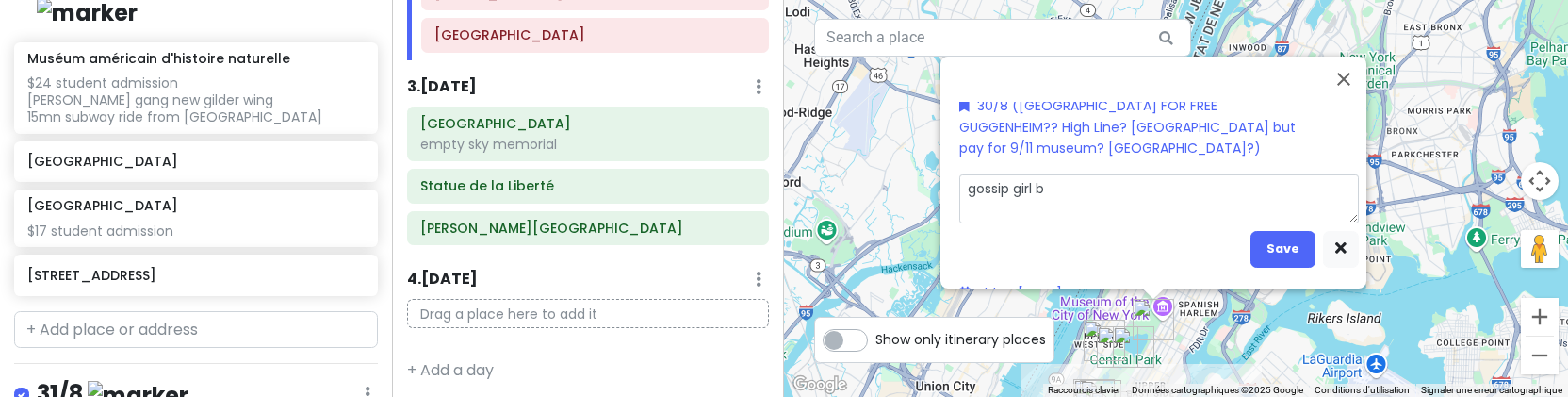 type on "x" 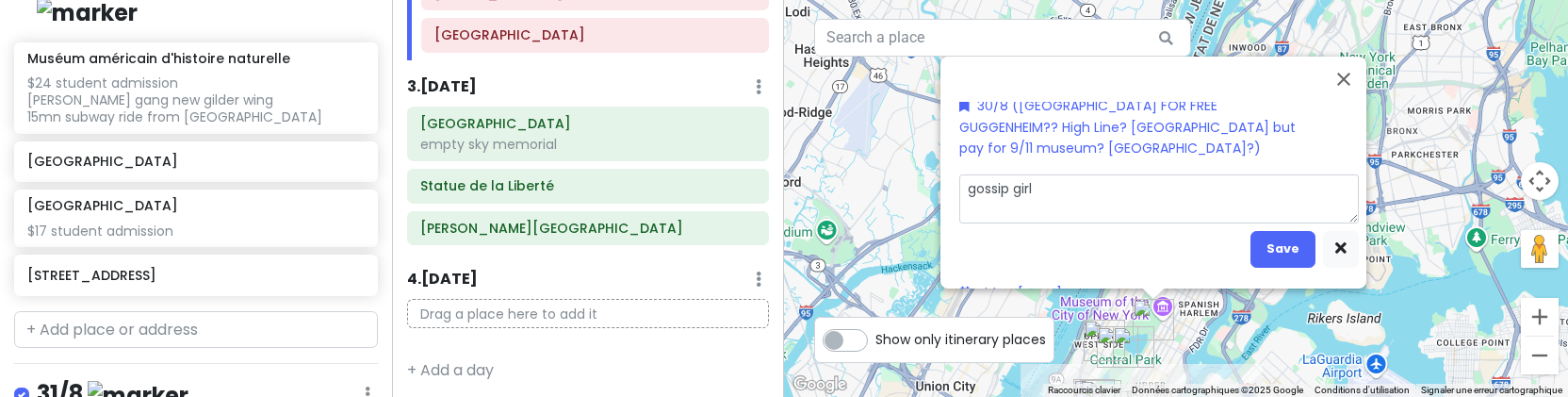 type on "x" 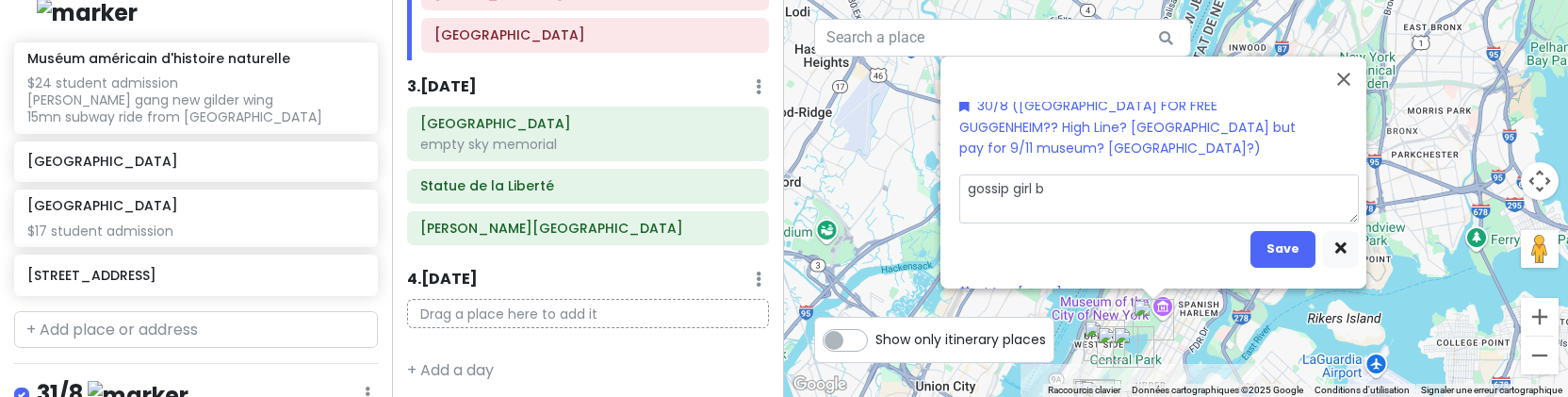 type on "x" 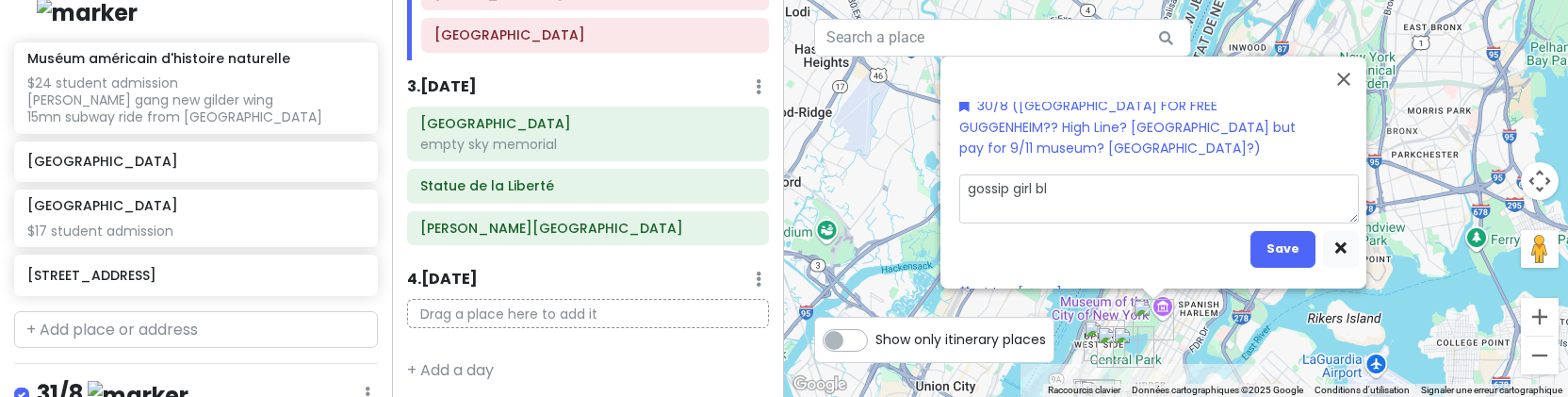 type on "x" 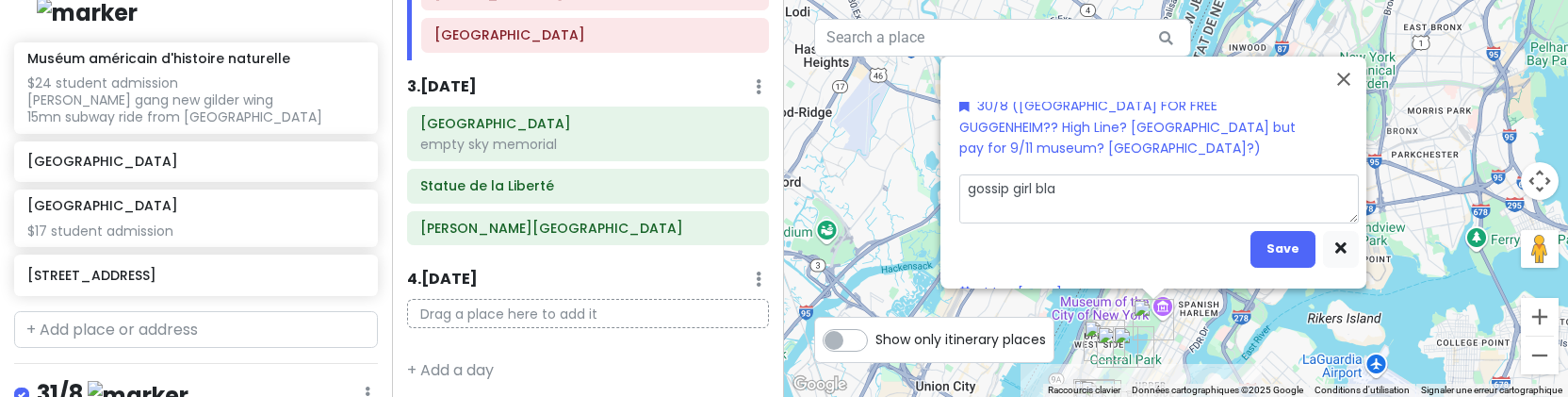 type on "x" 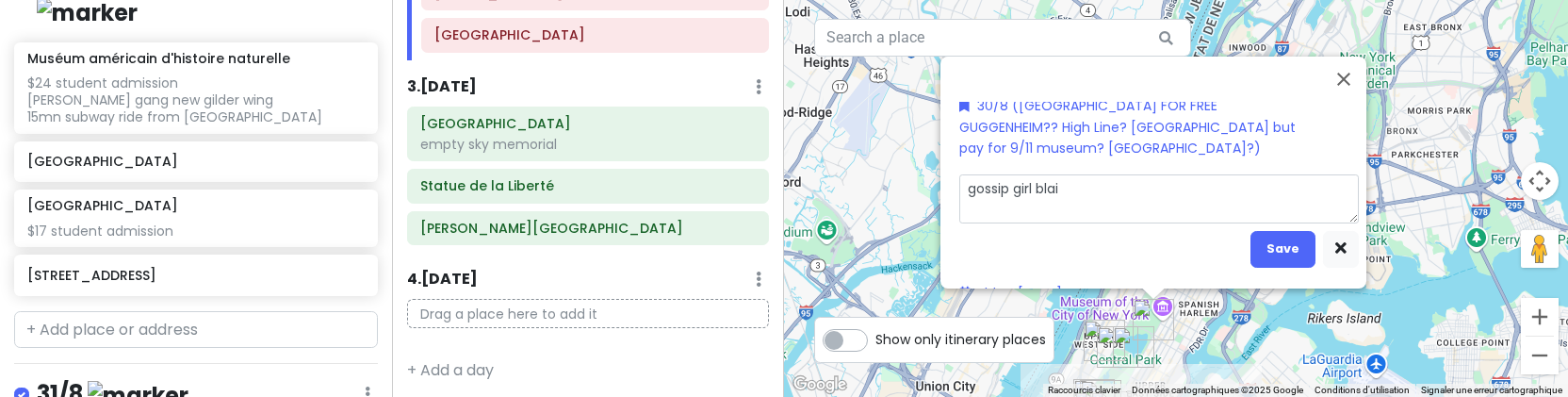 type on "x" 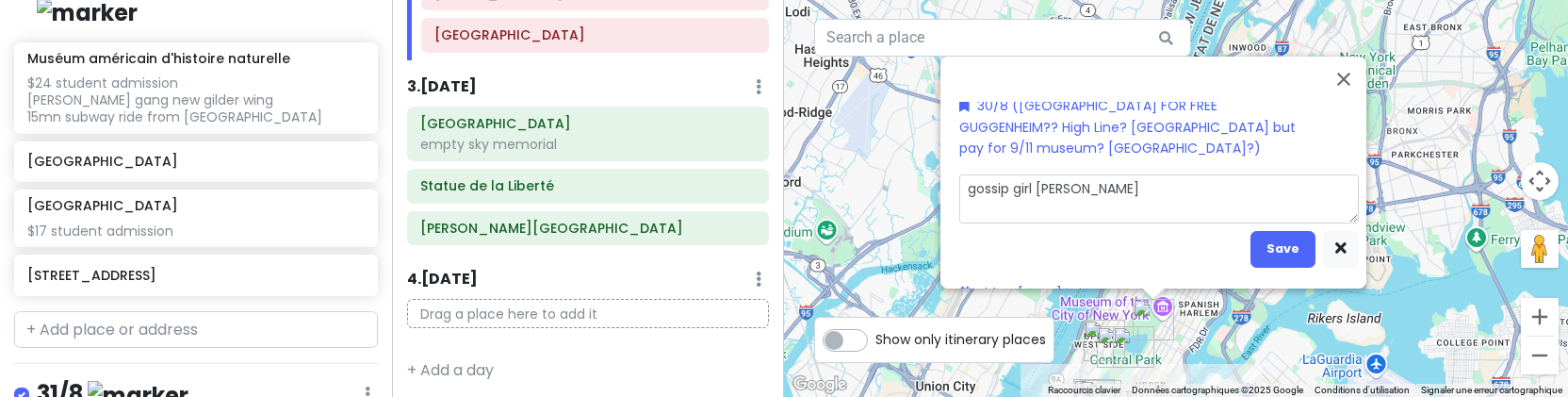type on "x" 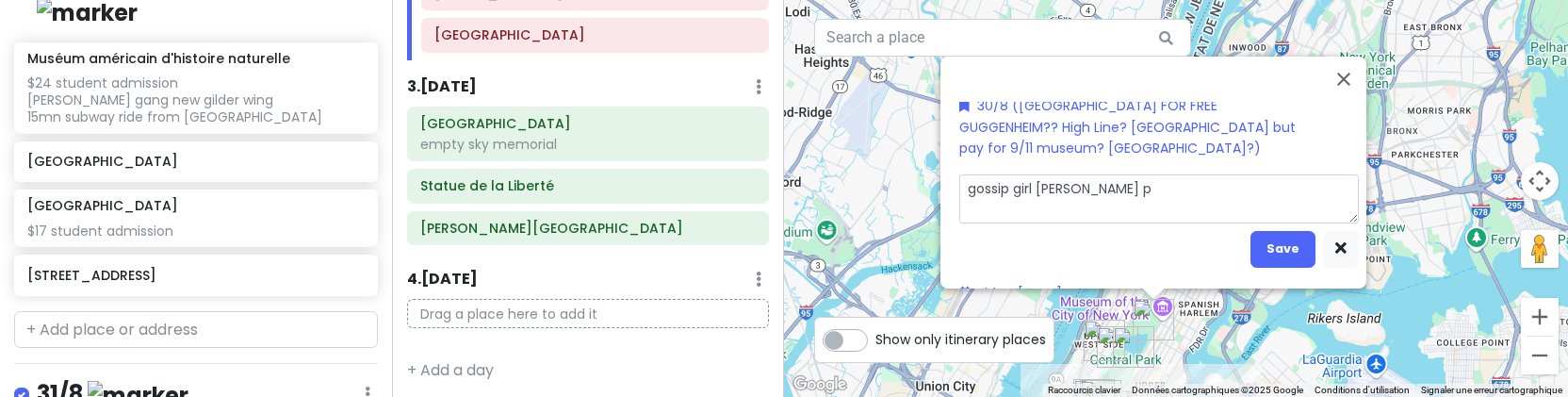 type on "x" 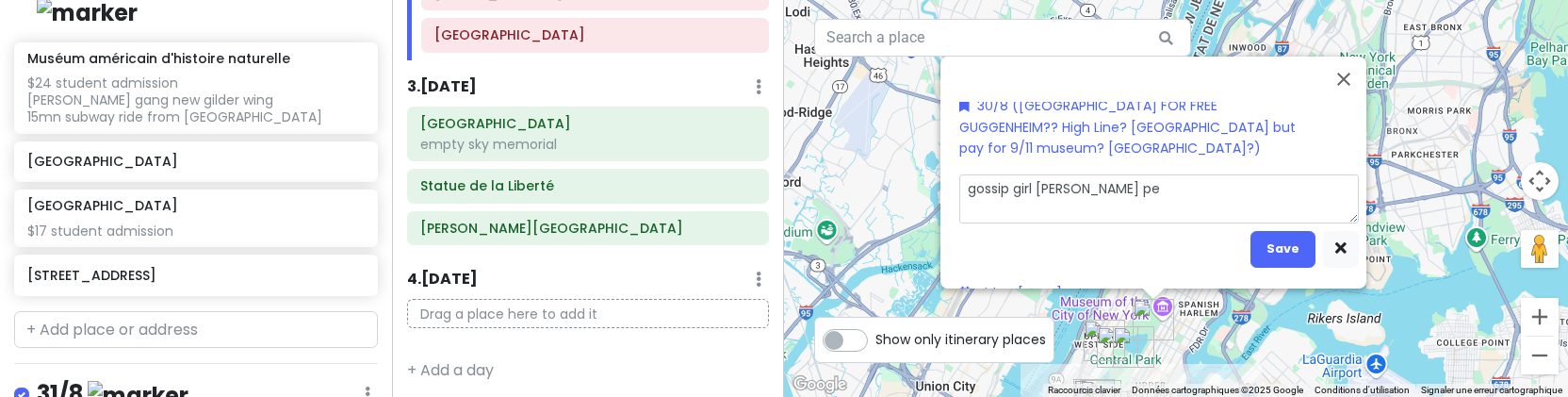 type on "x" 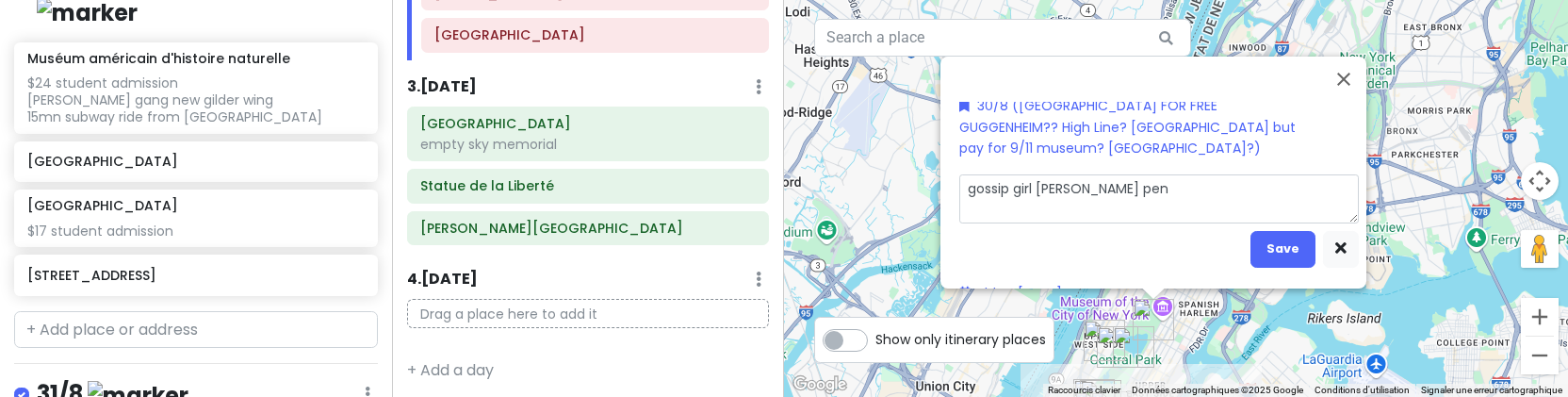 type on "x" 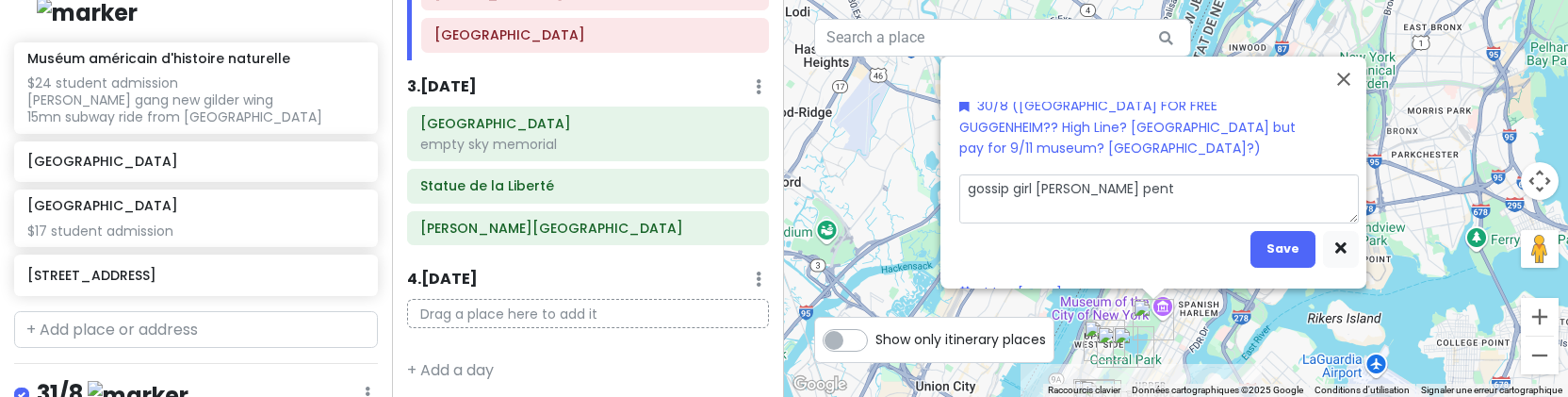 type on "x" 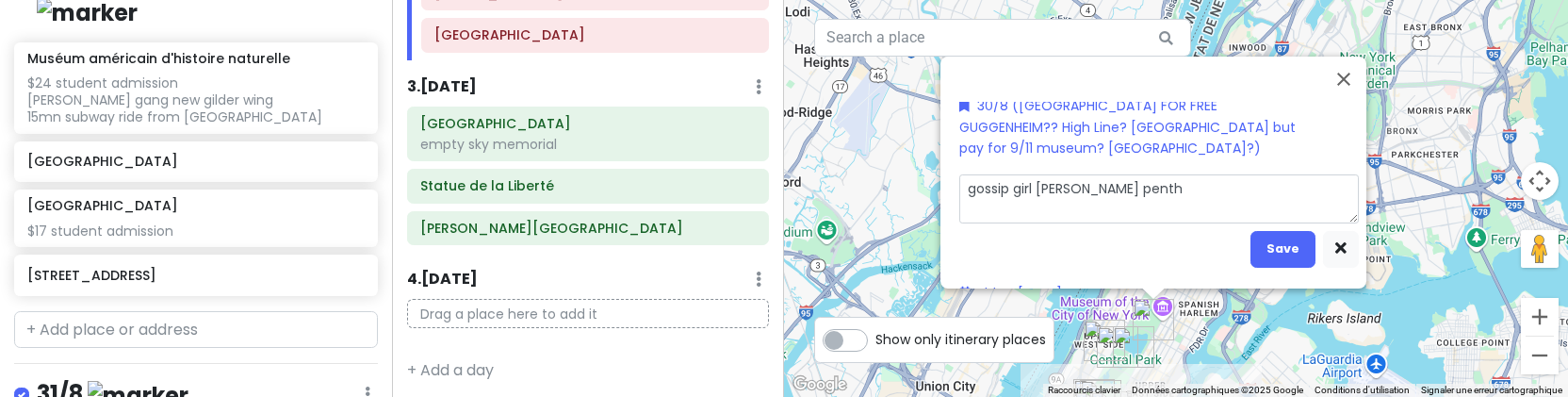 type on "x" 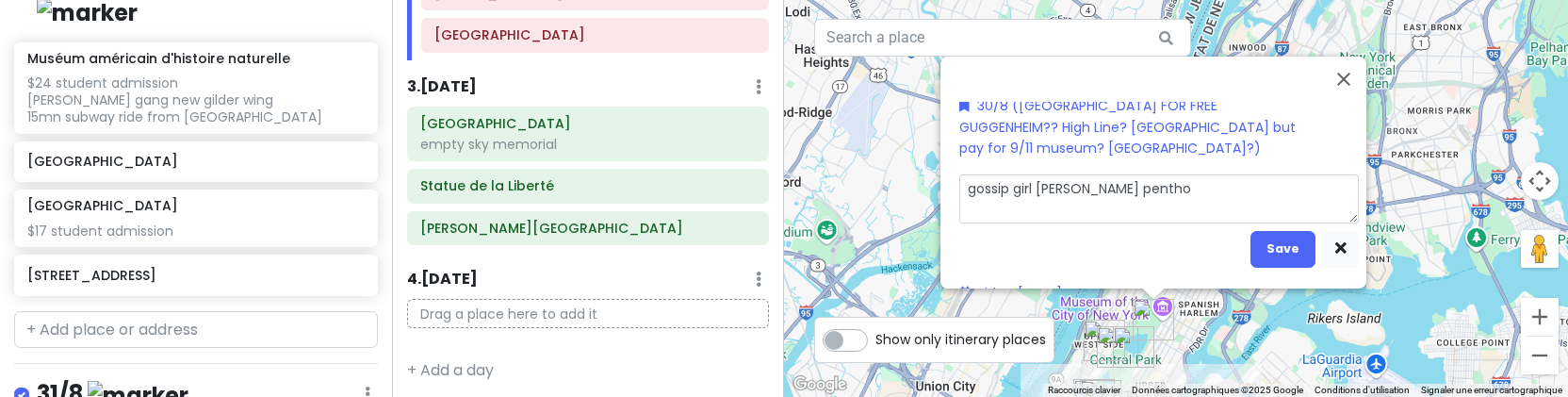 type on "x" 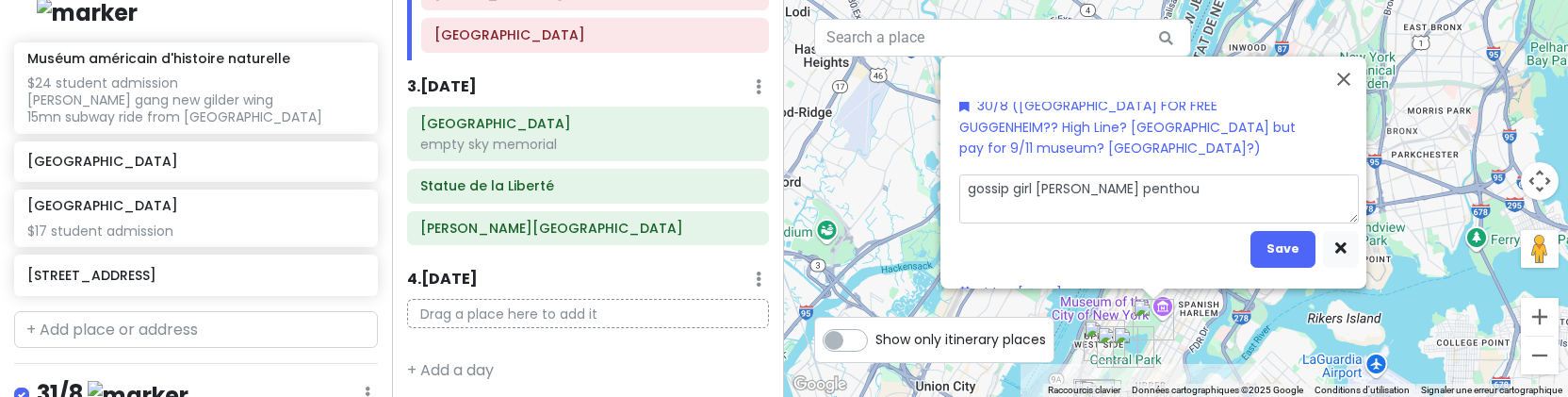 type on "x" 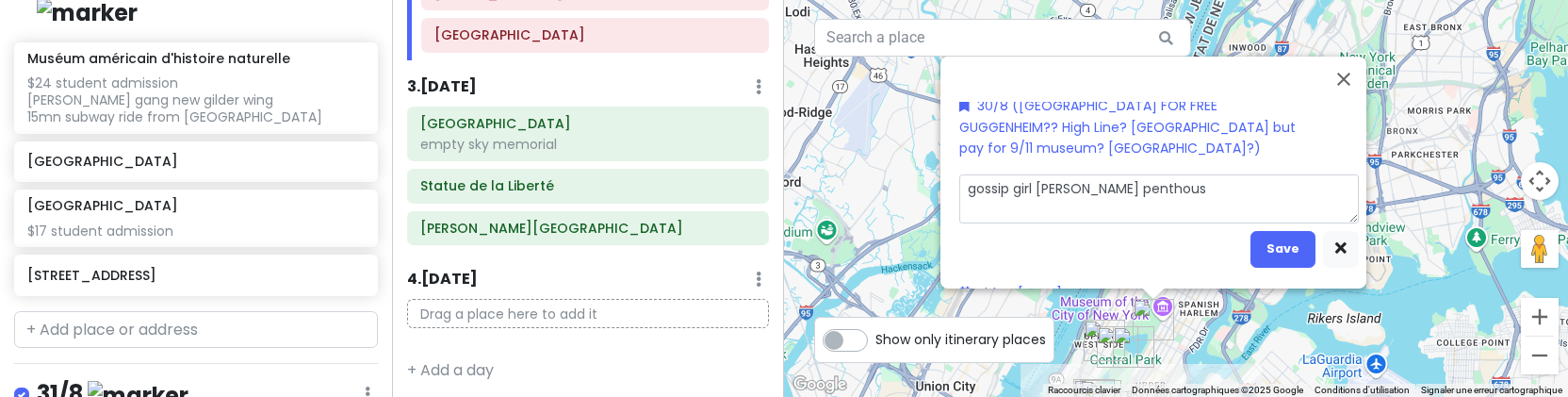 type on "x" 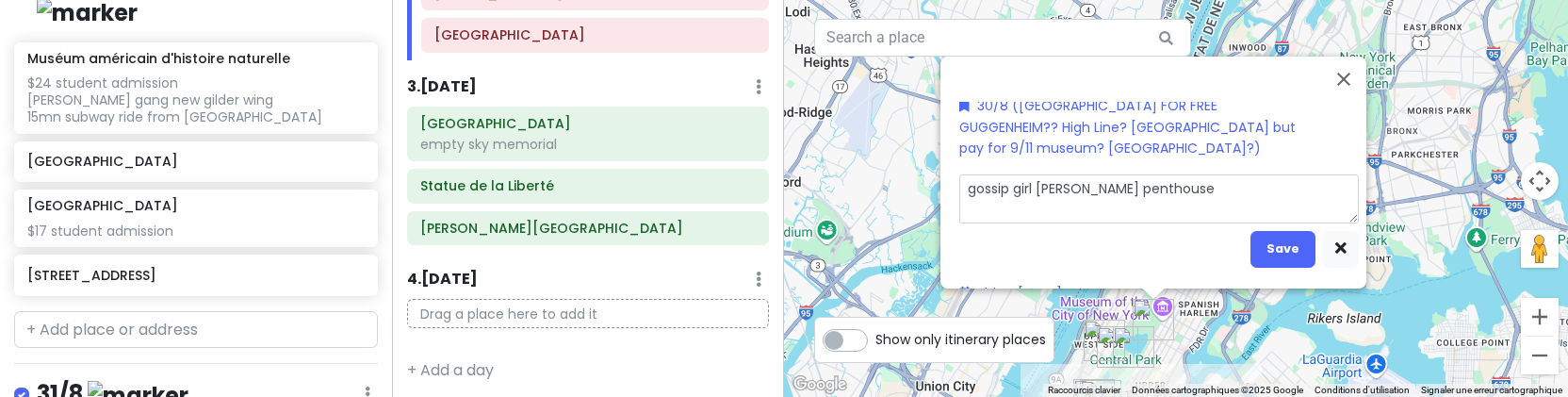click on "gossip girl Blair Waldorf penthouse" at bounding box center [1159, 198] 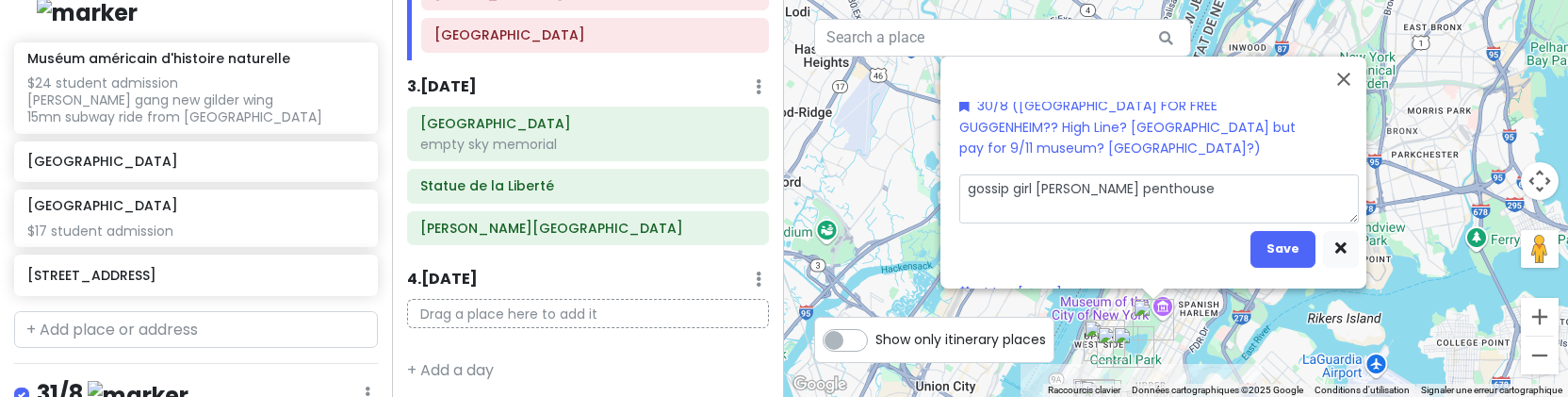 type on "x" 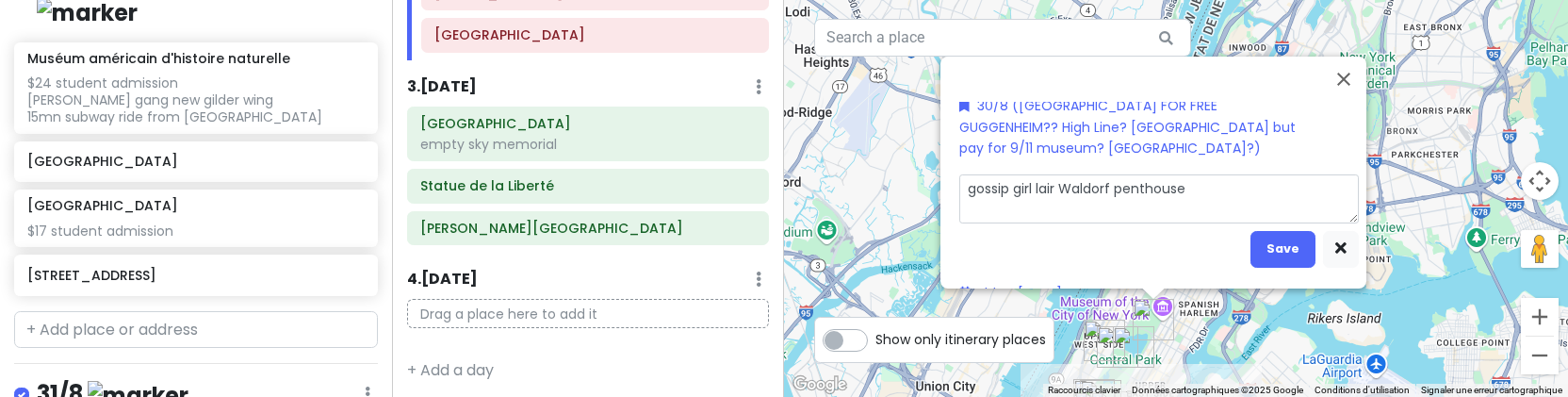 type on "x" 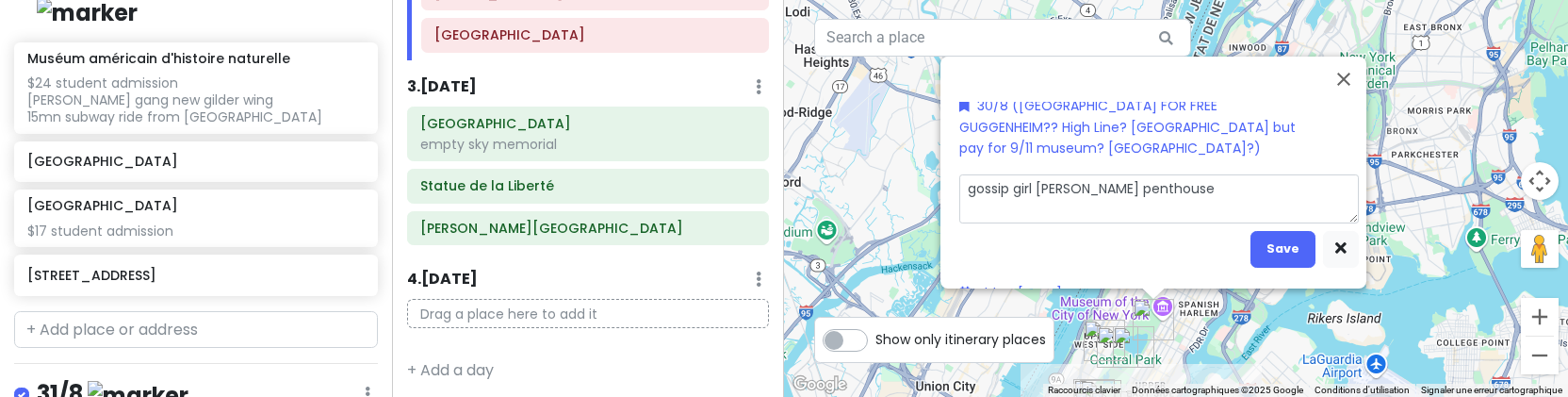 type on "x" 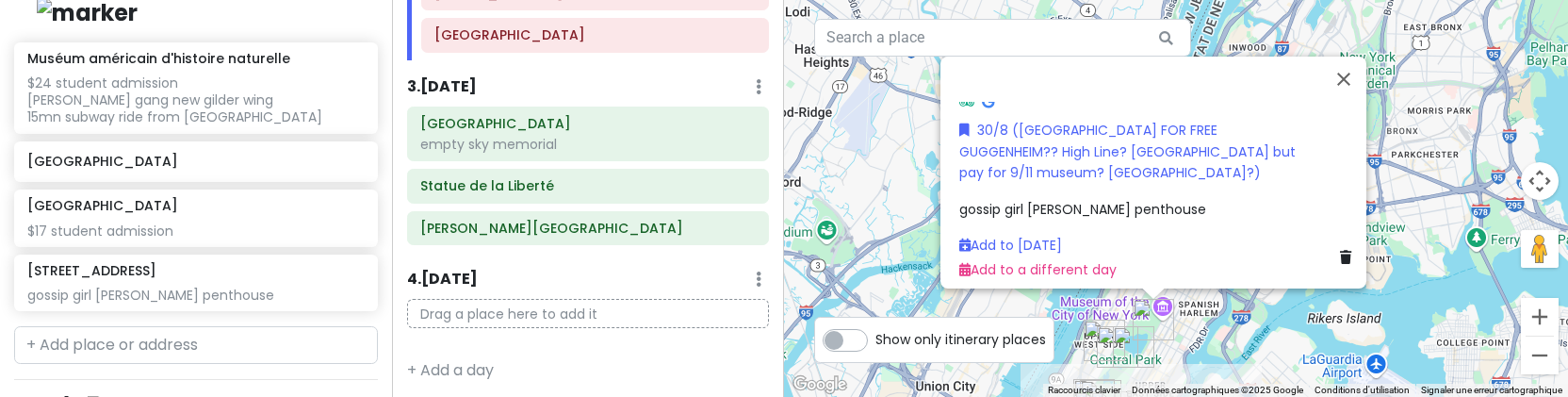 scroll, scrollTop: 74, scrollLeft: 0, axis: vertical 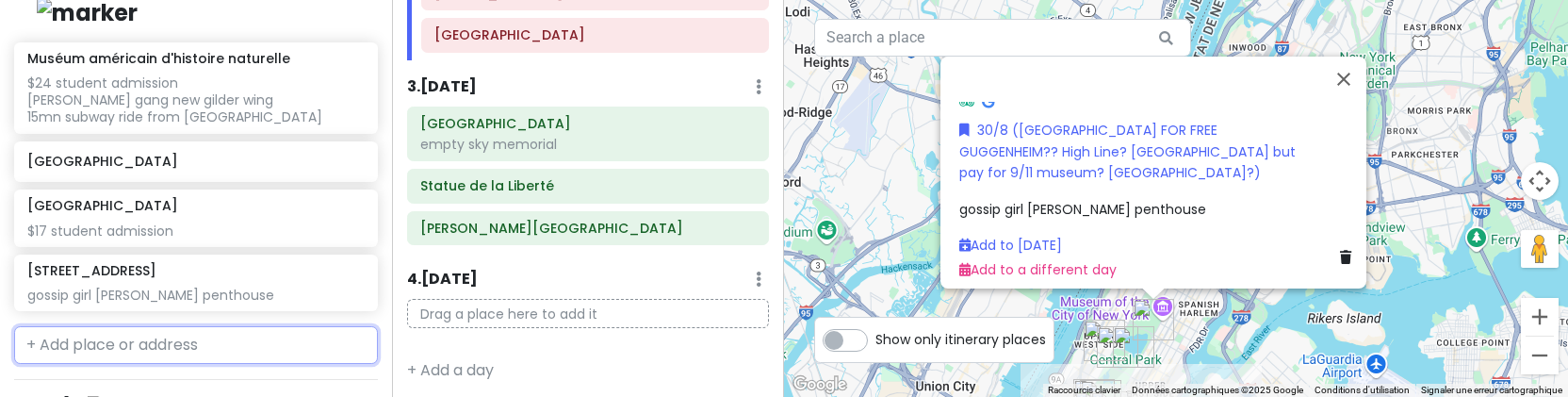 click at bounding box center (196, 345) 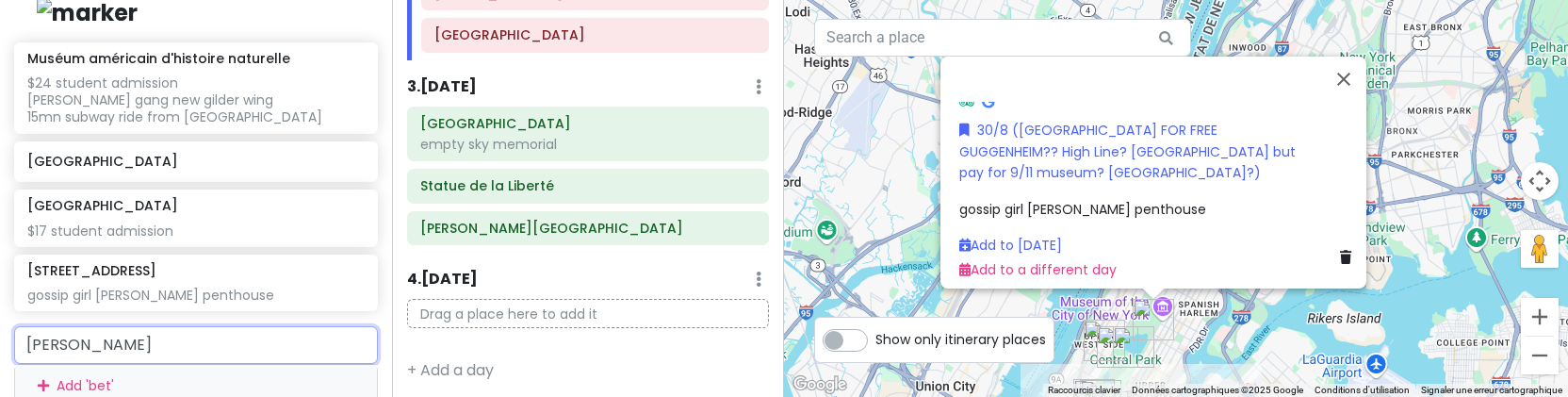type on "bethe" 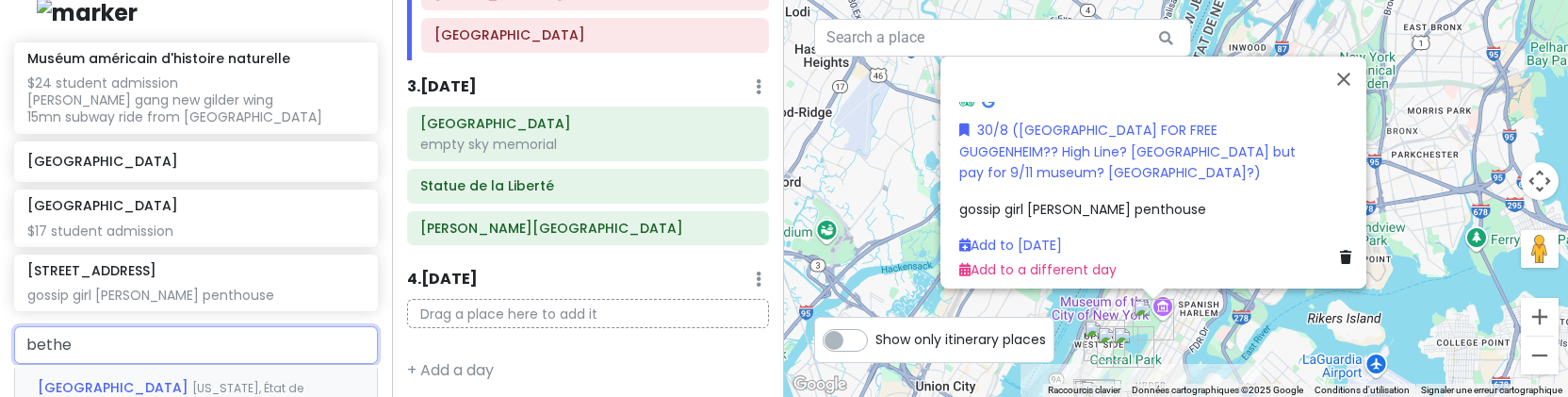 click on "[GEOGRAPHIC_DATA]" at bounding box center [115, 388] 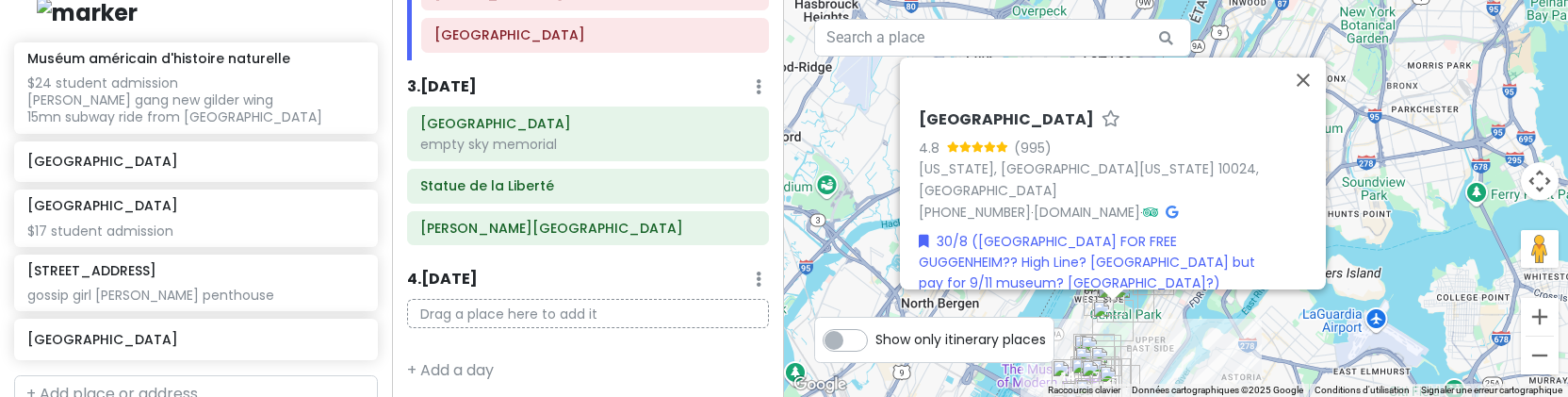 click on "NYC CHATIZ - DAYS 1, 2, 3 & 4 Private Change Dates Make a Copy Delete Trip Go Pro ⚡️ Give Feedback 💡 Support Scout ☕️ Itinerary Share Publish Notes Add notes... 28/8 SUR   Edit Reorder Delete List Empire State Building Stavros Niarchos Foundation Library Grand Central Terminal Seagram Building The New York Palace Hotel gossip girl serena van der woodsen Cathédrale Saint Patrick Rockefeller Center Museum of Modern Art $17 student admission
expo sur capsule tower tokyo Darling EXPENSIVE BAR BUT GREAT VIEW 111 W 57th St Times Square 28/8 OPTIONNAL   Edit Reorder Delete List Morgan Library and Museum Rockefeller Guest House by Philip Johnson 432 Park Ave 29/8   Edit Reorder Delete List Liberty State Park empty sky memorial Statue de la Liberté Ellis Island National Museum of Immigration 30/8 (CENTRAL PARK FOR FREE GUGGENHEIM?? High Line? Lower Manhattan but pay for 9/11 museum? Brooklyn?)   Edit Reorder Delete List Muséum américain d'histoire naturelle Belvedere Castle Metropolitan Museum of Art" at bounding box center (196, 198) 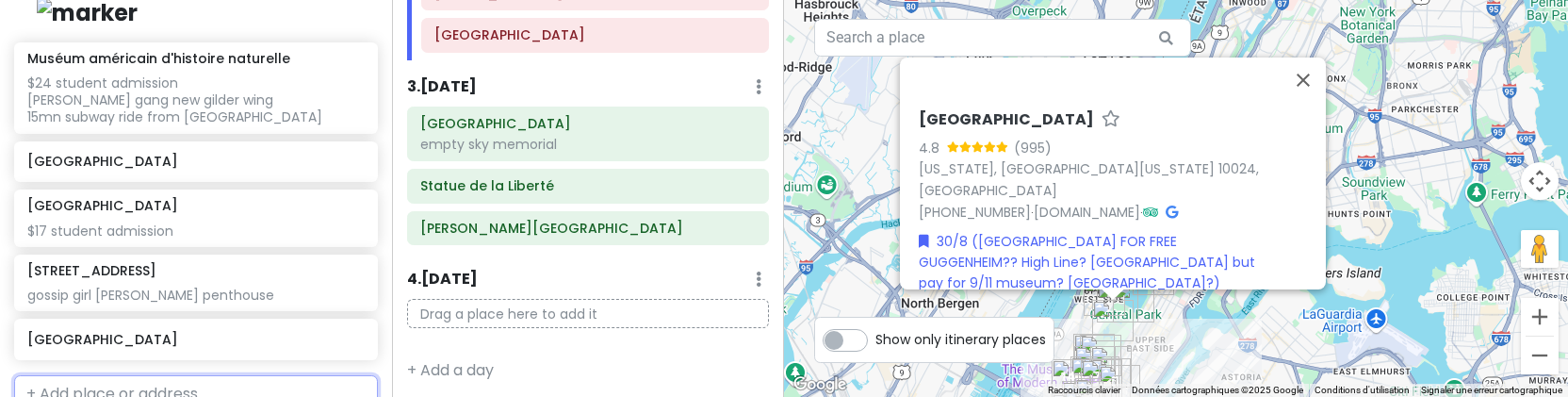click at bounding box center (196, 394) 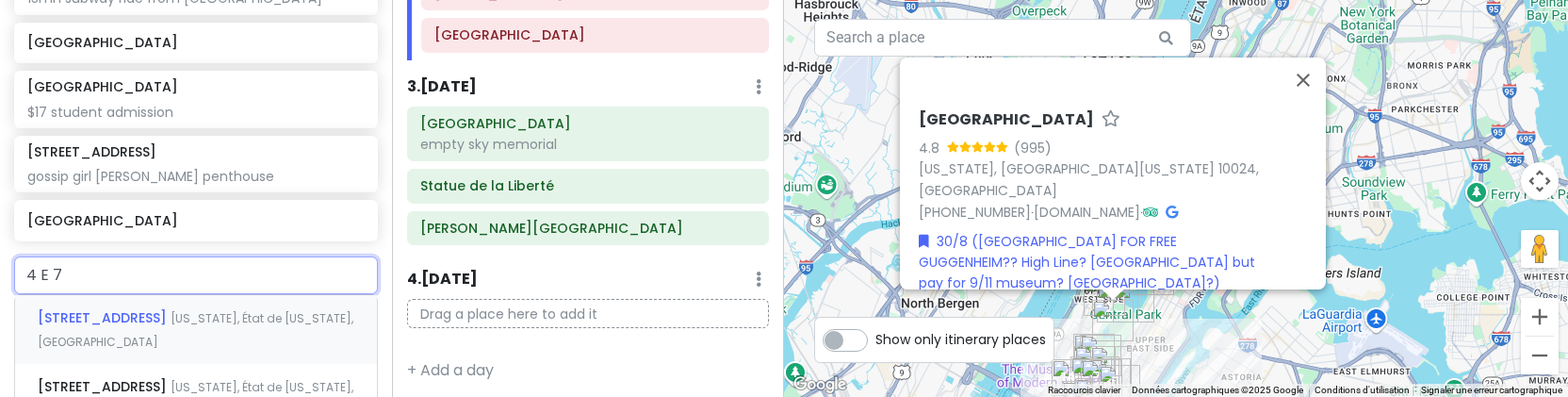 scroll, scrollTop: 1917, scrollLeft: 0, axis: vertical 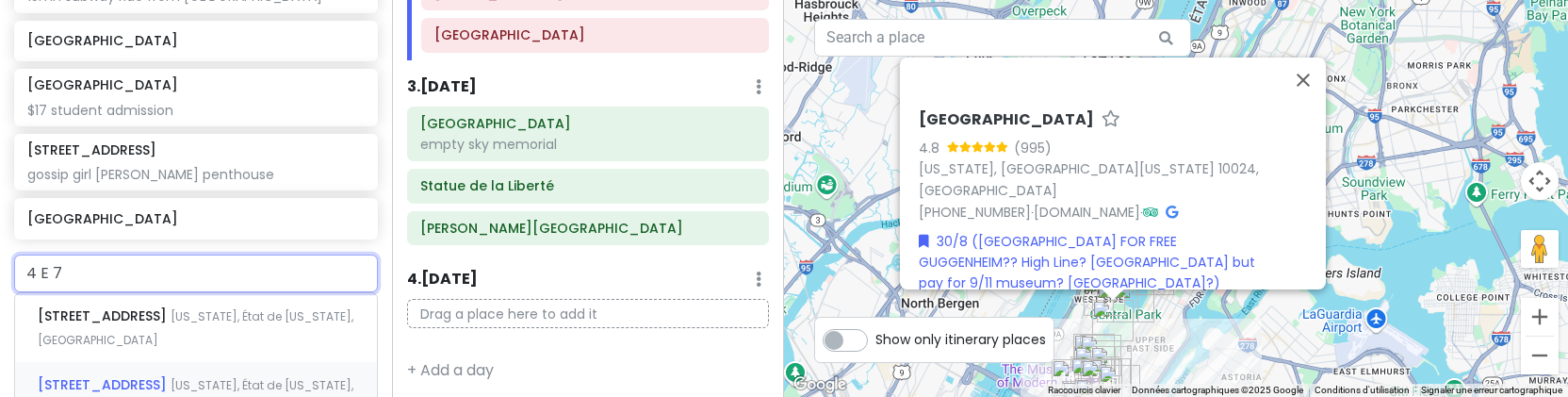 type on "4 E 74" 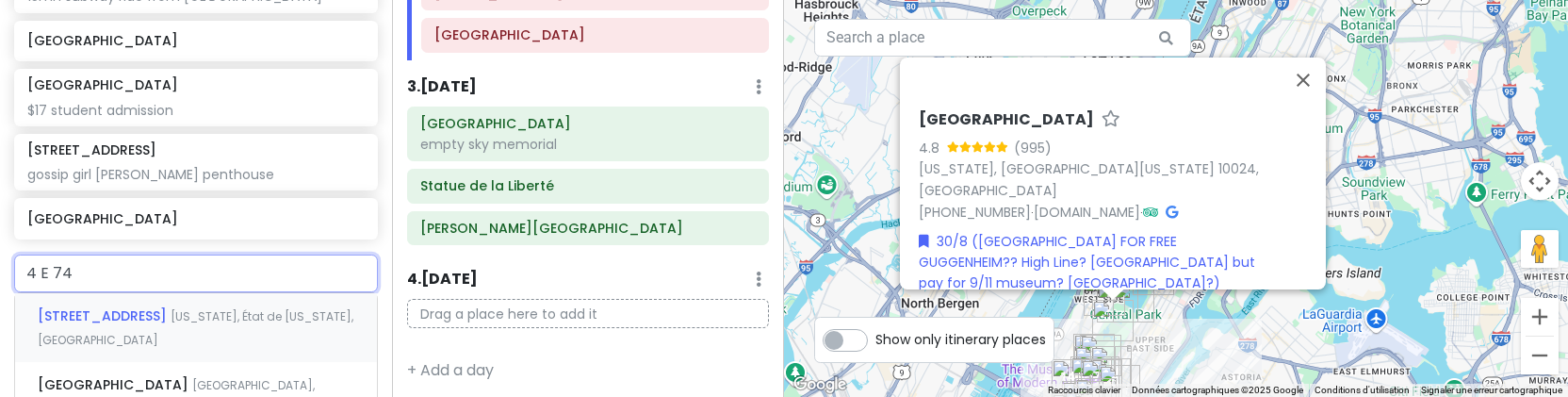 click on "4 East 74th Street   New York, État de New York, États-Unis" at bounding box center (196, 328) 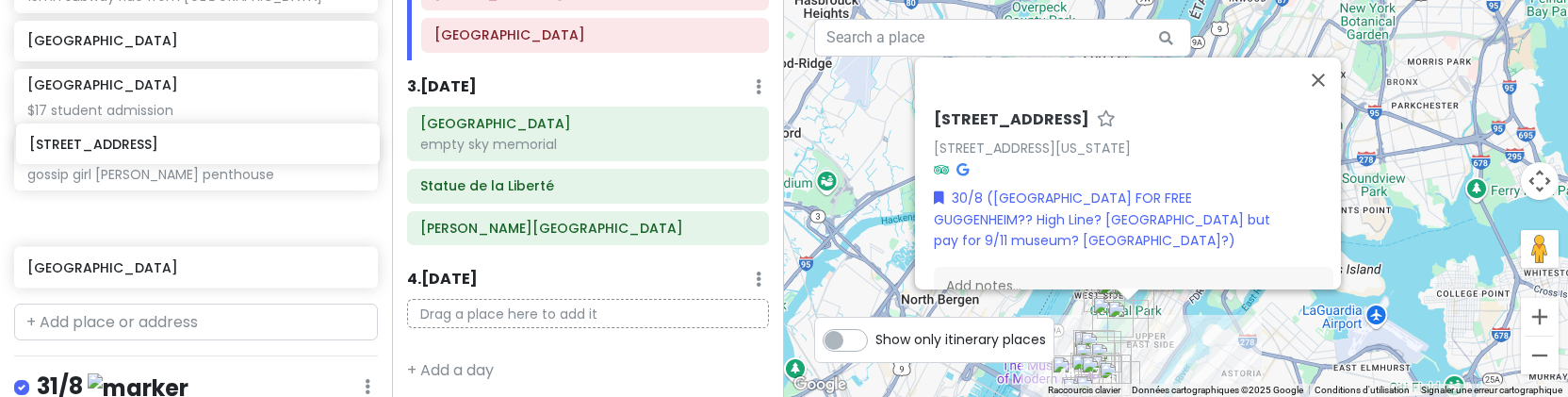 drag, startPoint x: 235, startPoint y: 196, endPoint x: 237, endPoint y: 148, distance: 48.0416 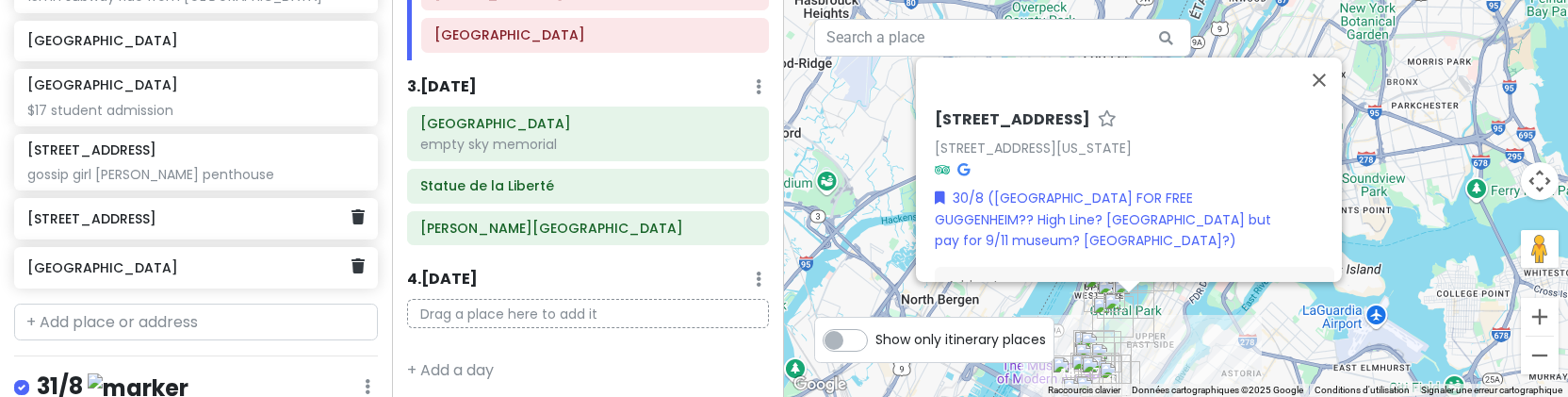 click on "[STREET_ADDRESS]" at bounding box center [188, 219] 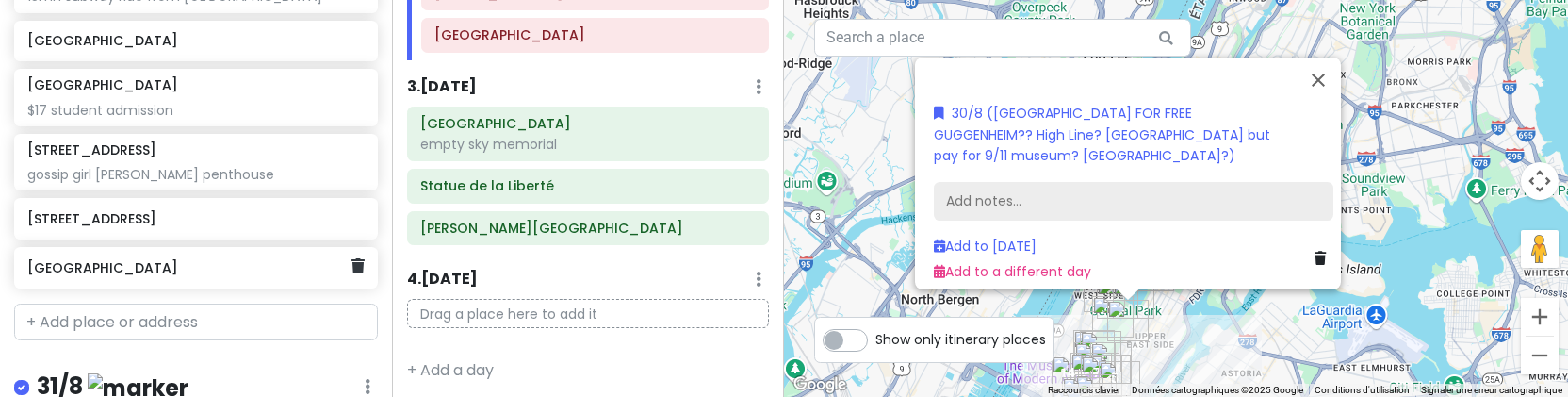 scroll, scrollTop: 91, scrollLeft: 0, axis: vertical 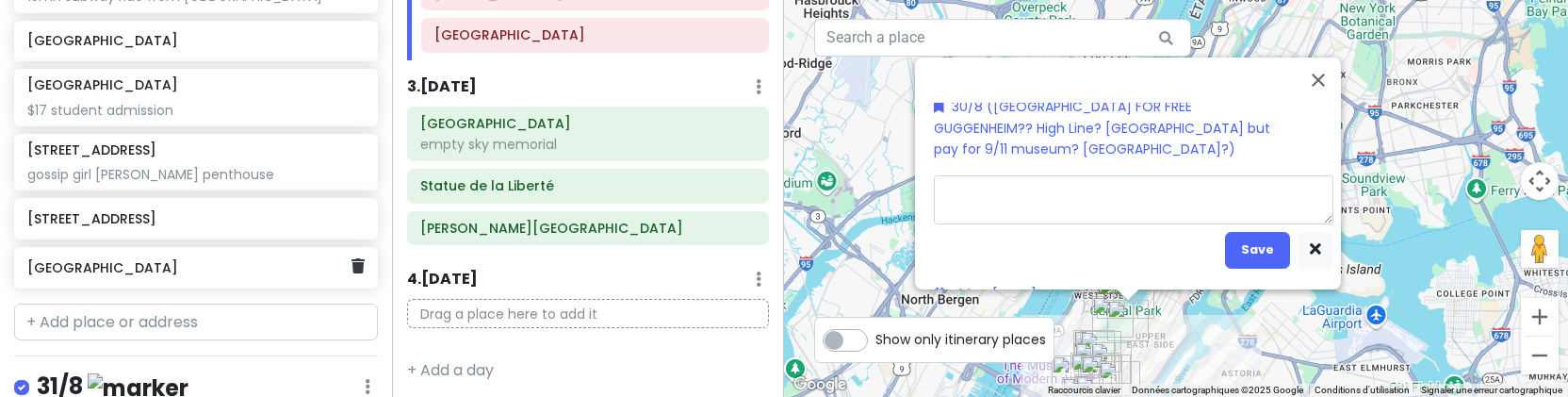 type on "x" 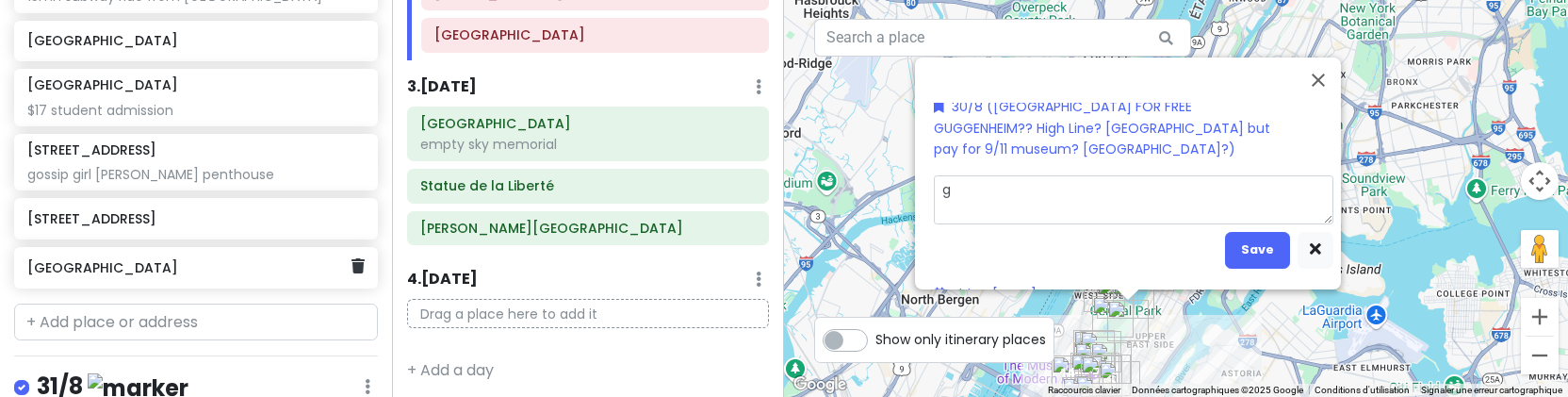 type on "x" 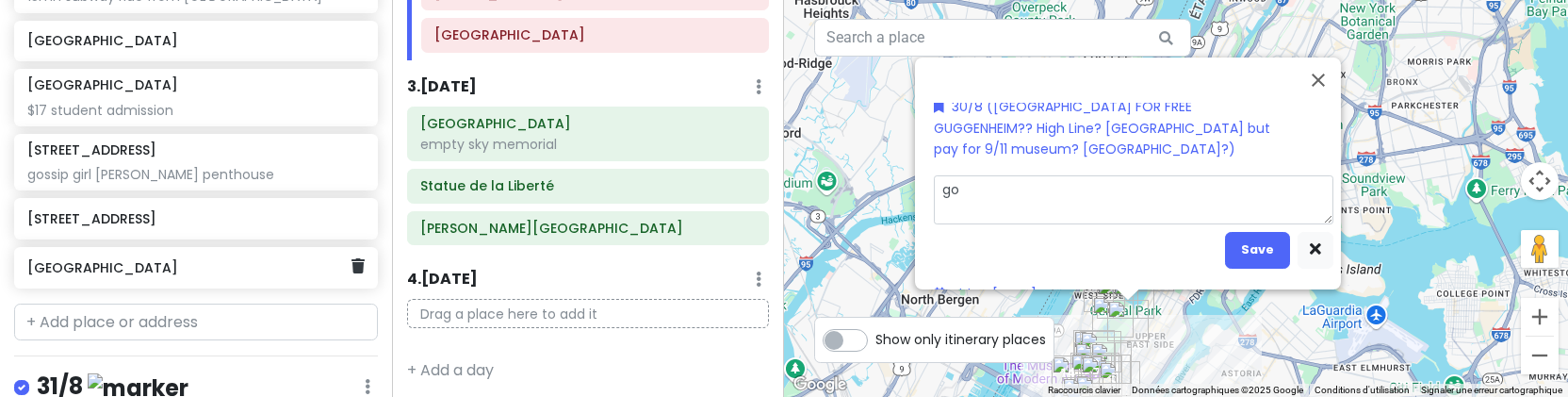 type on "x" 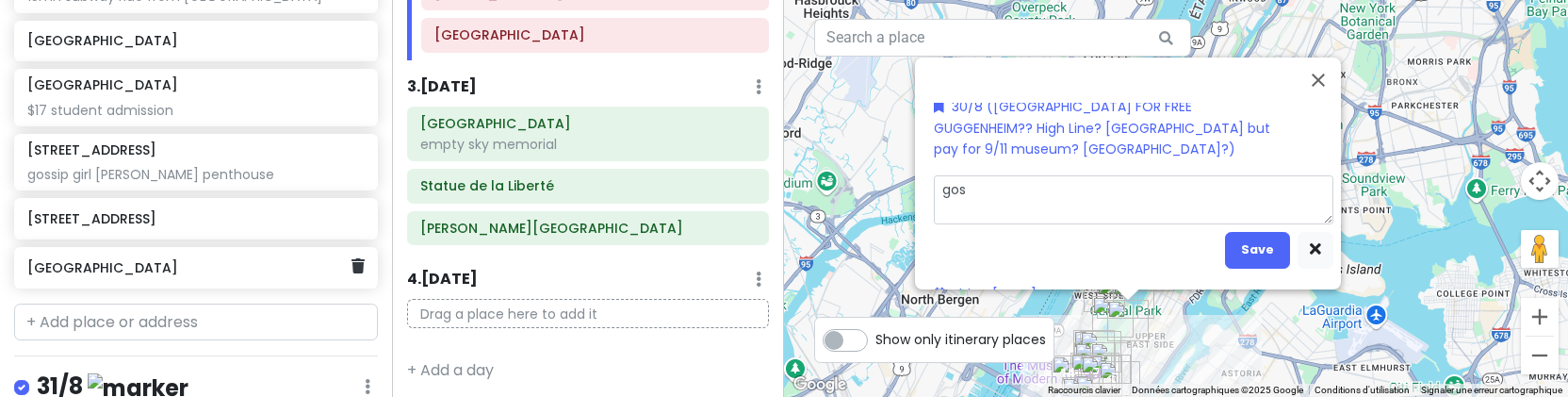 type on "x" 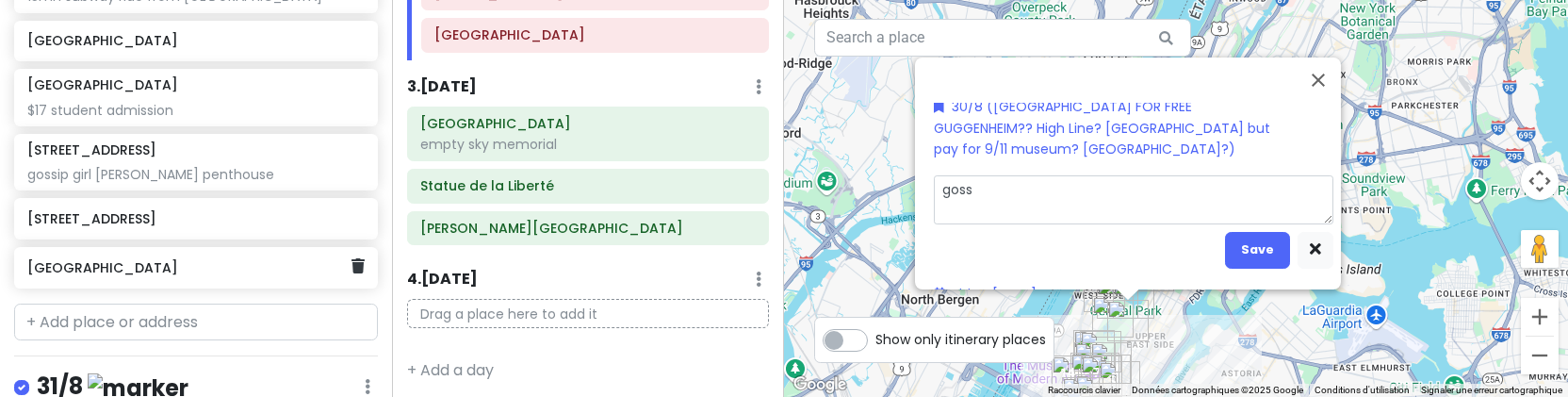 type on "x" 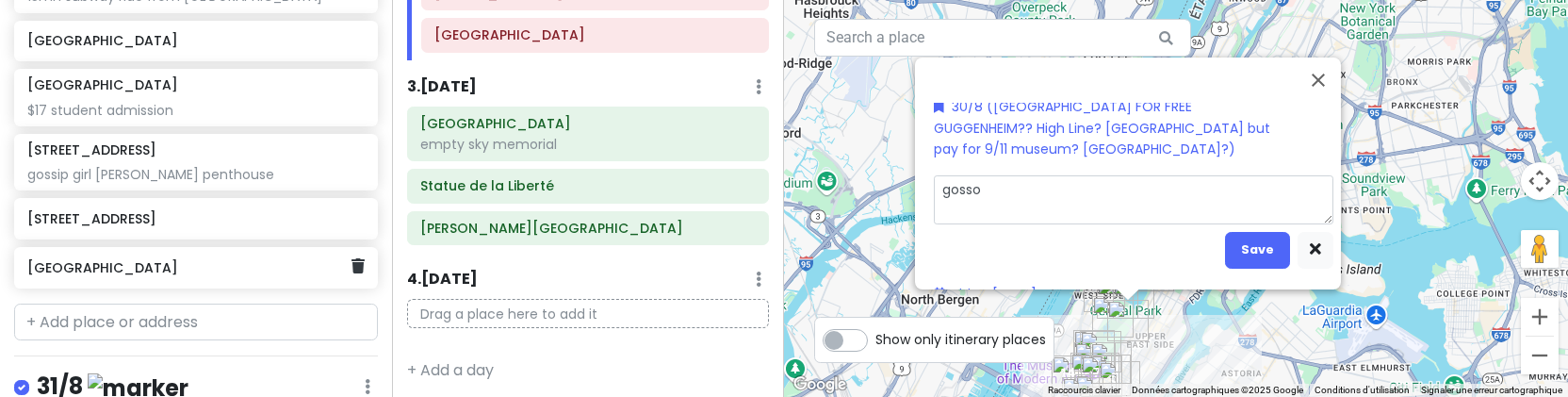 type on "x" 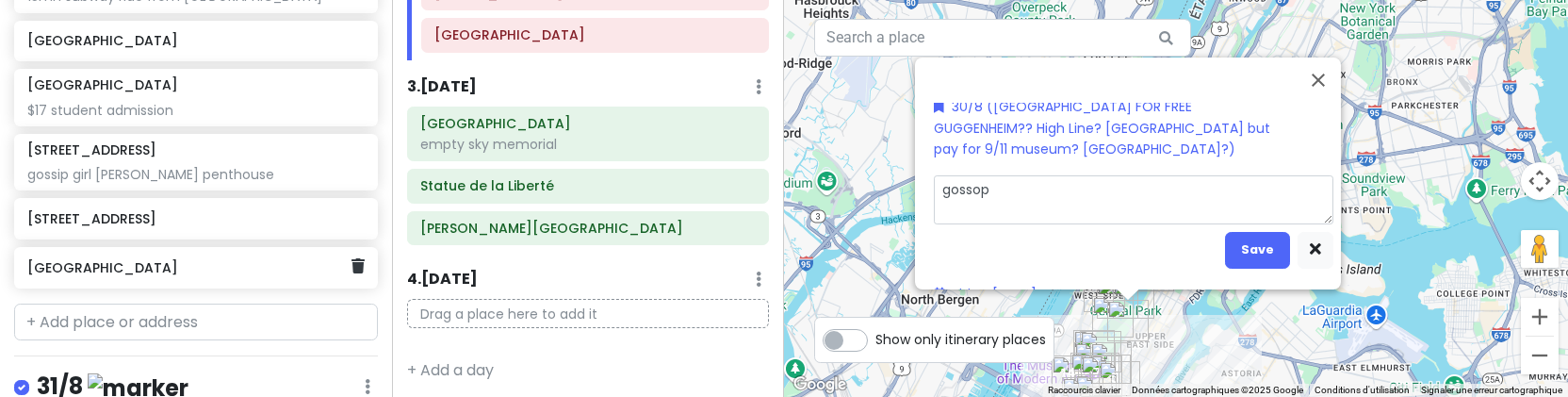type on "x" 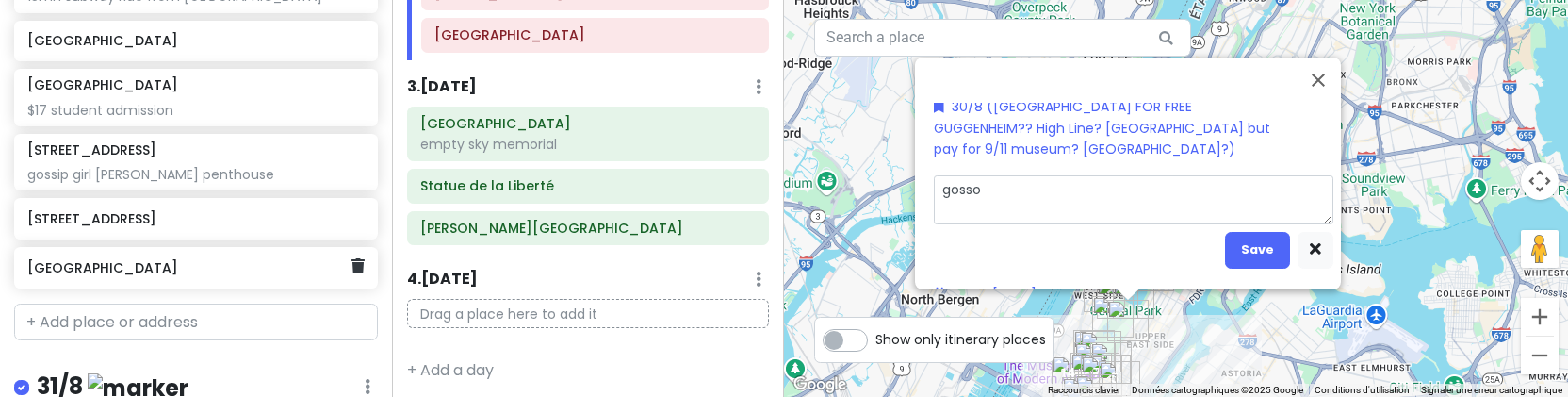 type on "x" 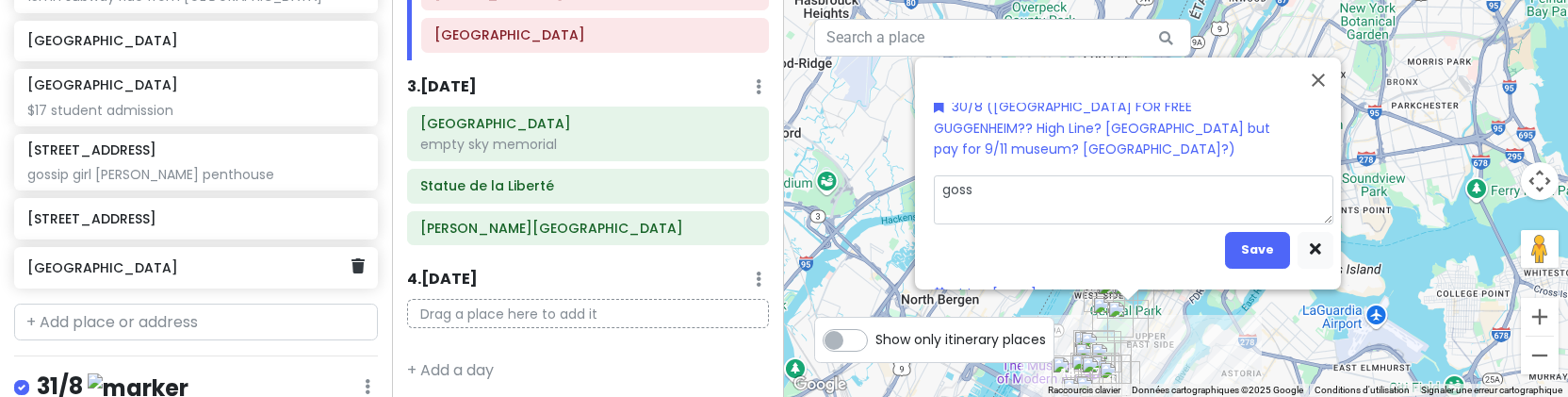 type on "x" 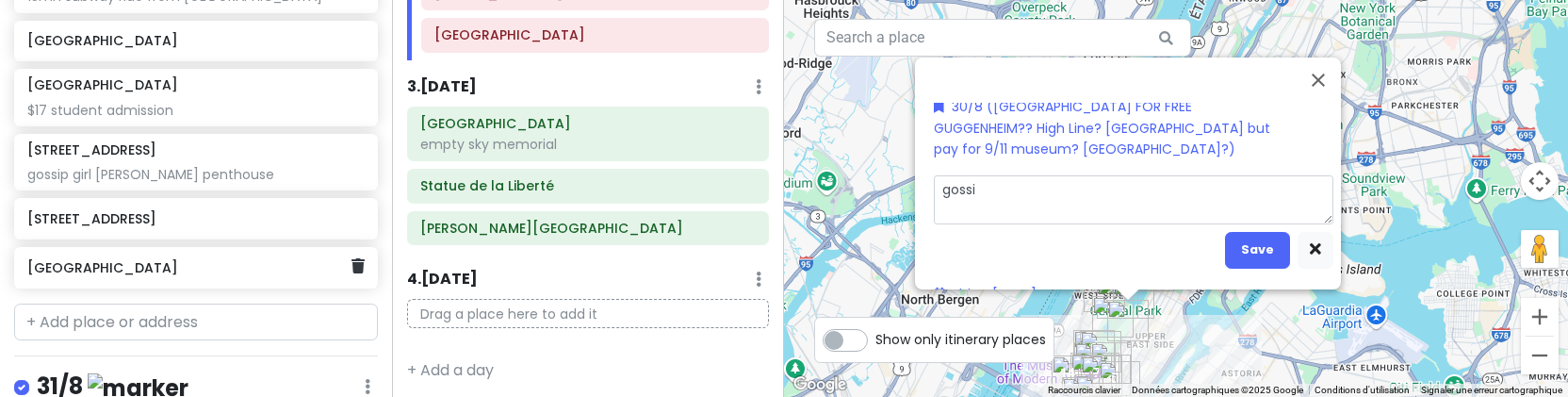 type on "x" 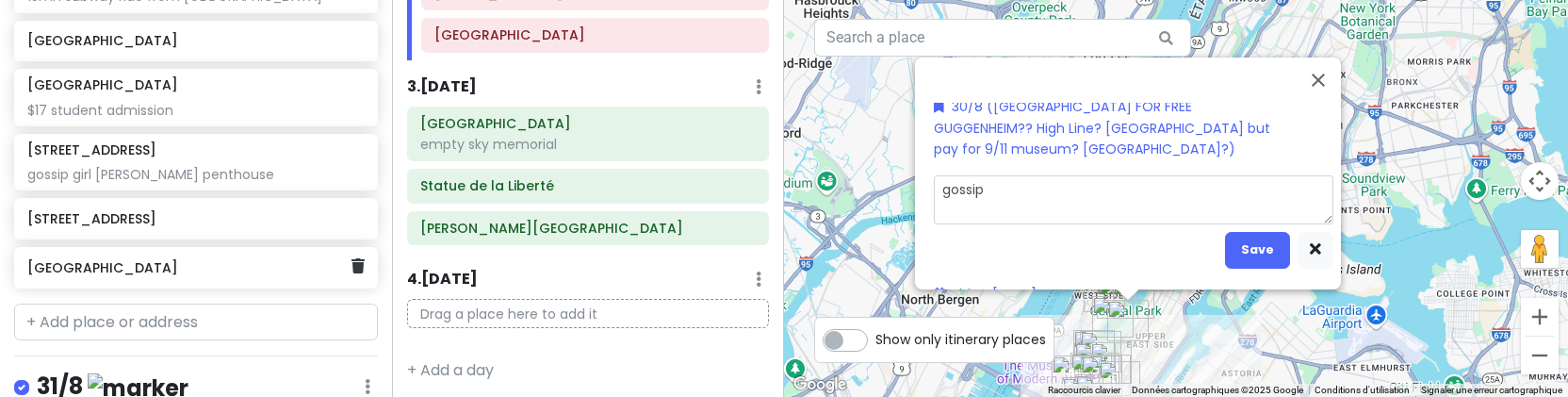type on "x" 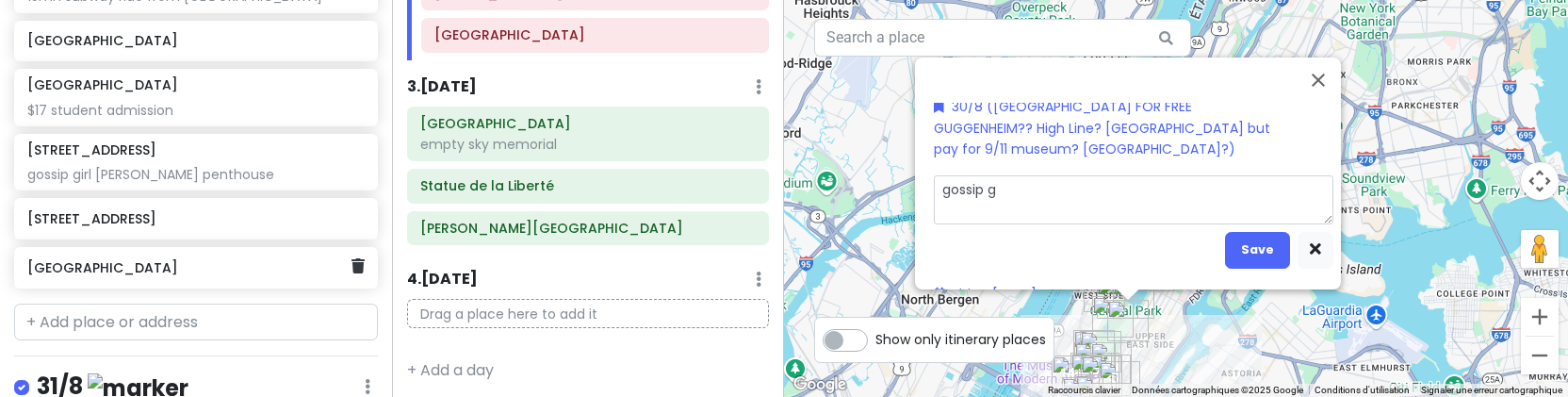 type on "x" 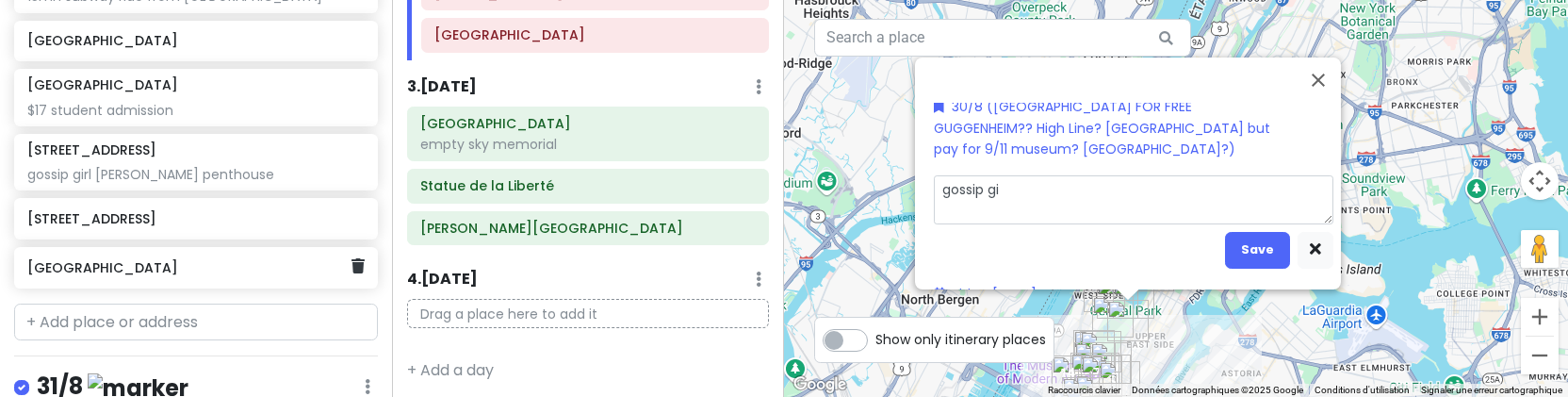type on "x" 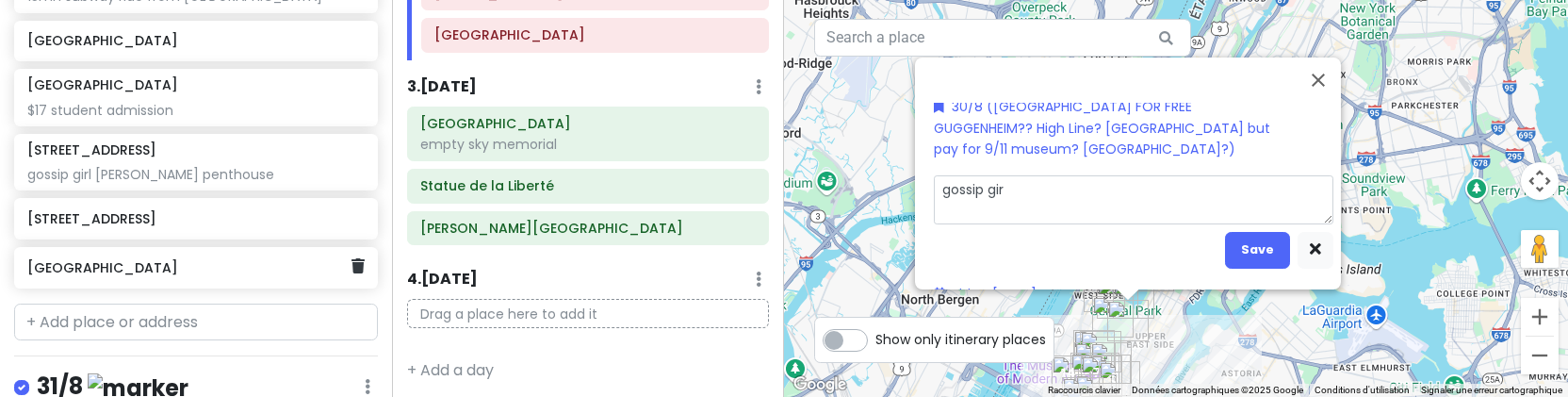 type on "x" 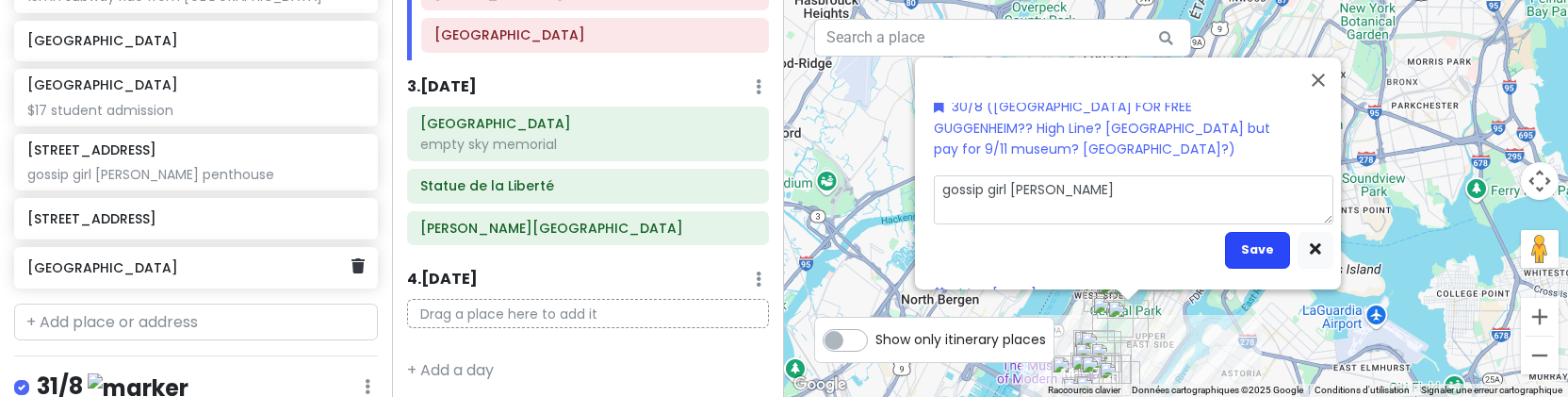 scroll, scrollTop: 74, scrollLeft: 0, axis: vertical 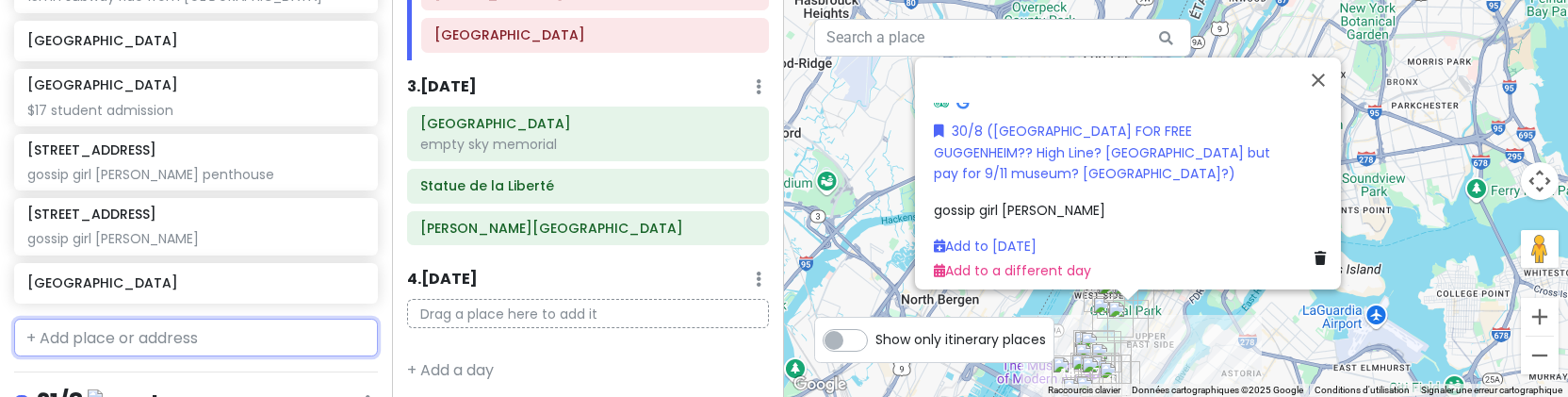 click at bounding box center (196, 338) 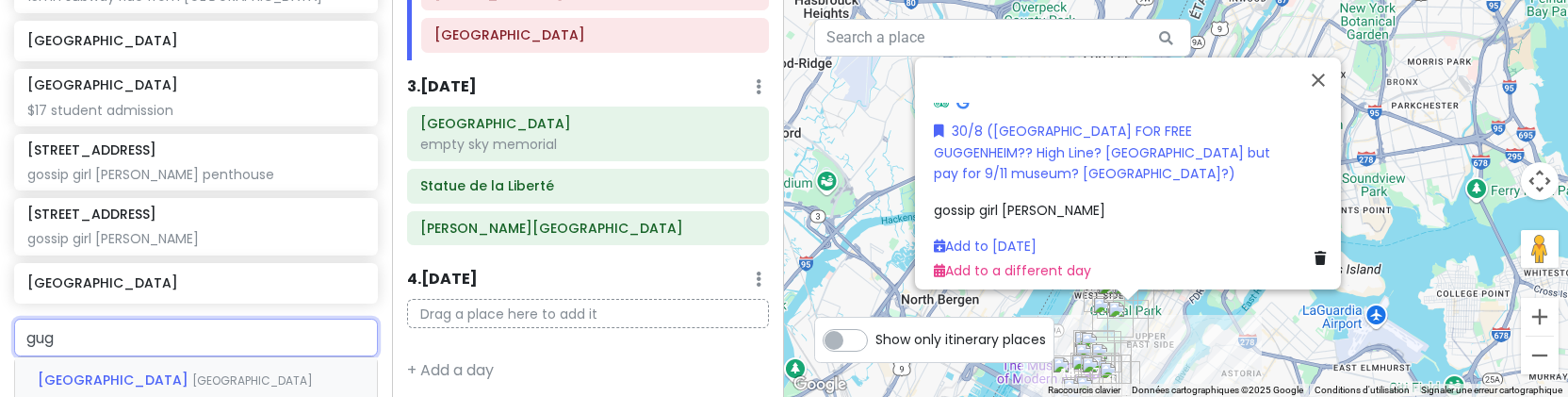 click on "5th Avenue, New York, État de New York, États-Unis" at bounding box center [175, 405] 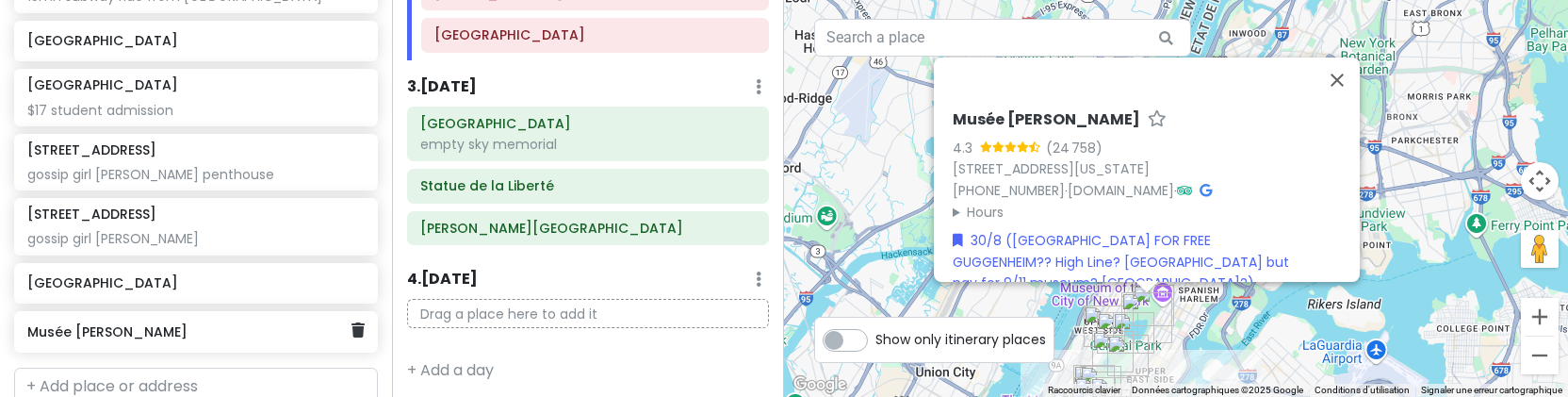 click on "Musée [PERSON_NAME]" at bounding box center (188, 332) 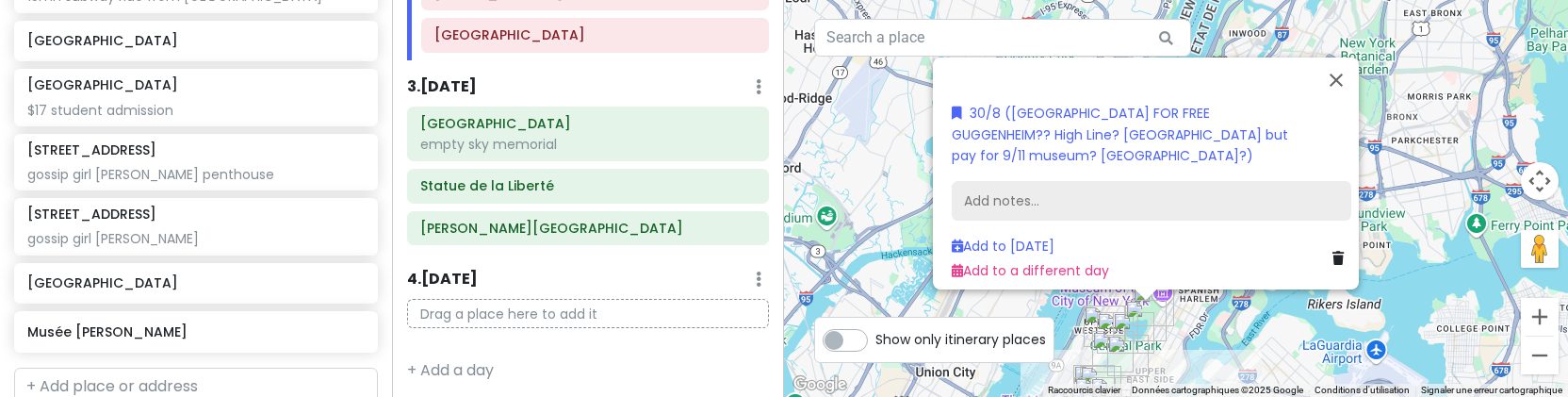 scroll, scrollTop: 134, scrollLeft: 0, axis: vertical 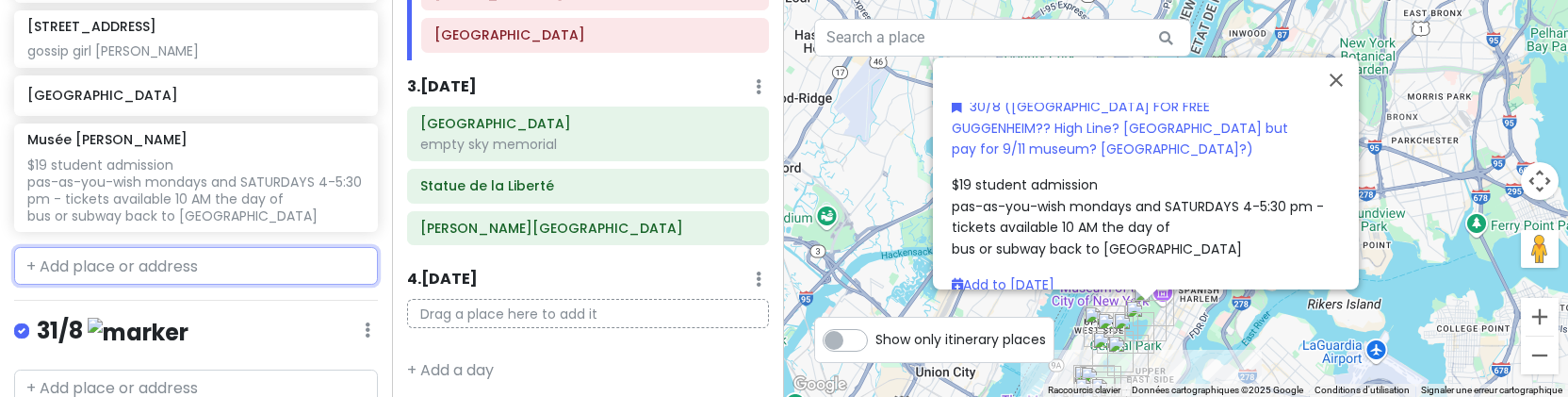 click at bounding box center [196, 266] 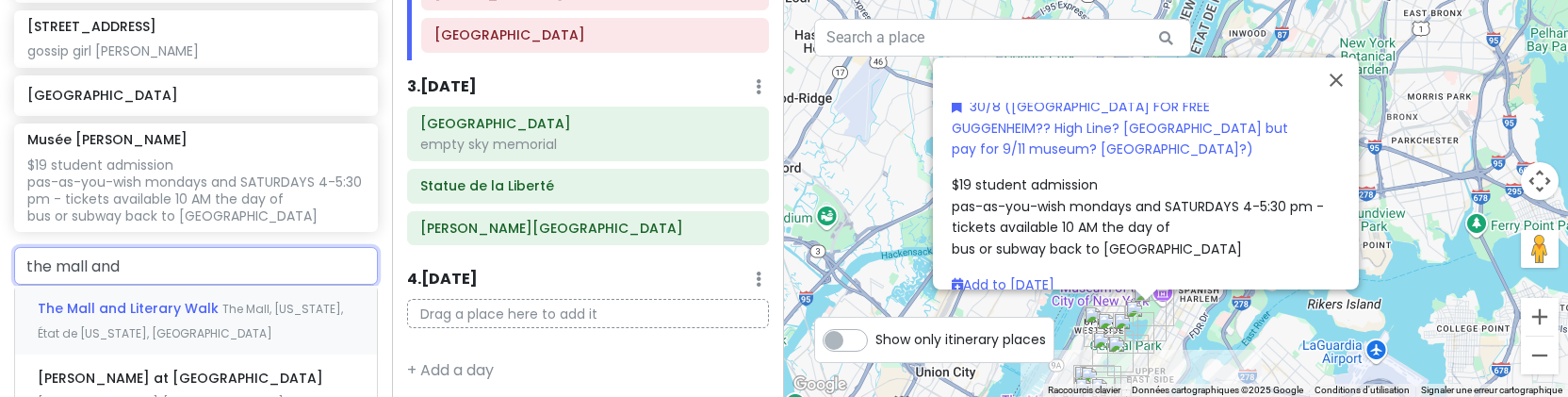 click on "The Mall and Literary Walk   The Mall, New York, État de New York, États-Unis" at bounding box center [196, 321] 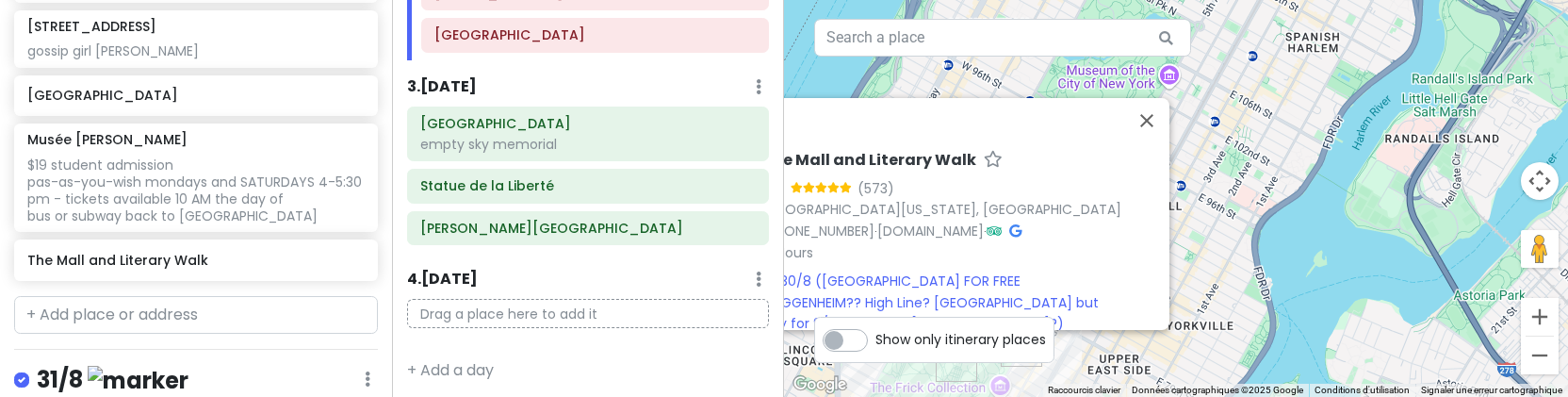 drag, startPoint x: 1340, startPoint y: 57, endPoint x: 1400, endPoint y: -12, distance: 91.438504 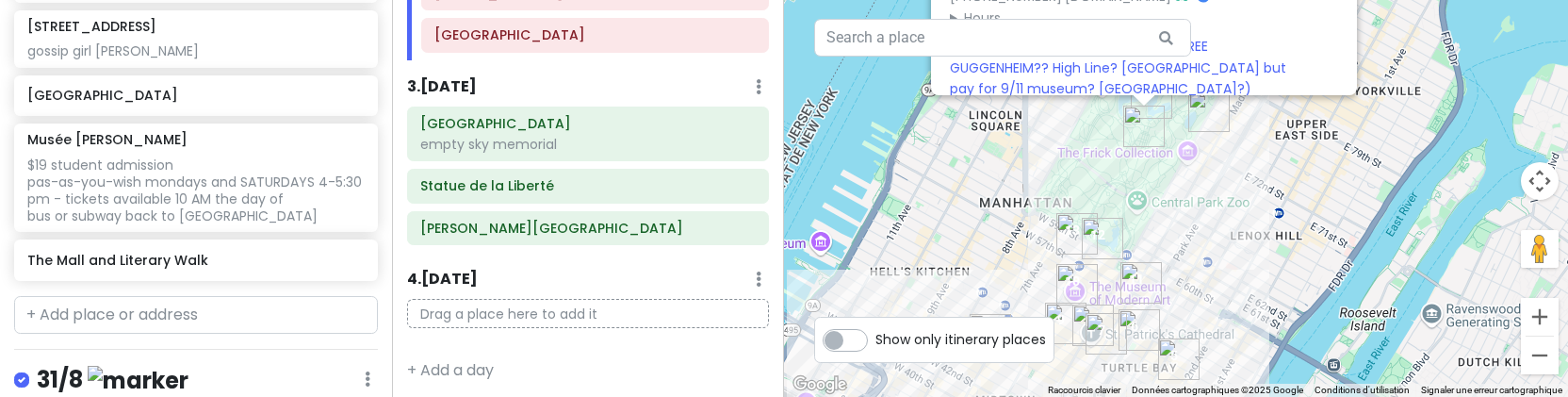 drag, startPoint x: 1111, startPoint y: 336, endPoint x: 1235, endPoint y: 168, distance: 208.80613 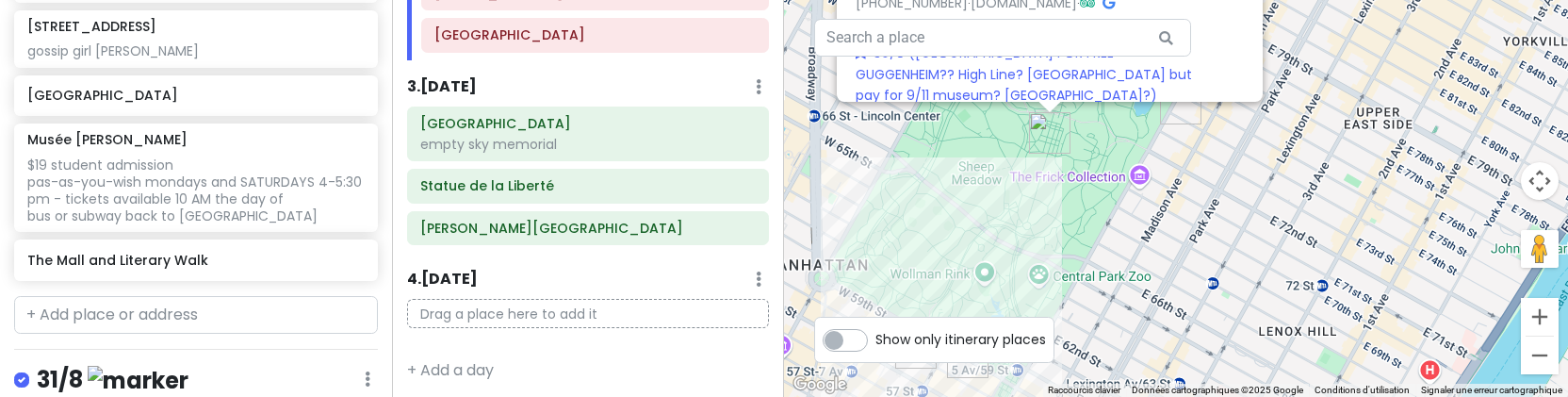 drag, startPoint x: 1139, startPoint y: 160, endPoint x: 1132, endPoint y: 263, distance: 103.23759 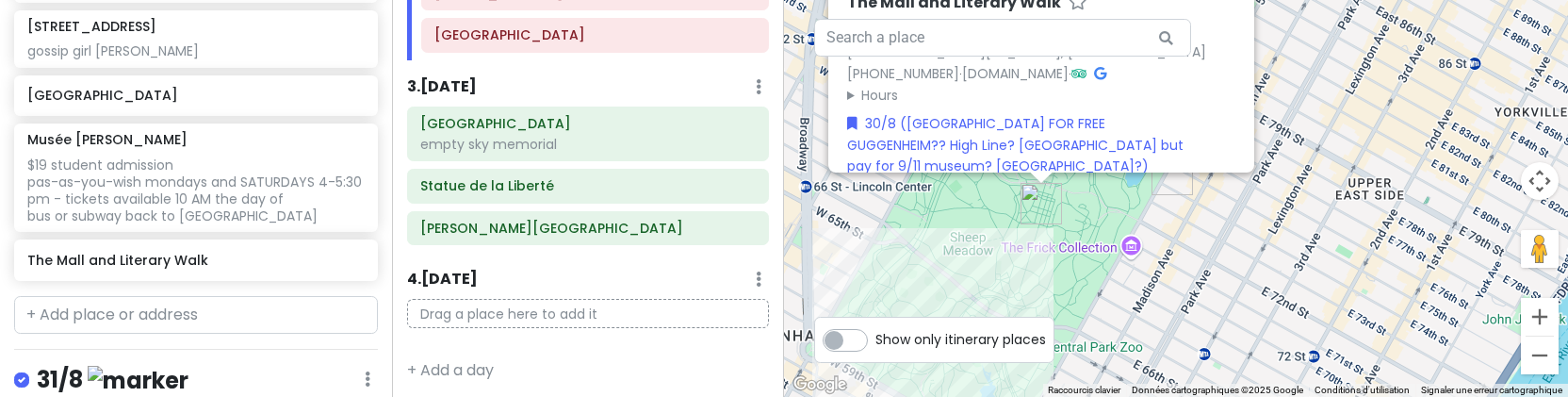 click on "Pour naviguer, appuyez sur les touches fléchées. The Mall and Literary Walk 4.8        (573) The Mall, New York, NY 10022, États-Unis (212) 310-6600   ·   www.centralparknyc.org   ·   Hours lundi  06:00 – 01:00 mardi  06:00 – 01:00 mercredi  06:00 – 01:00 jeudi  06:00 – 01:00 vendredi  06:00 – 01:00 samedi  06:00 – 01:00 dimanche  06:00 – 01:00 30/8 (CENTRAL PARK FOR FREE GUGGENHEIM?? High Line? Lower Manhattan but pay for 9/11 museum? Brooklyn?) Add notes...  Add to   Thu 8/28  Add to a different day" at bounding box center (1176, 198) 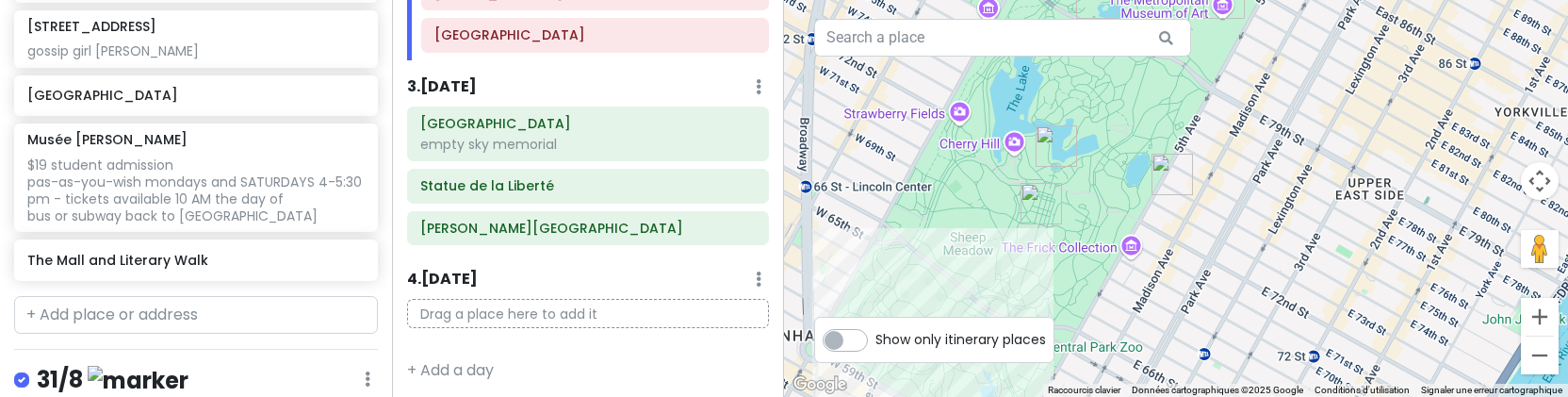 click at bounding box center [1056, 146] 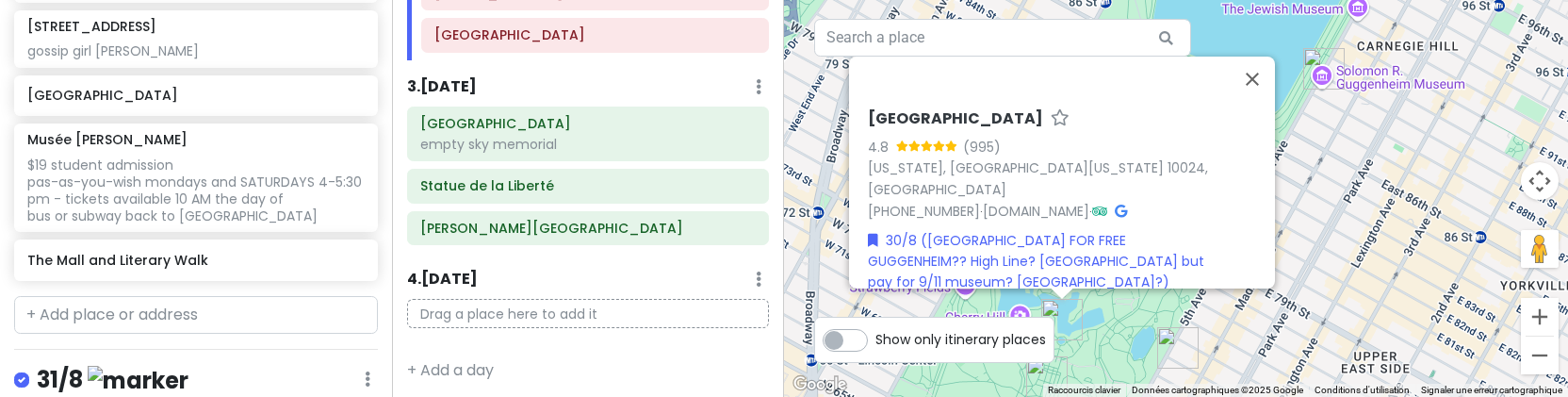 click on "Pour naviguer, appuyez sur les touches fléchées. Bethesda Fountain 4.8        (995) New York, État de New York 10024, États-Unis (212) 310-6600   ·   www.centralparknyc.org   ·   30/8 (CENTRAL PARK FOR FREE GUGGENHEIM?? High Line? Lower Manhattan but pay for 9/11 museum? Brooklyn?) Add notes...  Add to   Thu 8/28  Add to a different day" at bounding box center (1176, 198) 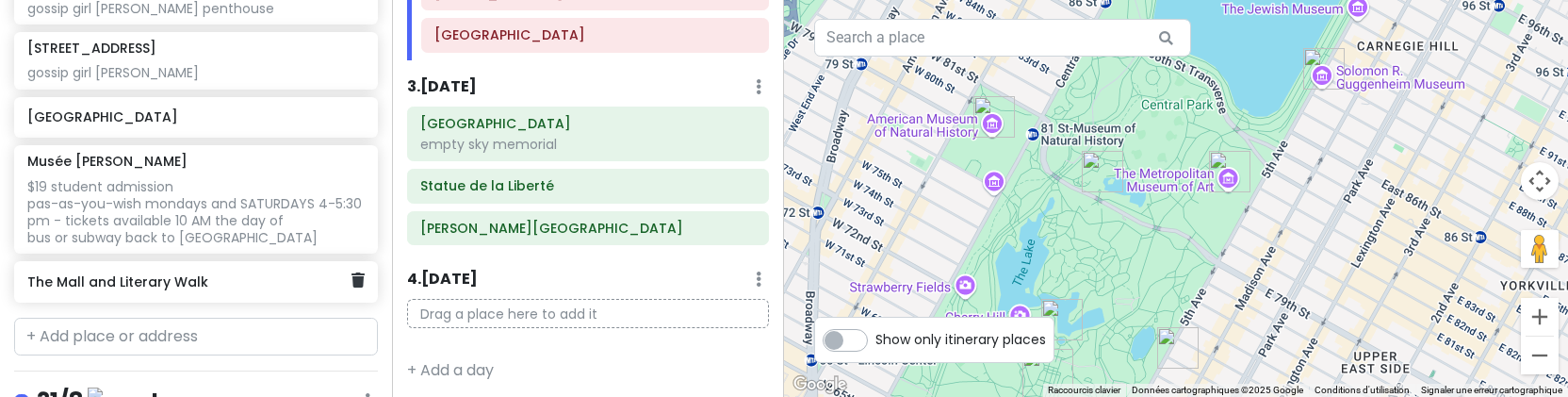 scroll, scrollTop: 2076, scrollLeft: 0, axis: vertical 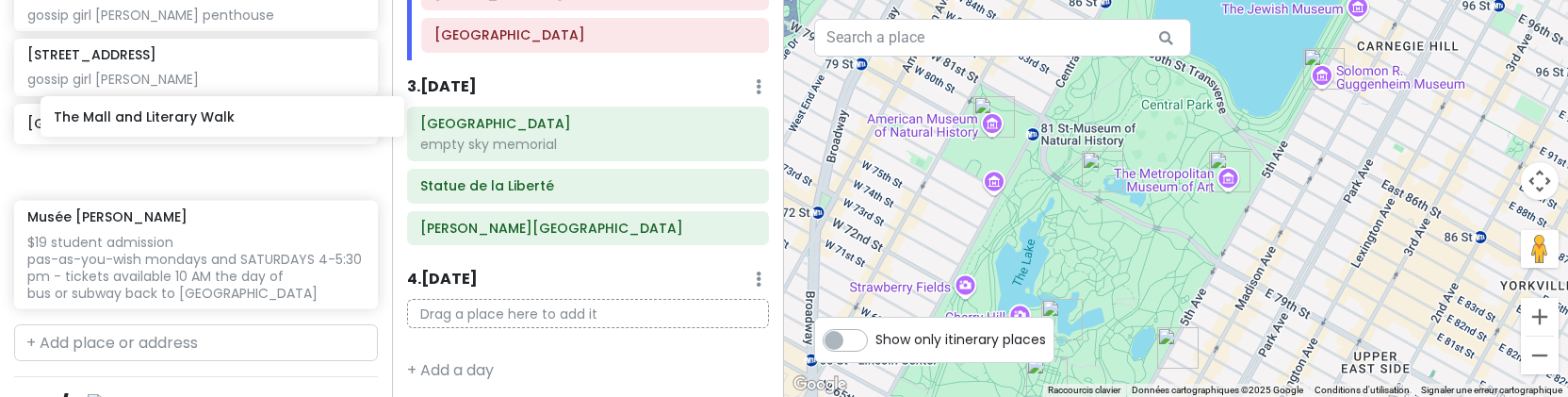 drag, startPoint x: 229, startPoint y: 212, endPoint x: 255, endPoint y: 113, distance: 102.35722 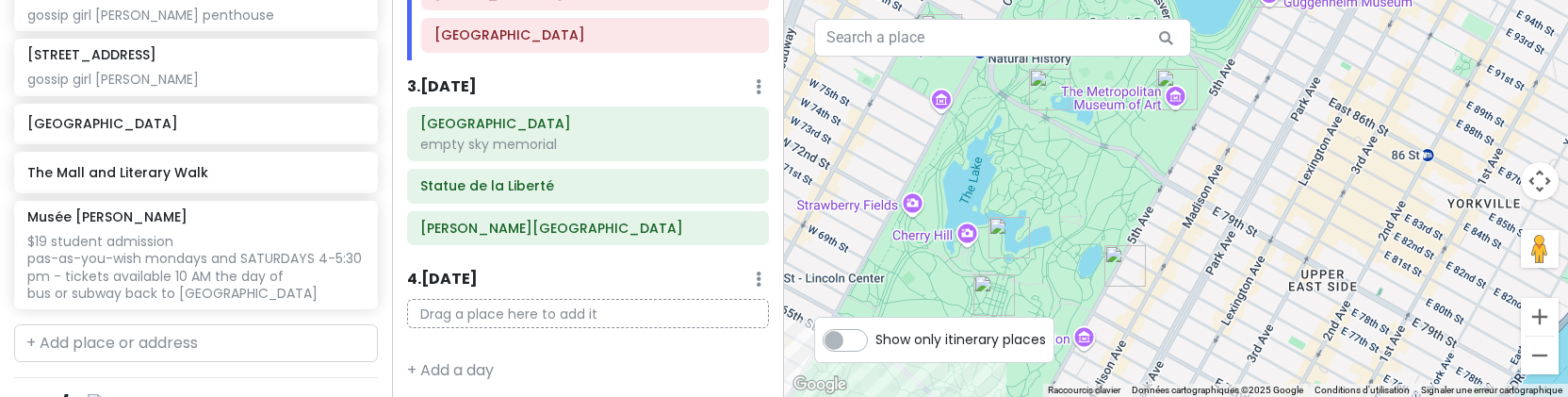 drag, startPoint x: 1262, startPoint y: 219, endPoint x: 1200, endPoint y: 134, distance: 105.20932 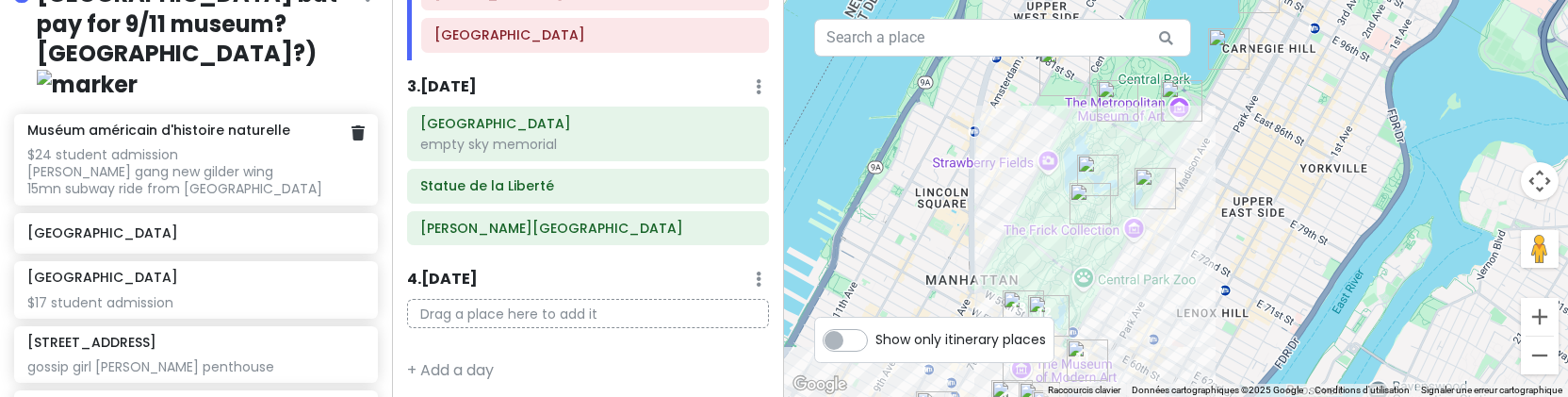 scroll, scrollTop: 1819, scrollLeft: 0, axis: vertical 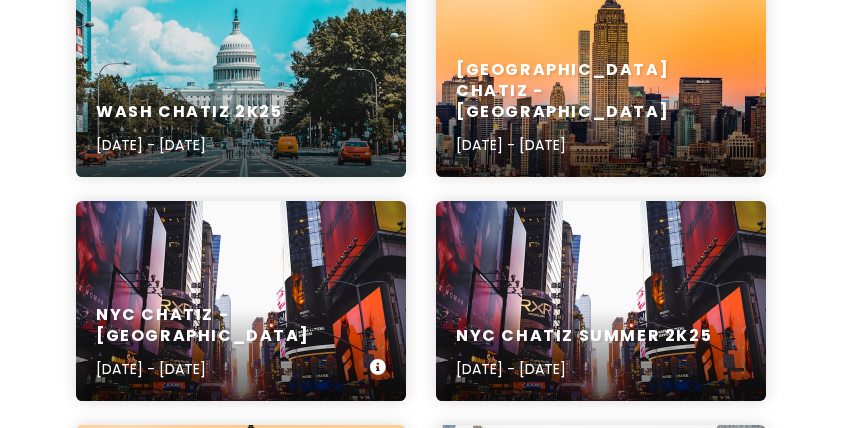 click on "NYC CHATIZ - [GEOGRAPHIC_DATA] [DATE] - [DATE]" at bounding box center (241, 301) 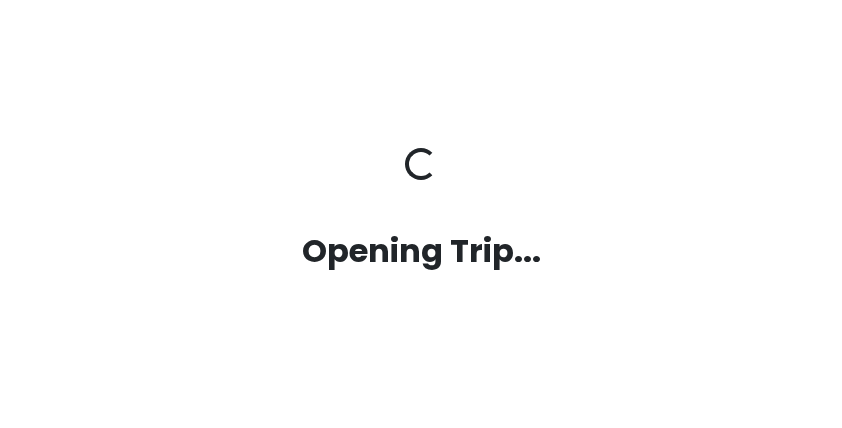 scroll, scrollTop: 0, scrollLeft: 0, axis: both 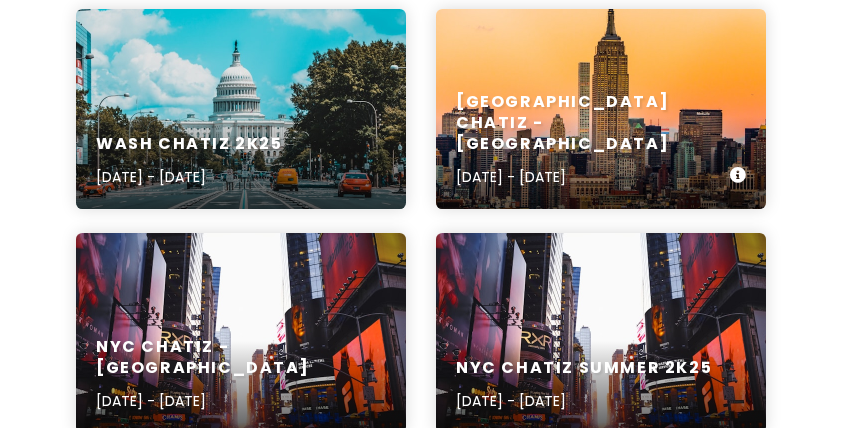 click on "[GEOGRAPHIC_DATA] CHATIZ - [GEOGRAPHIC_DATA] [DATE] - [DATE]" at bounding box center (601, 140) 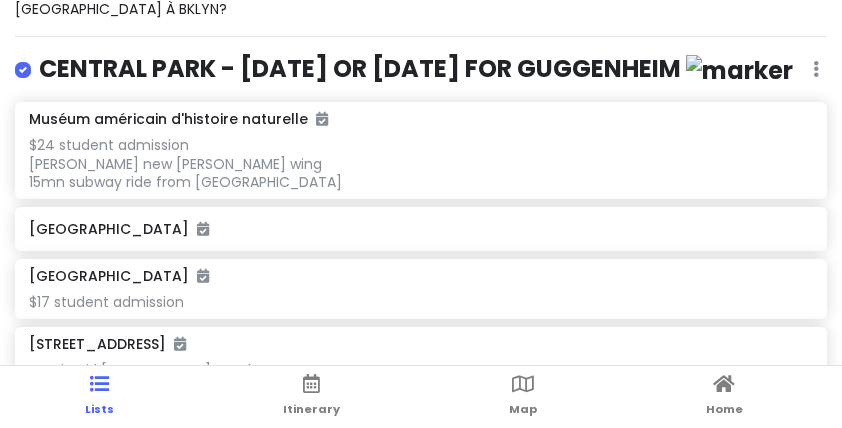 scroll, scrollTop: 361, scrollLeft: 0, axis: vertical 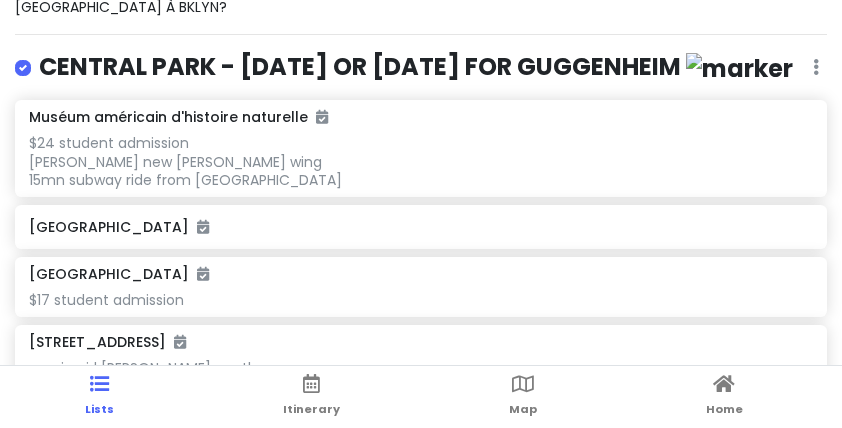 click on "$24 student admission
[PERSON_NAME] new [PERSON_NAME] wing
15mn subway ride from [GEOGRAPHIC_DATA]" at bounding box center [420, 161] 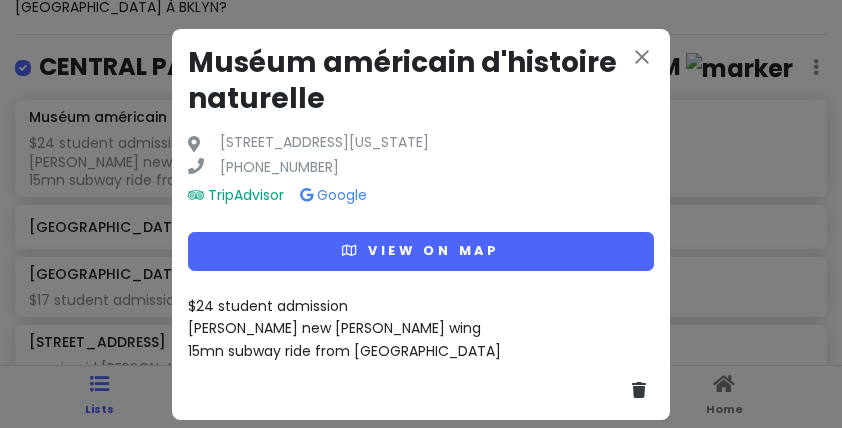 click on "$24 student admission
[PERSON_NAME] new [PERSON_NAME] wing
15mn subway ride from [GEOGRAPHIC_DATA]" at bounding box center (344, 328) 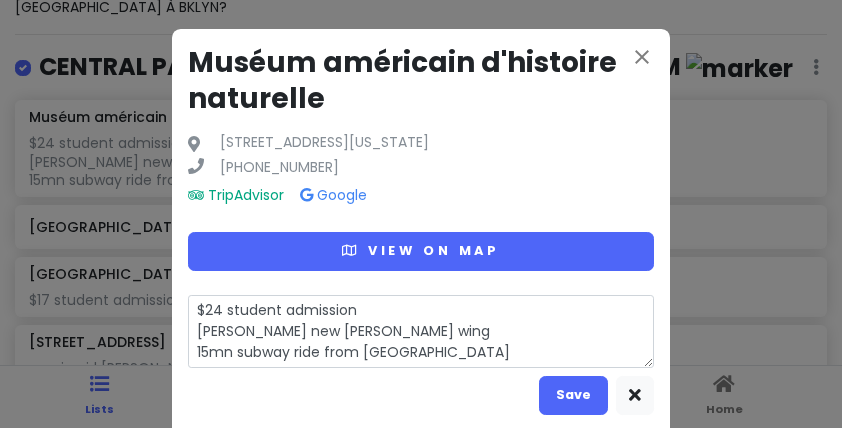 click on "close Muséum américain d'histoire naturelle [STREET_ADDRESS][US_STATE] [PHONE_NUMBER]  TripAdvisor  Google View on map $24 student admission
[PERSON_NAME] new [PERSON_NAME] wing
15mn subway ride from penn Save" at bounding box center (421, 214) 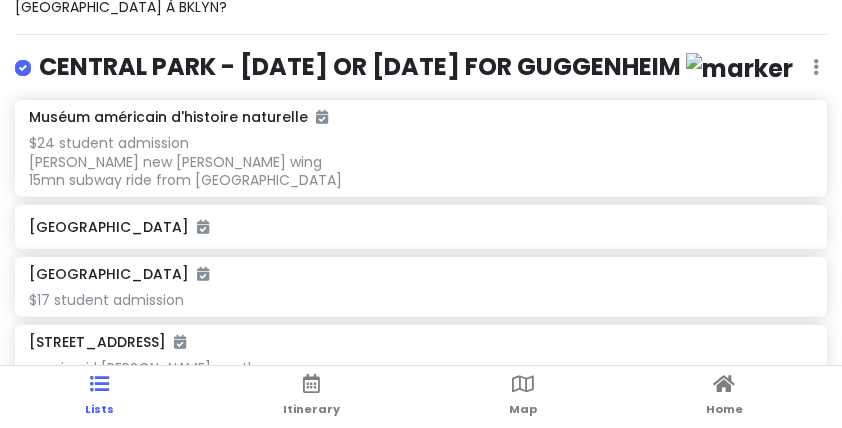 click on "[GEOGRAPHIC_DATA]" at bounding box center [119, 274] 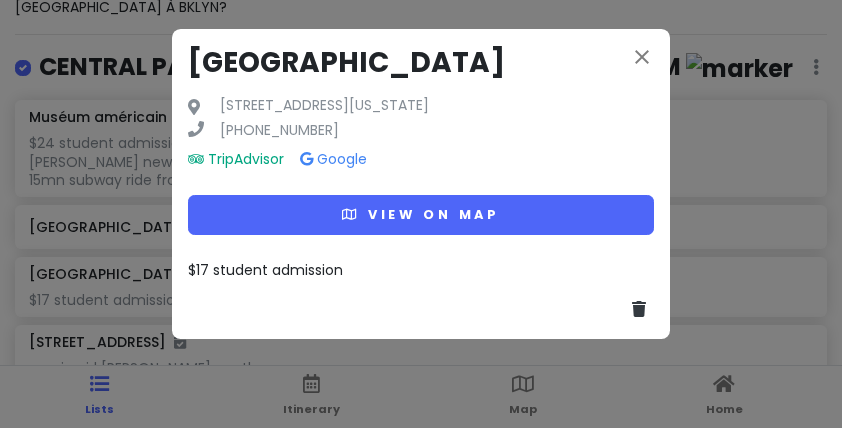 click on "close [GEOGRAPHIC_DATA] [STREET_ADDRESS][US_STATE] [PHONE_NUMBER]  TripAdvisor  Google View on map $17 student admission" at bounding box center [421, 184] 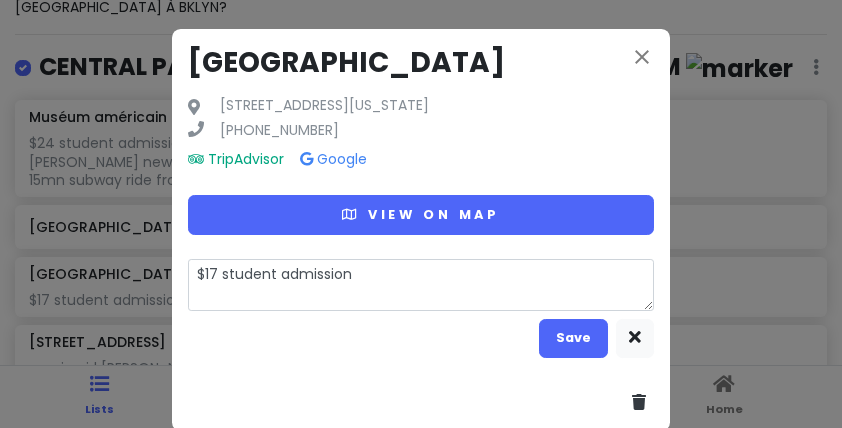 drag, startPoint x: 353, startPoint y: 273, endPoint x: 167, endPoint y: 273, distance: 186 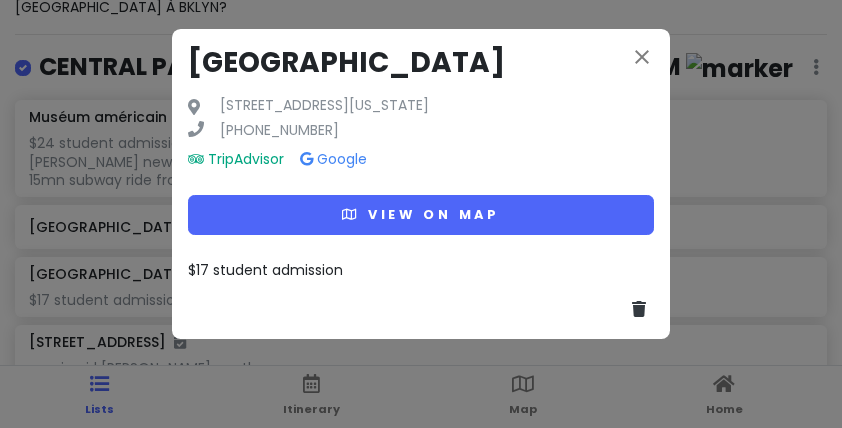 click on "close [GEOGRAPHIC_DATA] [STREET_ADDRESS][US_STATE] [PHONE_NUMBER]  TripAdvisor  Google View on map $17 student admission" at bounding box center (421, 214) 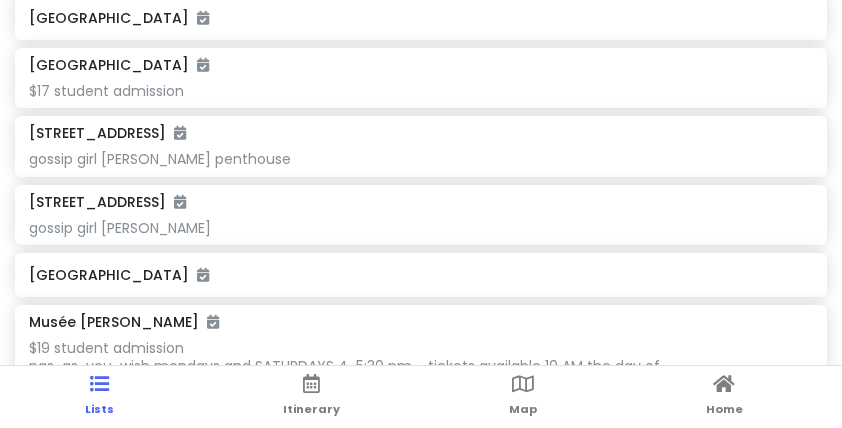 scroll, scrollTop: 593, scrollLeft: 0, axis: vertical 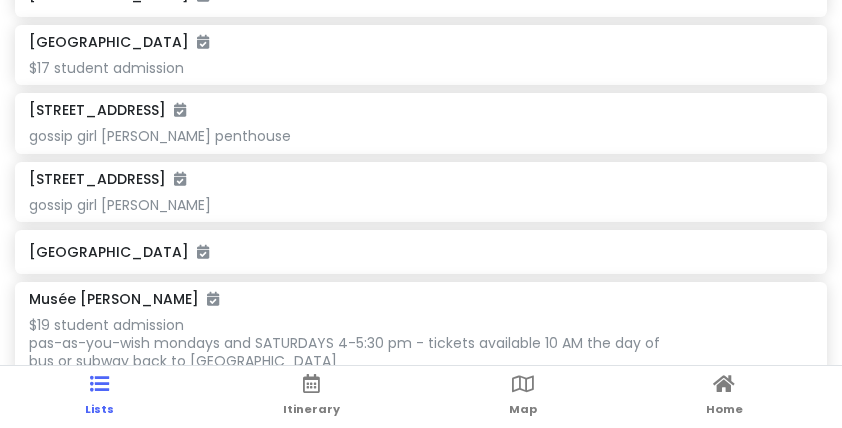 click on "$19 student admission
pas-as-you-wish mondays and SATURDAYS 4-5:30 pm - tickets available 10 AM the day of
bus or subway back to [GEOGRAPHIC_DATA]" at bounding box center [420, -71] 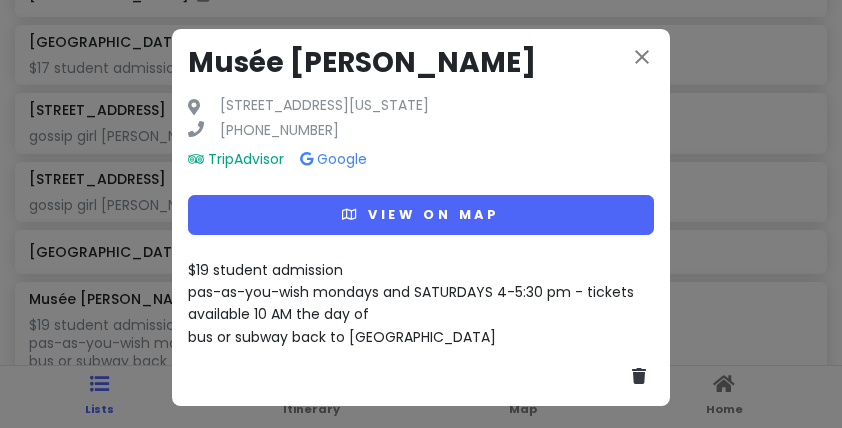 click on "$19 student admission
pas-as-you-wish mondays and SATURDAYS 4-5:30 pm - tickets available 10 AM the day of
bus or subway back to [GEOGRAPHIC_DATA]" at bounding box center [421, 304] 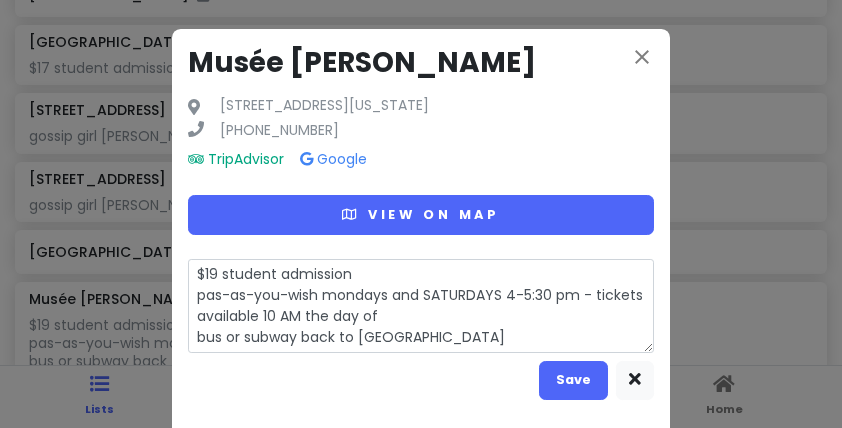 drag, startPoint x: 430, startPoint y: 371, endPoint x: 92, endPoint y: 262, distance: 355.1408 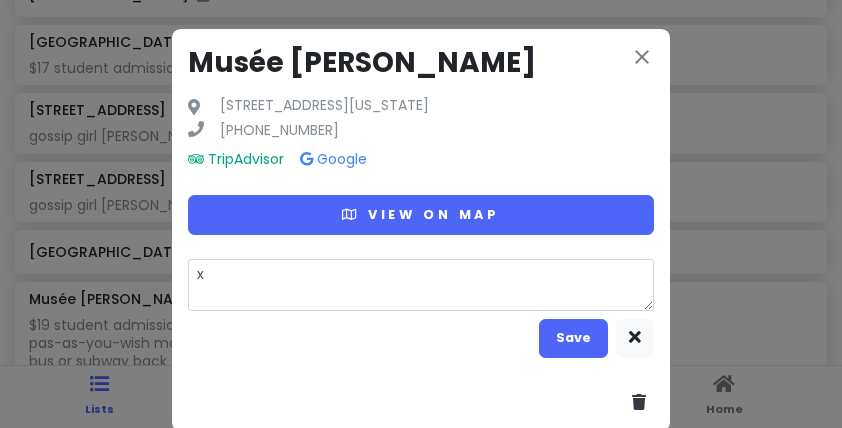 type on "x" 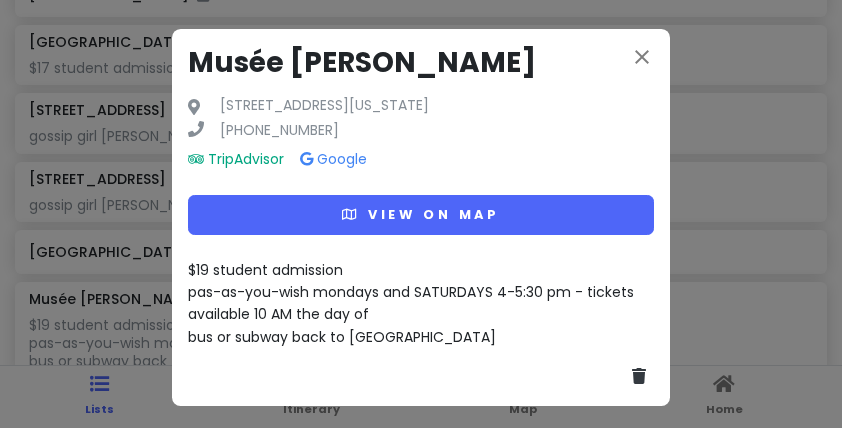 click on "close [GEOGRAPHIC_DATA][PERSON_NAME][STREET_ADDRESS][US_STATE] [PHONE_NUMBER]  TripAdvisor  Google View on map $19 student admission
pas-as-you-wish mondays and SATURDAYS 4-5:30 pm - tickets available 10 AM the day of
bus or subway back to [GEOGRAPHIC_DATA]" at bounding box center [421, 214] 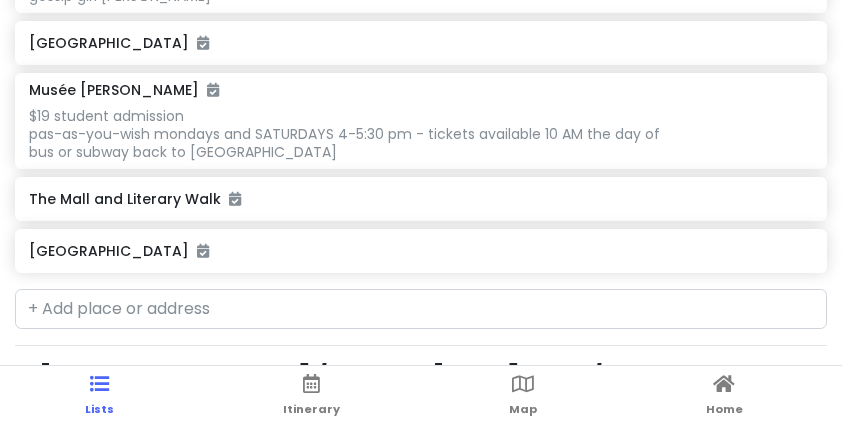 scroll, scrollTop: 828, scrollLeft: 0, axis: vertical 